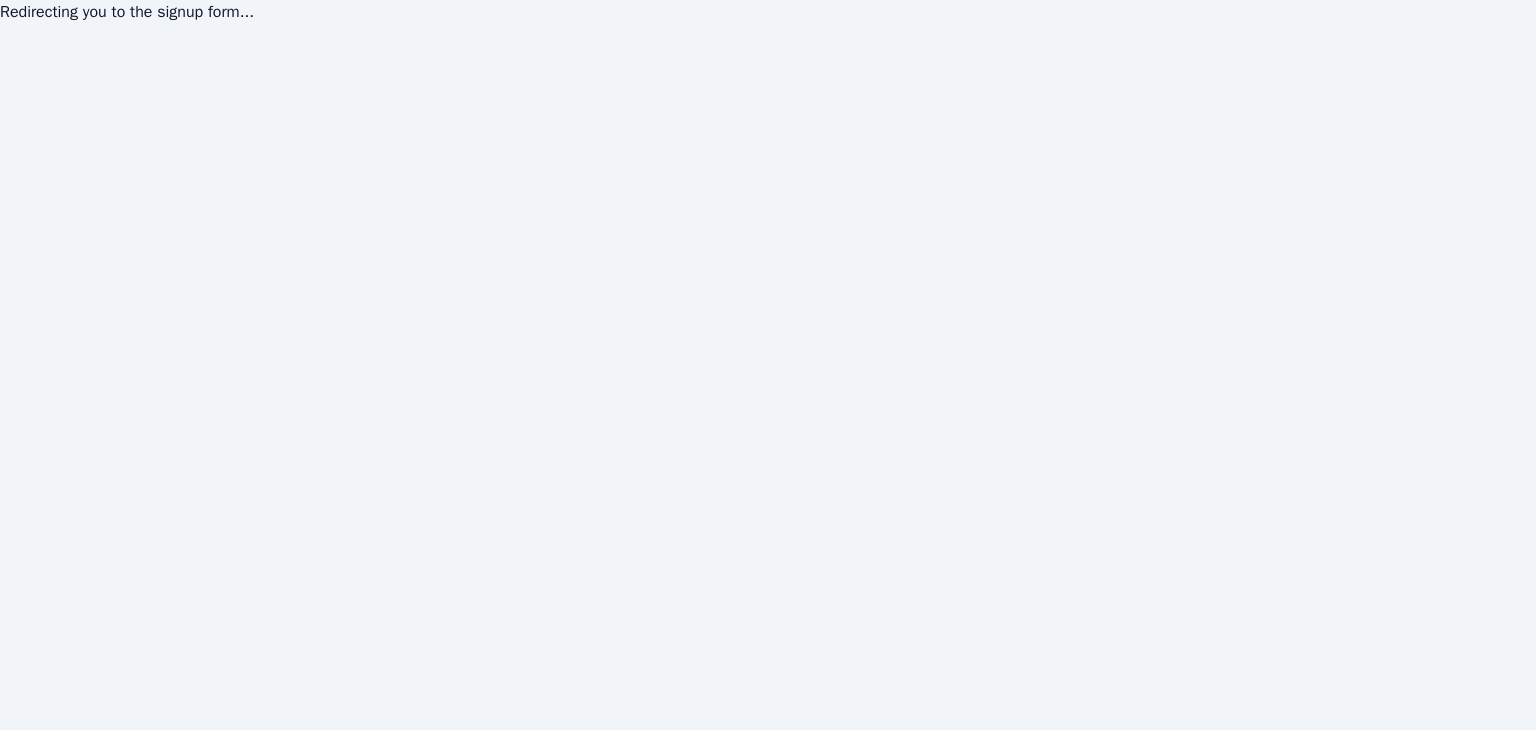 scroll, scrollTop: 0, scrollLeft: 0, axis: both 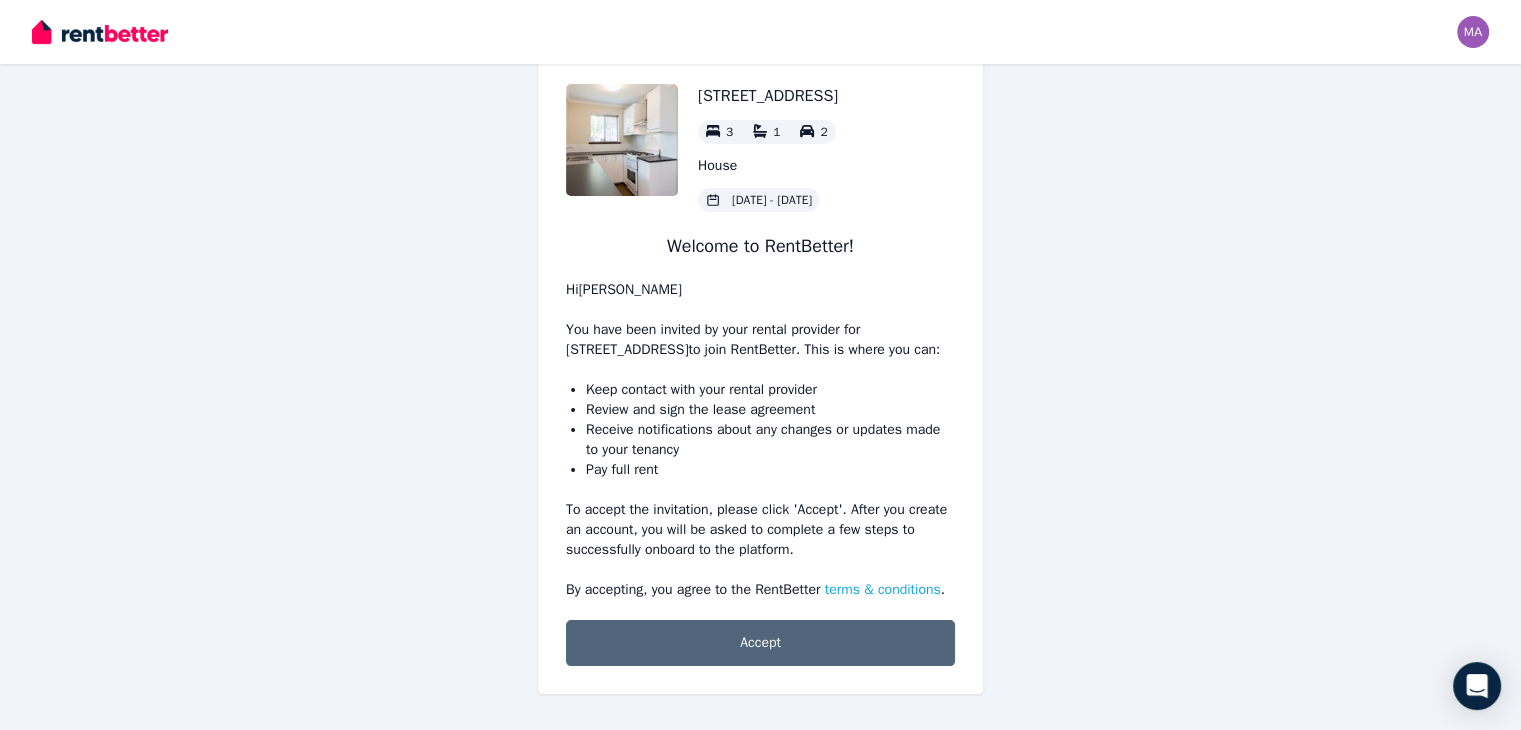 click on "Accept" at bounding box center [760, 643] 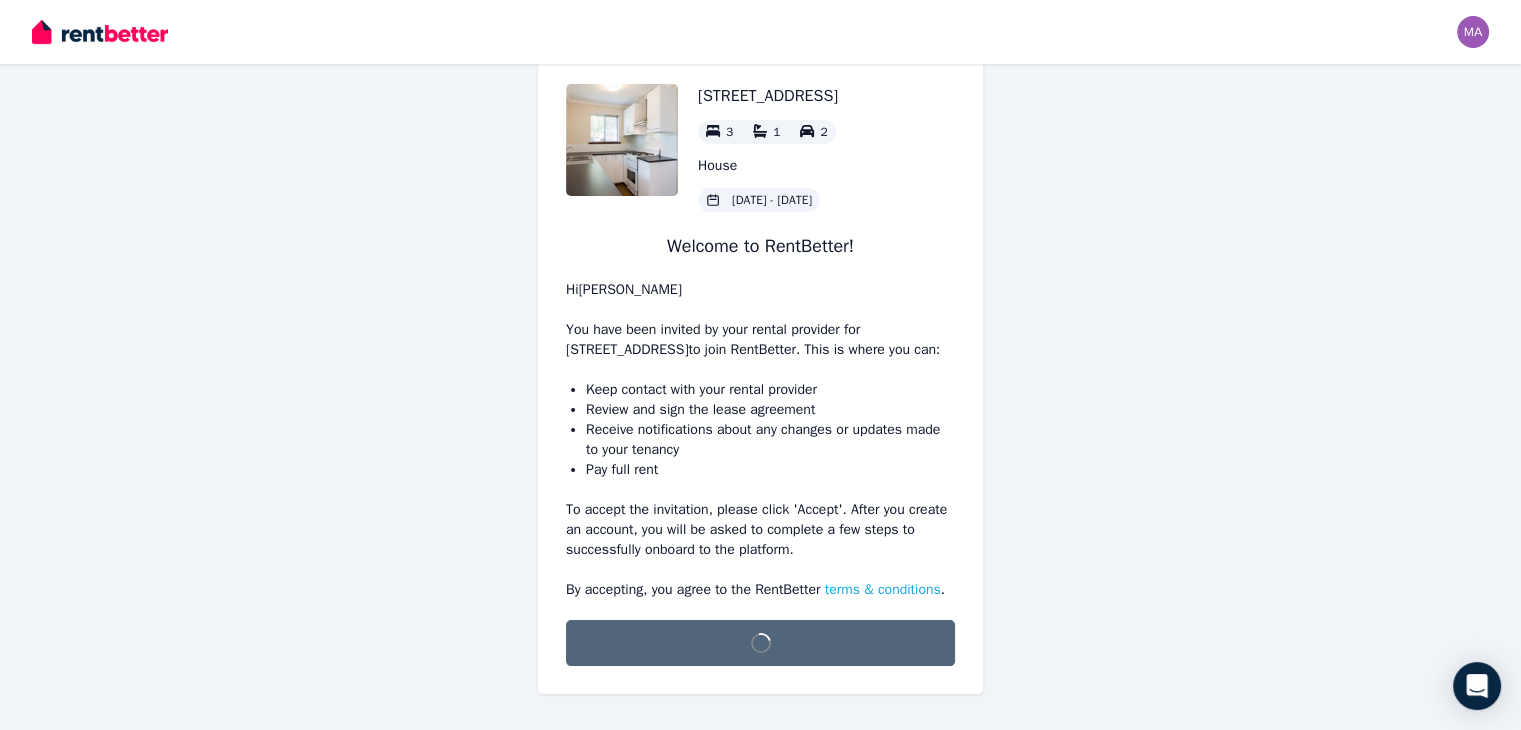 scroll, scrollTop: 34, scrollLeft: 0, axis: vertical 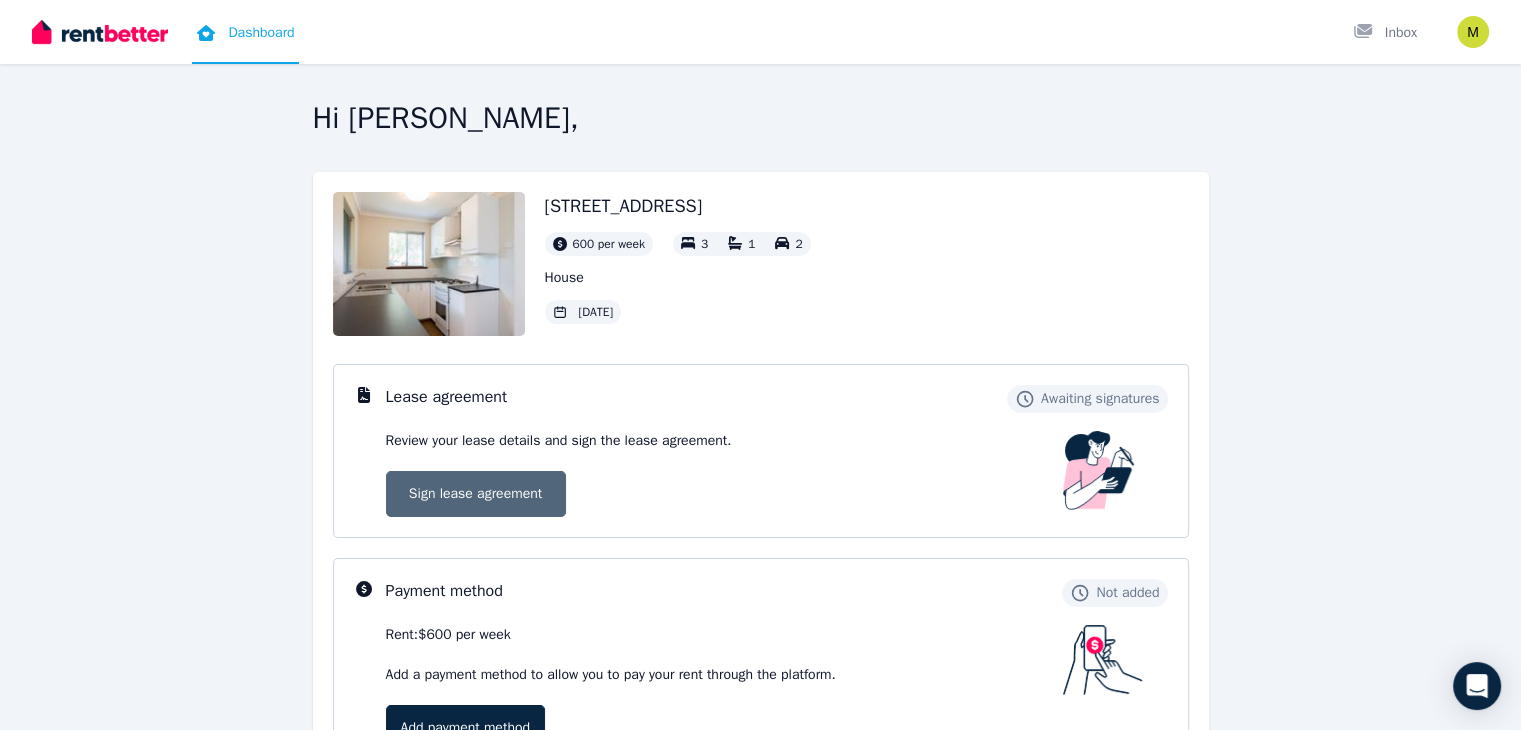 click on "Sign lease agreement" at bounding box center (476, 494) 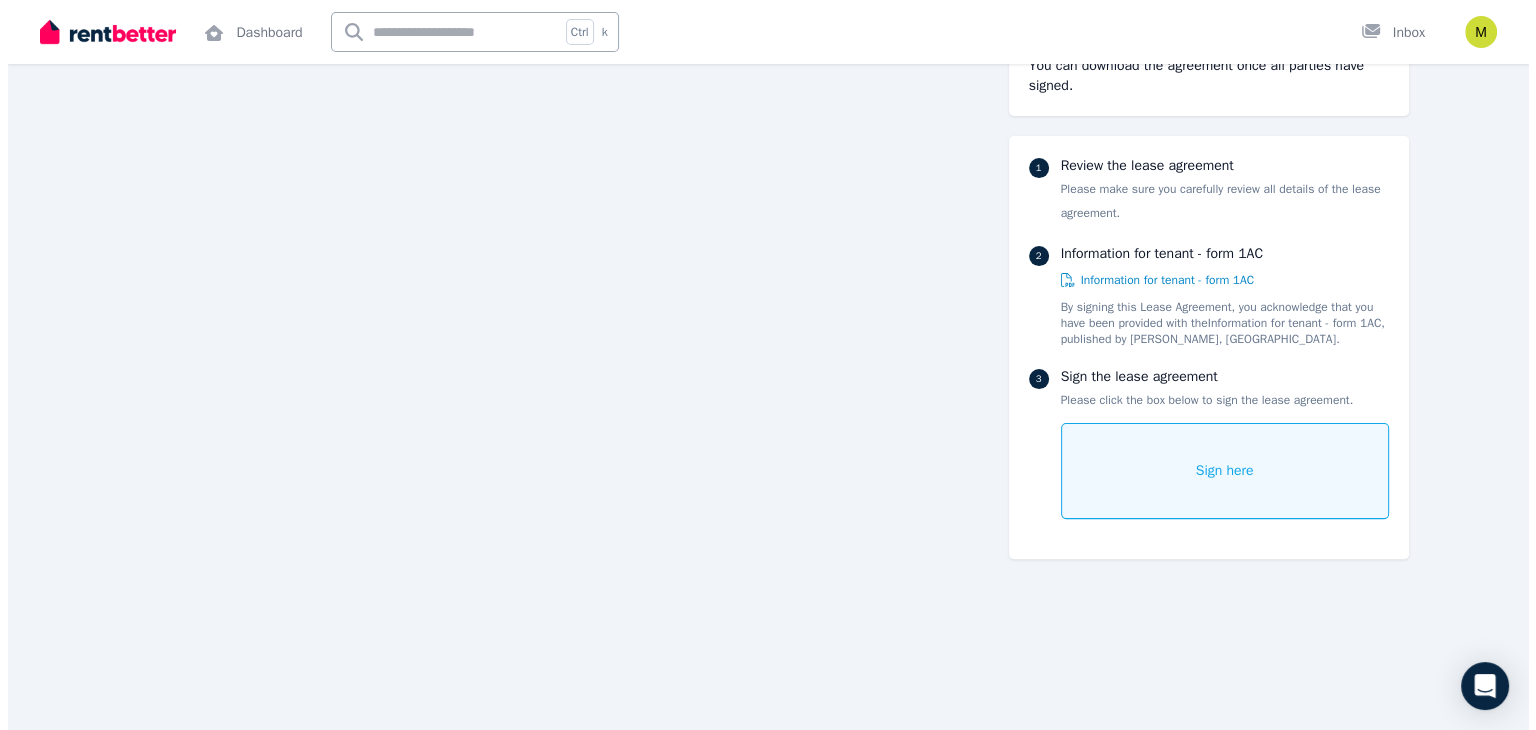 scroll, scrollTop: 15724, scrollLeft: 0, axis: vertical 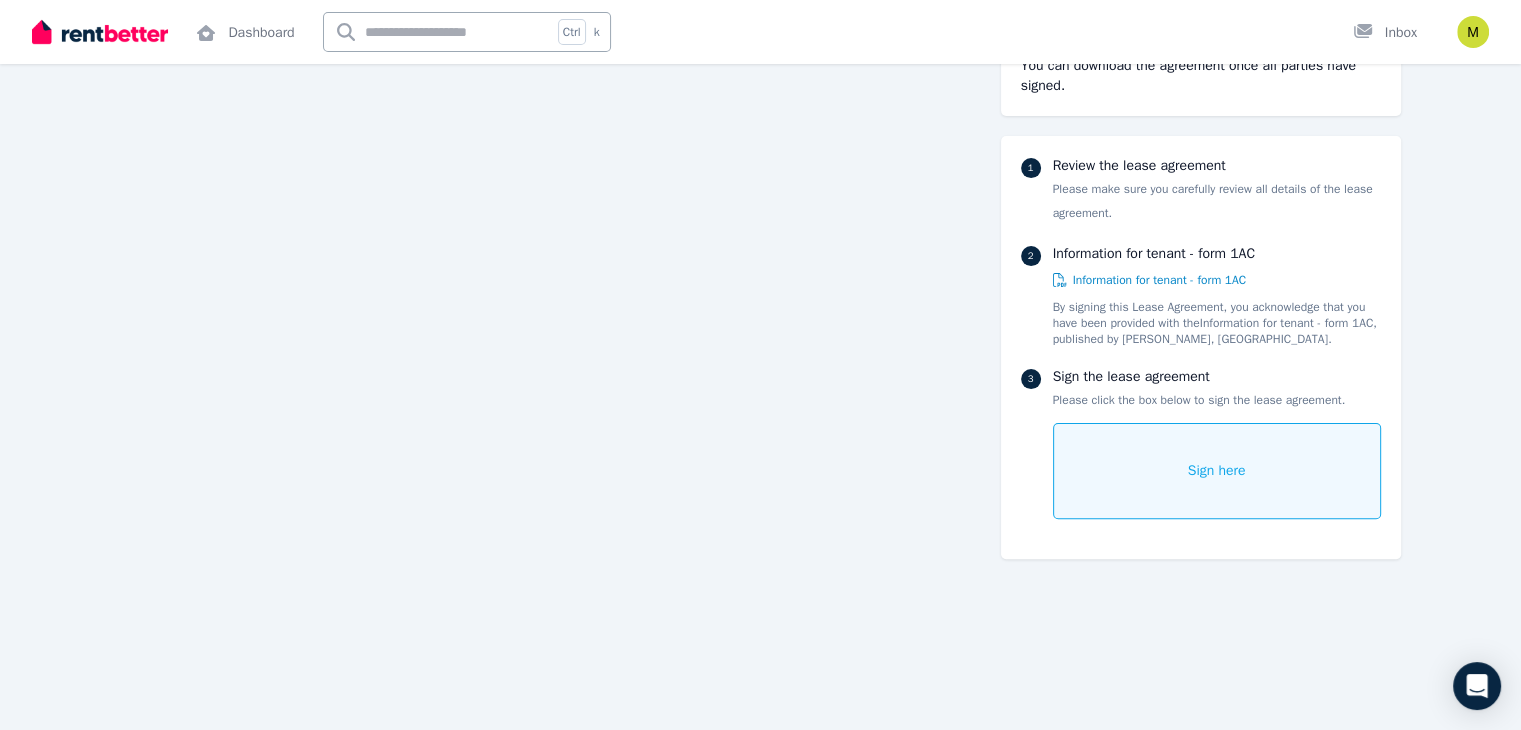 click on "Sign here" at bounding box center [1217, 471] 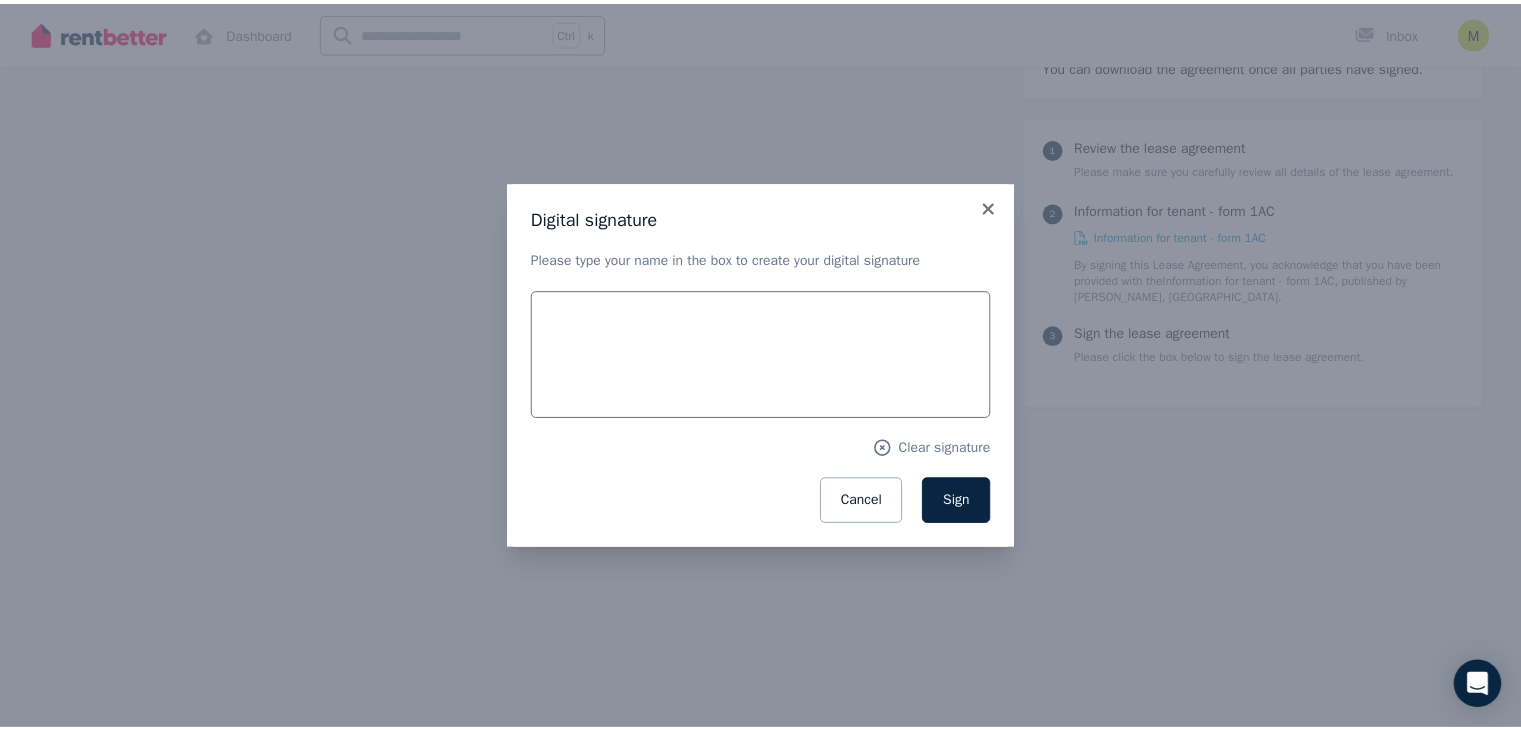 scroll, scrollTop: 15752, scrollLeft: 0, axis: vertical 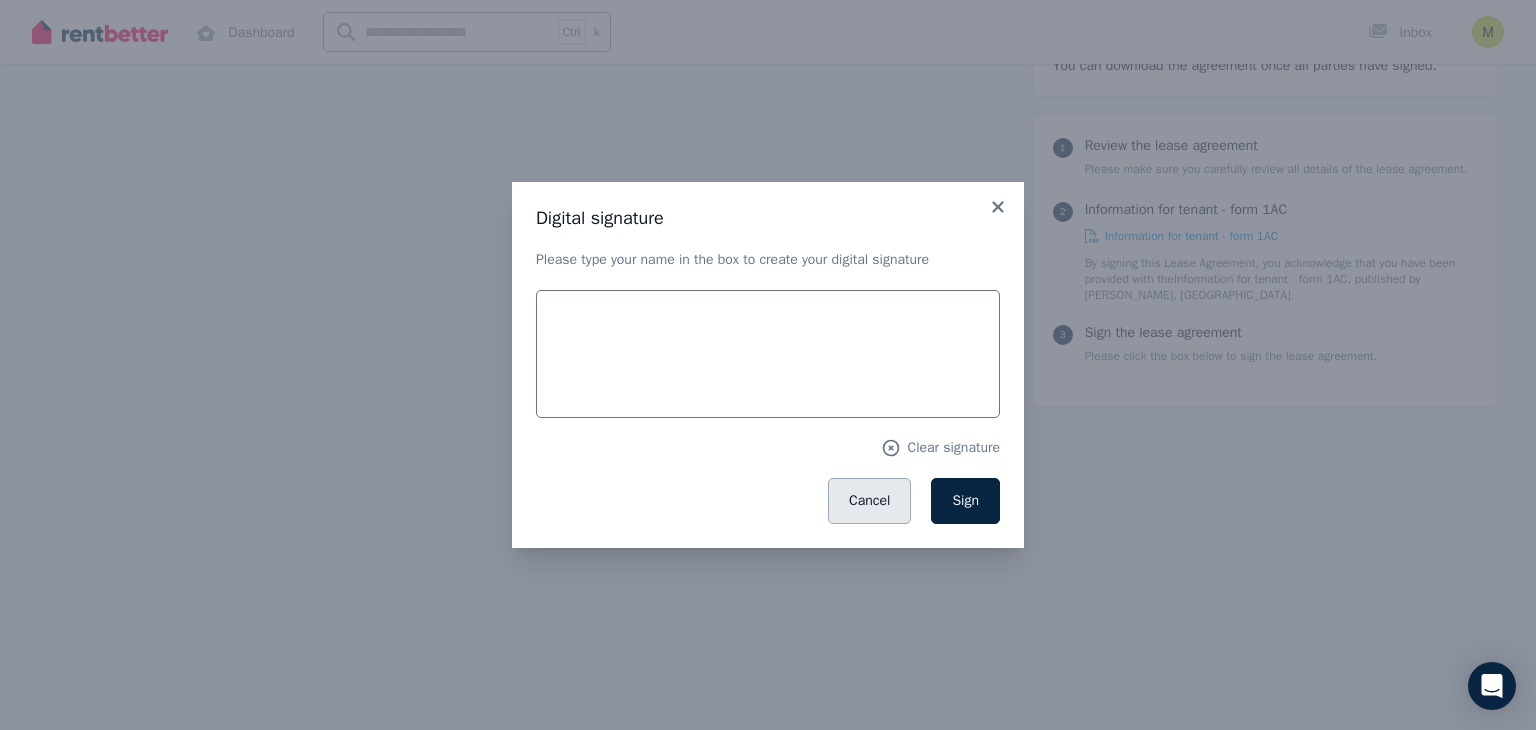 click on "Cancel" at bounding box center [869, 501] 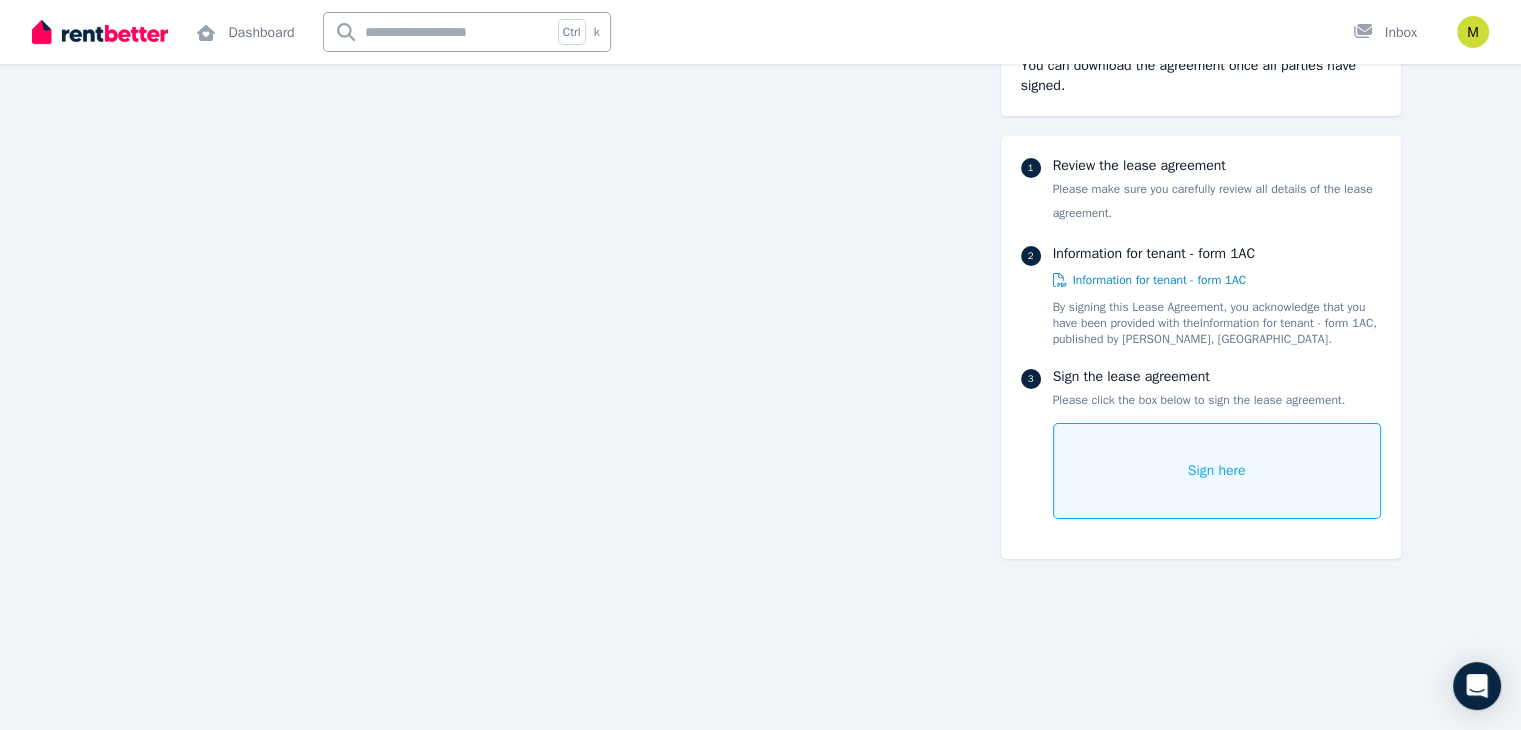 scroll, scrollTop: 15054, scrollLeft: 0, axis: vertical 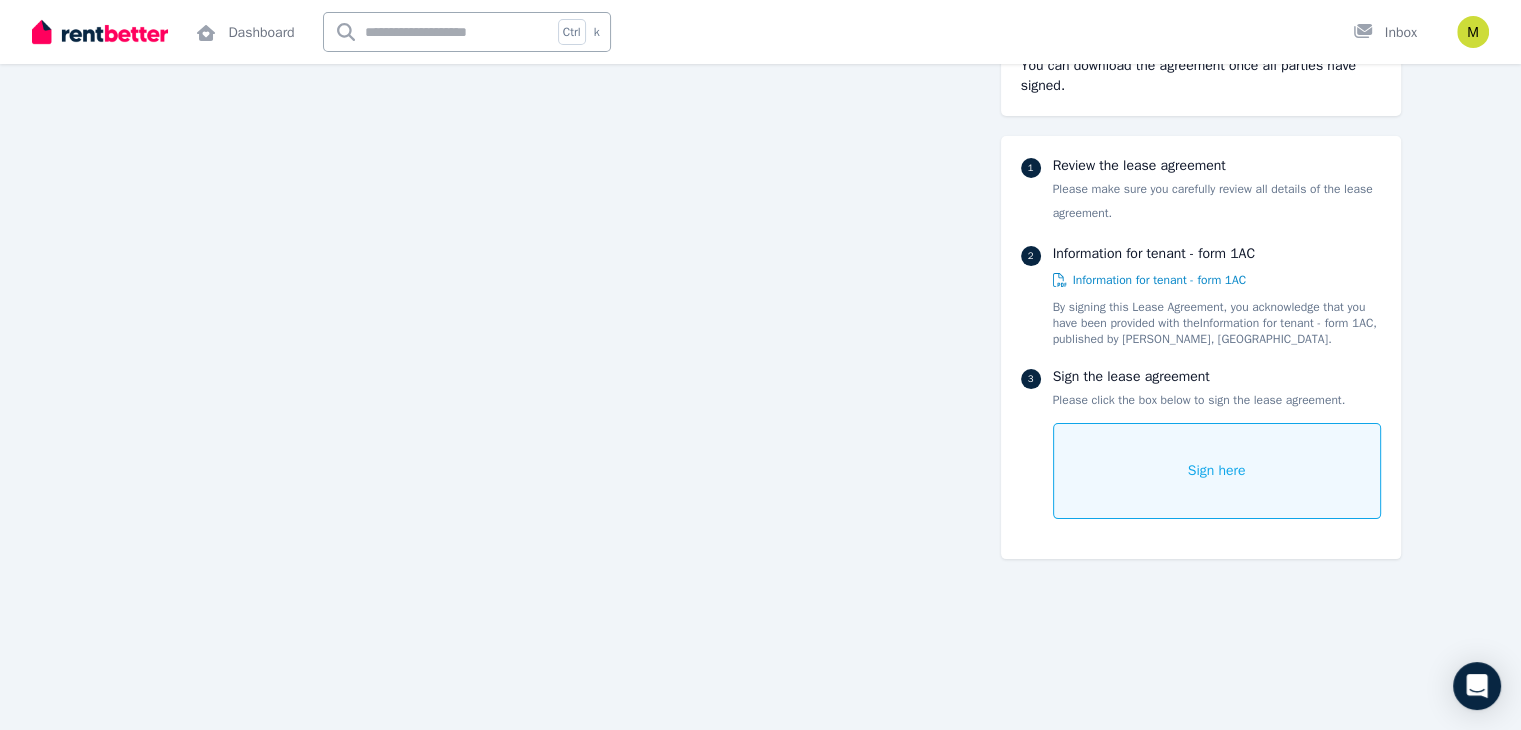 click on "Lease agreement Having trouble viewing PDF? Click  here  to open it in new tab. You can download the agreement once all parties have signed. 1 Review the lease agreement Please make sure you carefully review all details of the lease agreement. 2 Information for tenant - form 1AC   Information for tenant - form 1AC By signing this Lease Agreement, you acknowledge that you have been provided with the  Information for tenant - form 1AC , published by DEMIRS, WA. 3 Sign the lease agreement Please click the box below to sign the lease agreement. Sign here" at bounding box center (760, -6798) 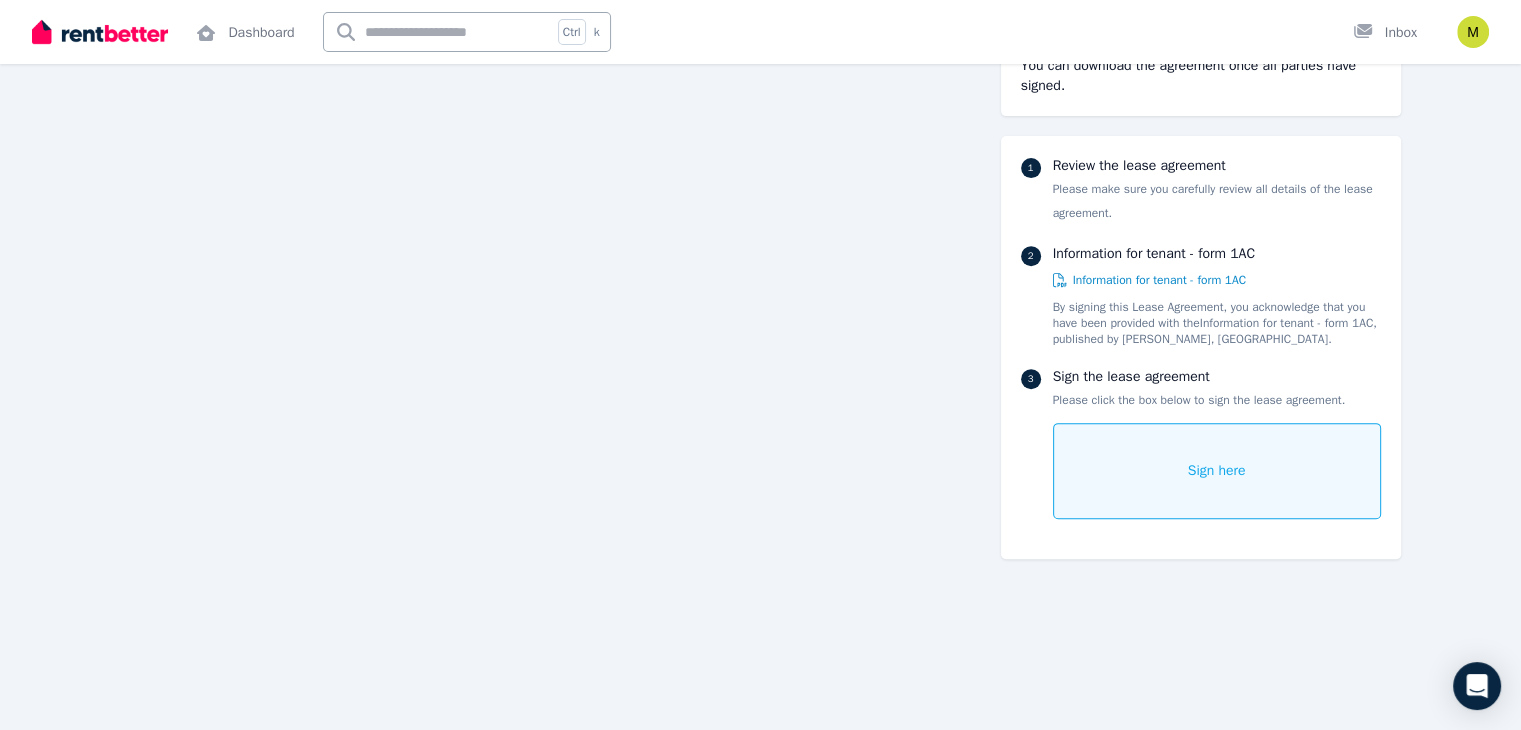 scroll, scrollTop: 15948, scrollLeft: 0, axis: vertical 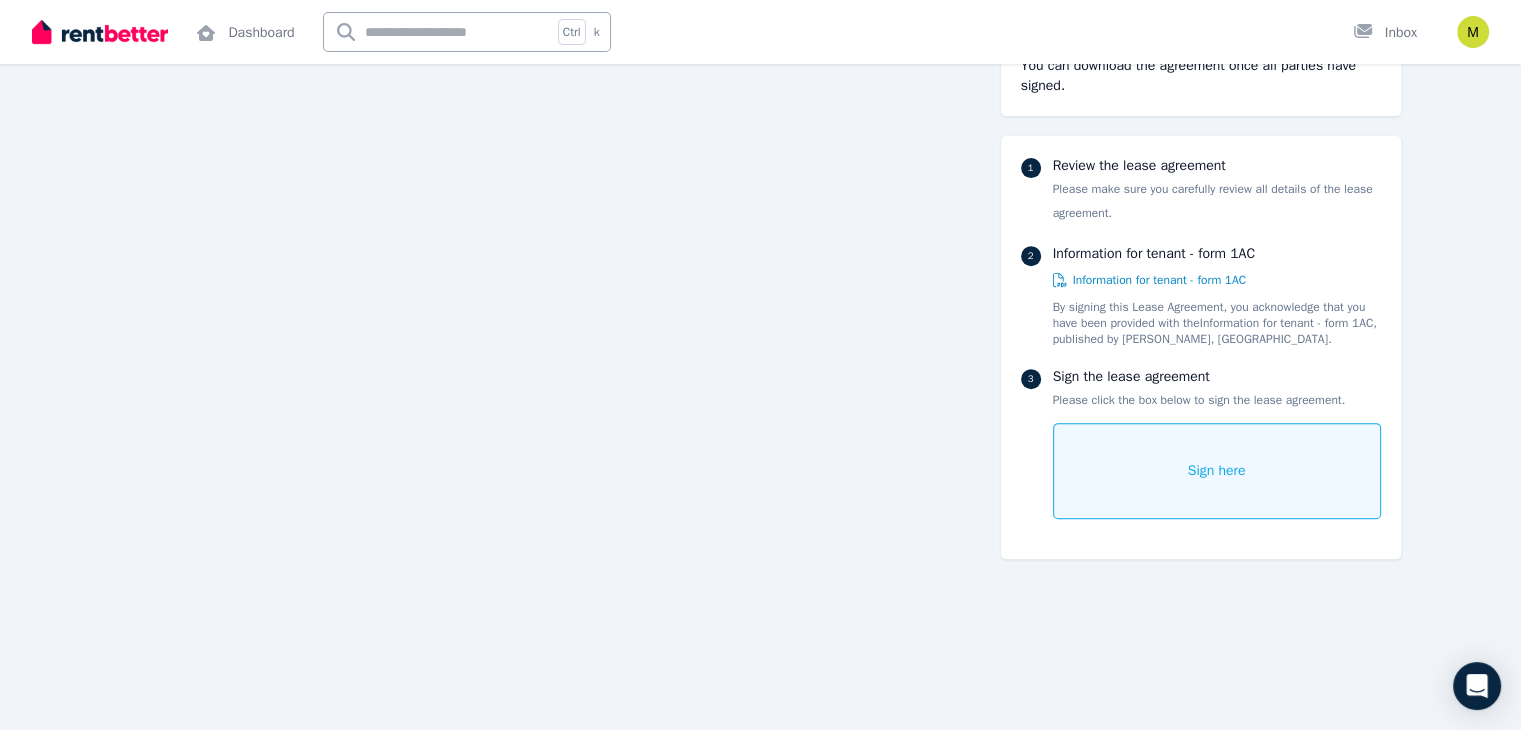 click on "Lease agreement Having trouble viewing PDF? Click  here  to open it in new tab. You can download the agreement once all parties have signed. 1 Review the lease agreement Please make sure you carefully review all details of the lease agreement. 2 Information for tenant - form 1AC   Information for tenant - form 1AC By signing this Lease Agreement, you acknowledge that you have been provided with the  Information for tenant - form 1AC , published by DEMIRS, WA. 3 Sign the lease agreement Please click the box below to sign the lease agreement. Sign here" at bounding box center (760, -7358) 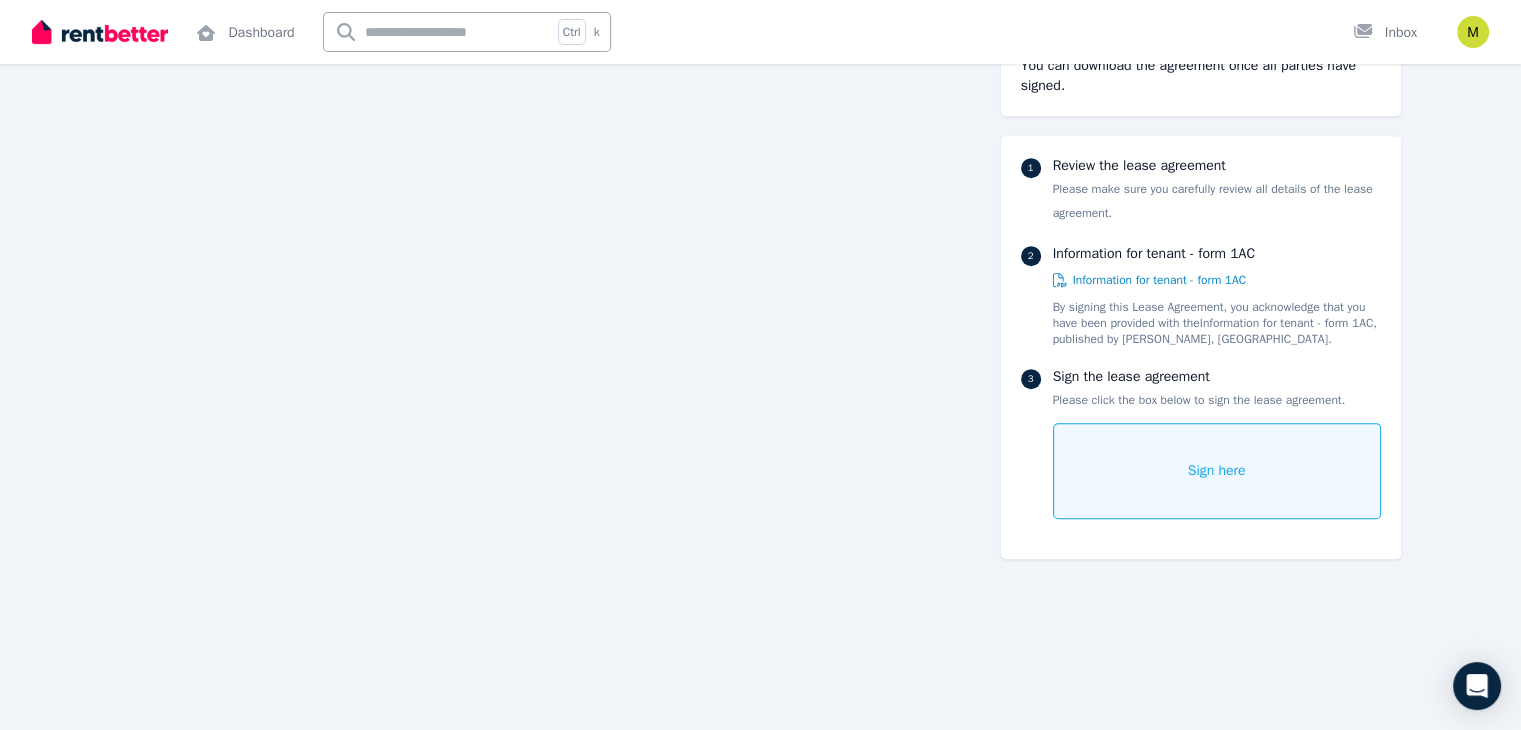 scroll, scrollTop: 16108, scrollLeft: 0, axis: vertical 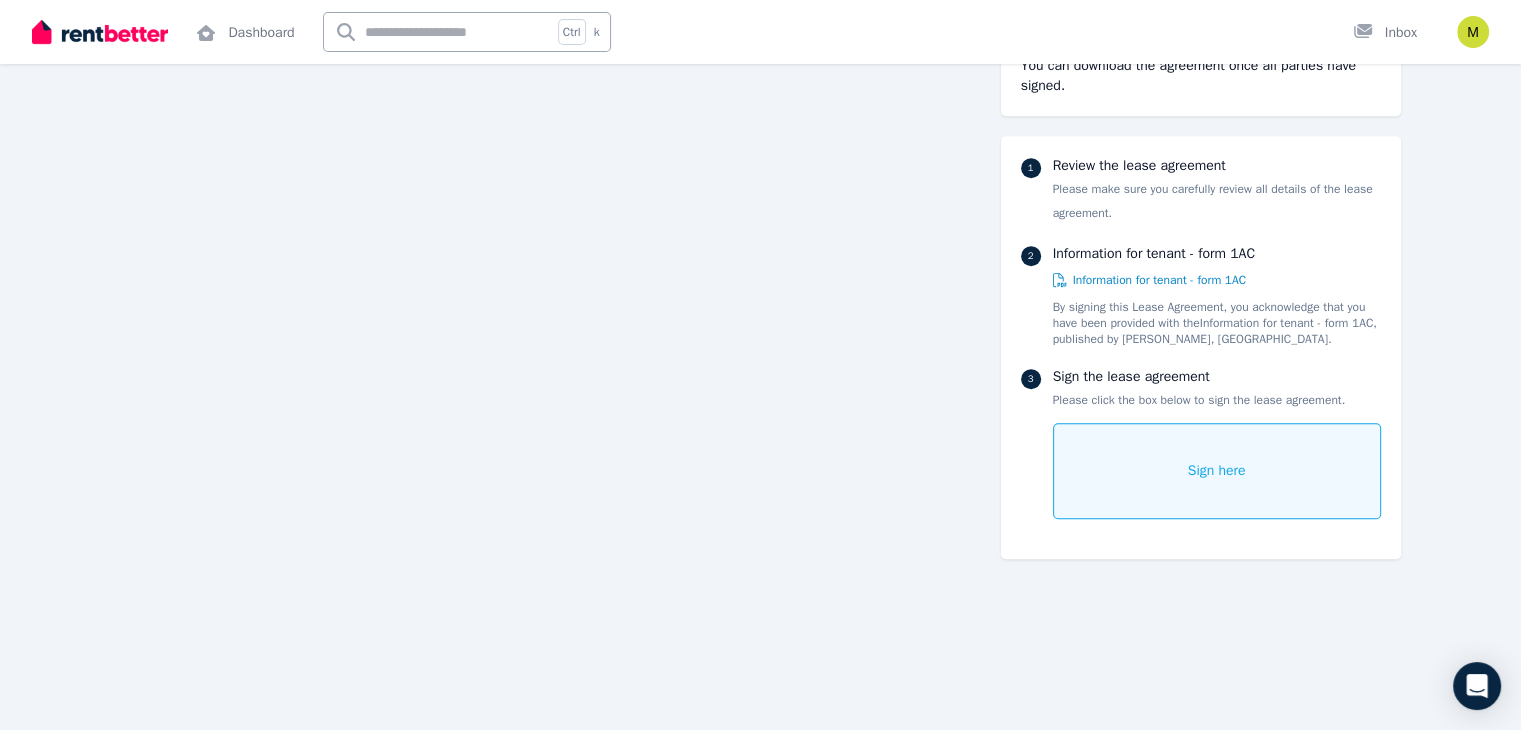 click on "Lease agreement Having trouble viewing PDF? Click  here  to open it in new tab. You can download the agreement once all parties have signed. 1 Review the lease agreement Please make sure you carefully review all details of the lease agreement. 2 Information for tenant - form 1AC   Information for tenant - form 1AC By signing this Lease Agreement, you acknowledge that you have been provided with the  Information for tenant - form 1AC , published by DEMIRS, WA. 3 Sign the lease agreement Please click the box below to sign the lease agreement. Sign here" at bounding box center [760, -7518] 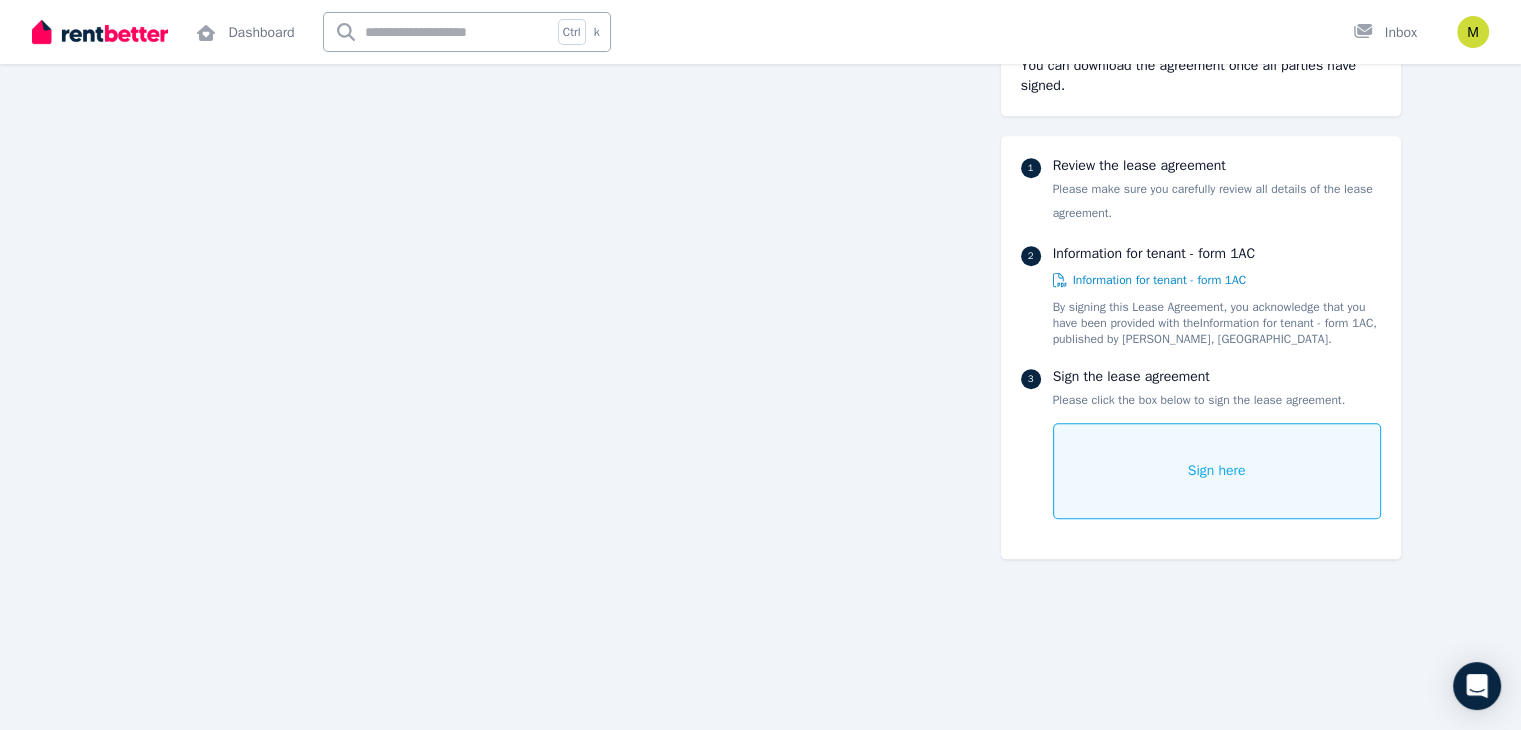 scroll, scrollTop: 16294, scrollLeft: 0, axis: vertical 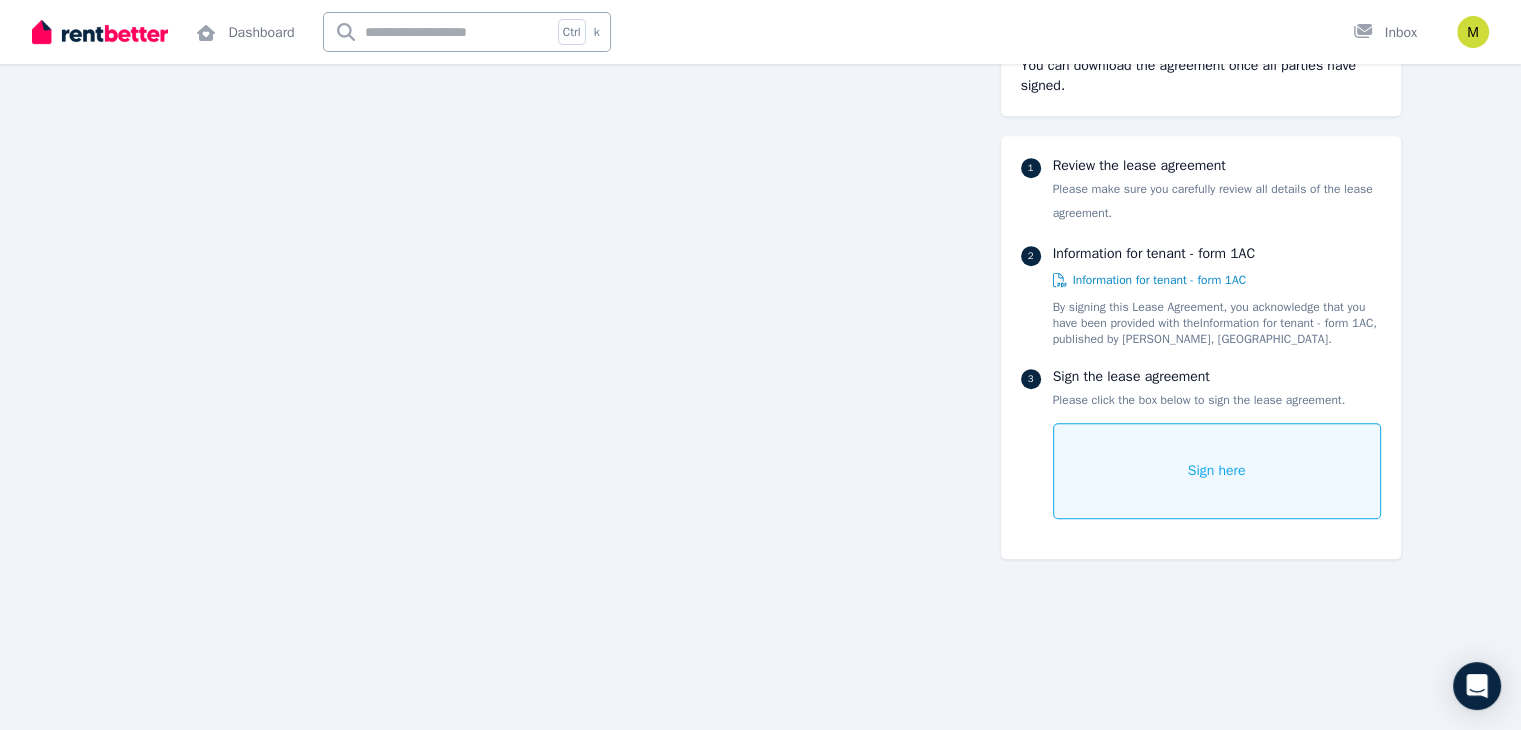 drag, startPoint x: 1533, startPoint y: 720, endPoint x: 1517, endPoint y: 140, distance: 580.22064 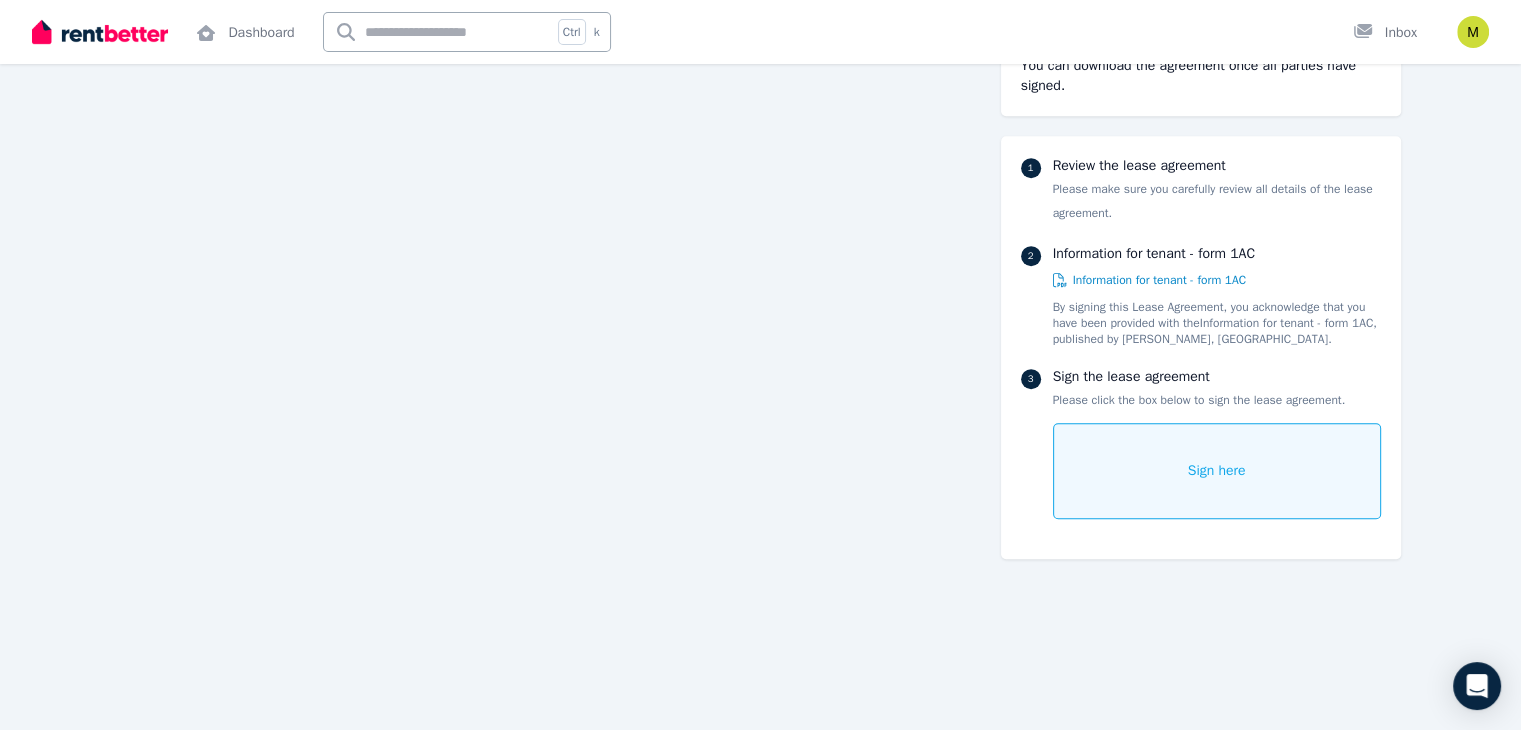 click on "Lease agreement Having trouble viewing PDF? Click  here  to open it in new tab. You can download the agreement once all parties have signed. 1 Review the lease agreement Please make sure you carefully review all details of the lease agreement. 2 Information for tenant - form 1AC   Information for tenant - form 1AC By signing this Lease Agreement, you acknowledge that you have been provided with the  Information for tenant - form 1AC , published by DEMIRS, WA. 3 Sign the lease agreement Please click the box below to sign the lease agreement. Sign here" at bounding box center (760, -7704) 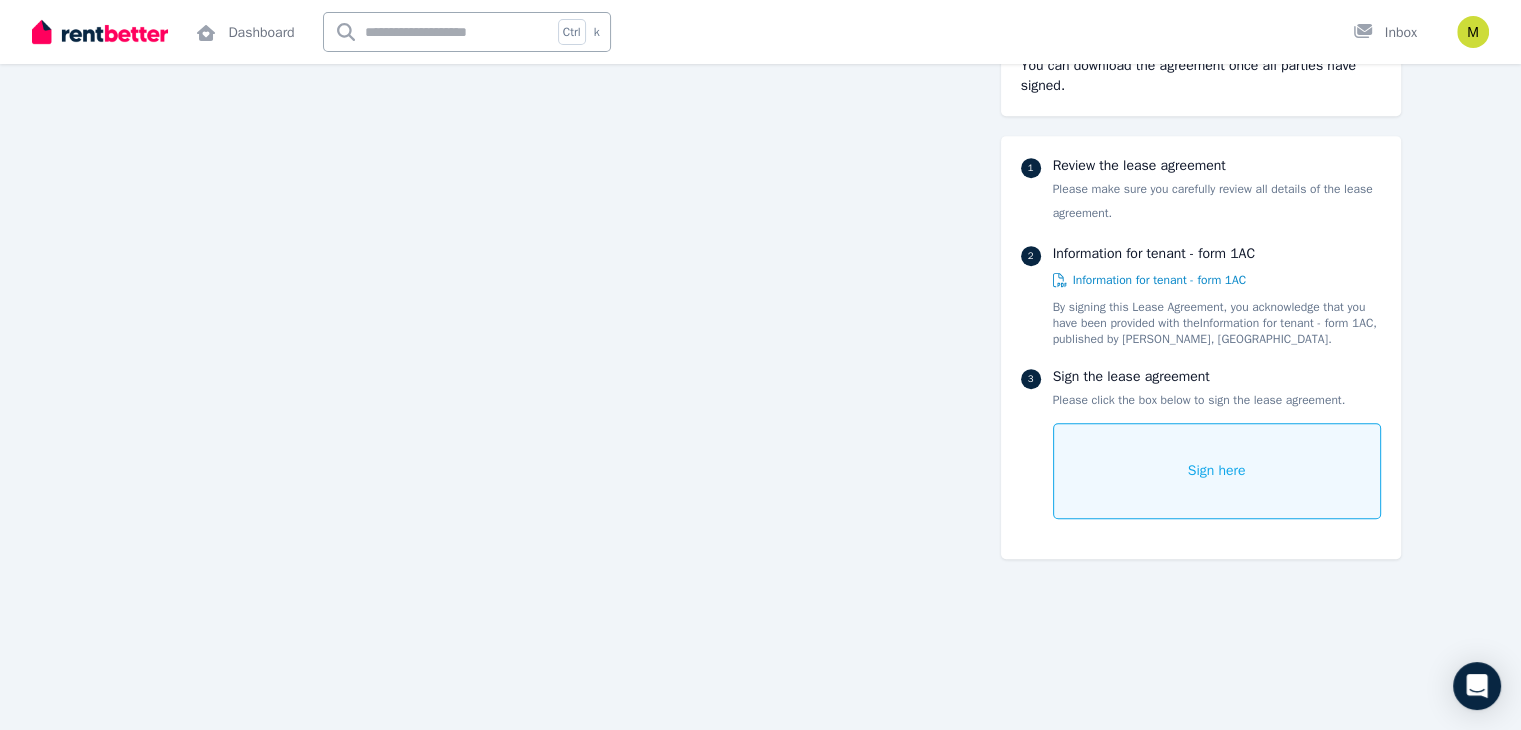 scroll, scrollTop: 16294, scrollLeft: 0, axis: vertical 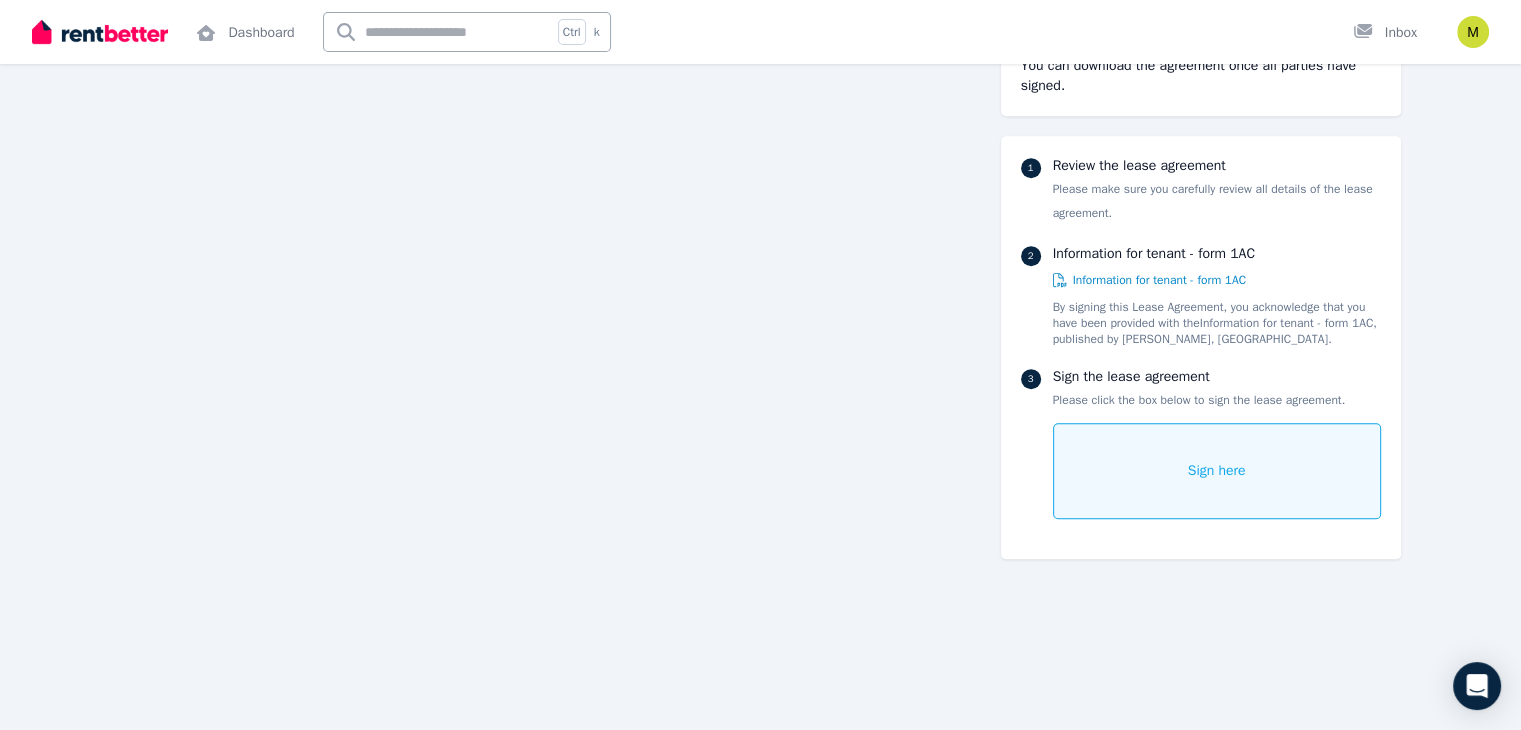 click on "Lease agreement Having trouble viewing PDF? Click  here  to open it in new tab. You can download the agreement once all parties have signed. 1 Review the lease agreement Please make sure you carefully review all details of the lease agreement. 2 Information for tenant - form 1AC   Information for tenant - form 1AC By signing this Lease Agreement, you acknowledge that you have been provided with the  Information for tenant - form 1AC , published by DEMIRS, WA. 3 Sign the lease agreement Please click the box below to sign the lease agreement. Sign here" at bounding box center [760, -7704] 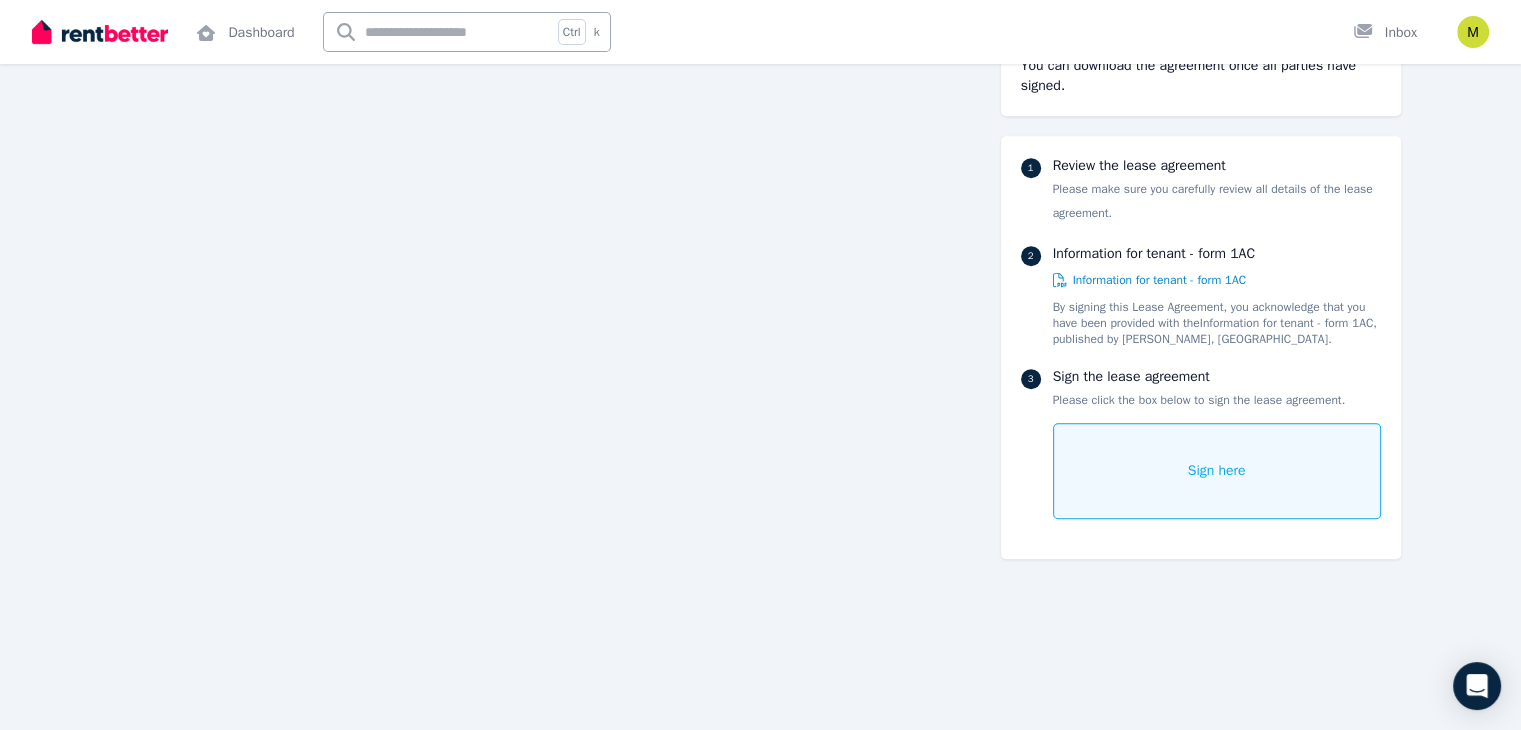 click on "Having trouble viewing PDF? Click  here  to open it in new tab. You can download the agreement once all parties have signed. 1 Review the lease agreement Please make sure you carefully review all details of the lease agreement. 2 Information for tenant - form 1AC   Information for tenant - form 1AC By signing this Lease Agreement, you acknowledge that you have been provided with the  Information for tenant - form 1AC , published by DEMIRS, WA. 3 Sign the lease agreement Please click the box below to sign the lease agreement. Sign here" at bounding box center (761, -7712) 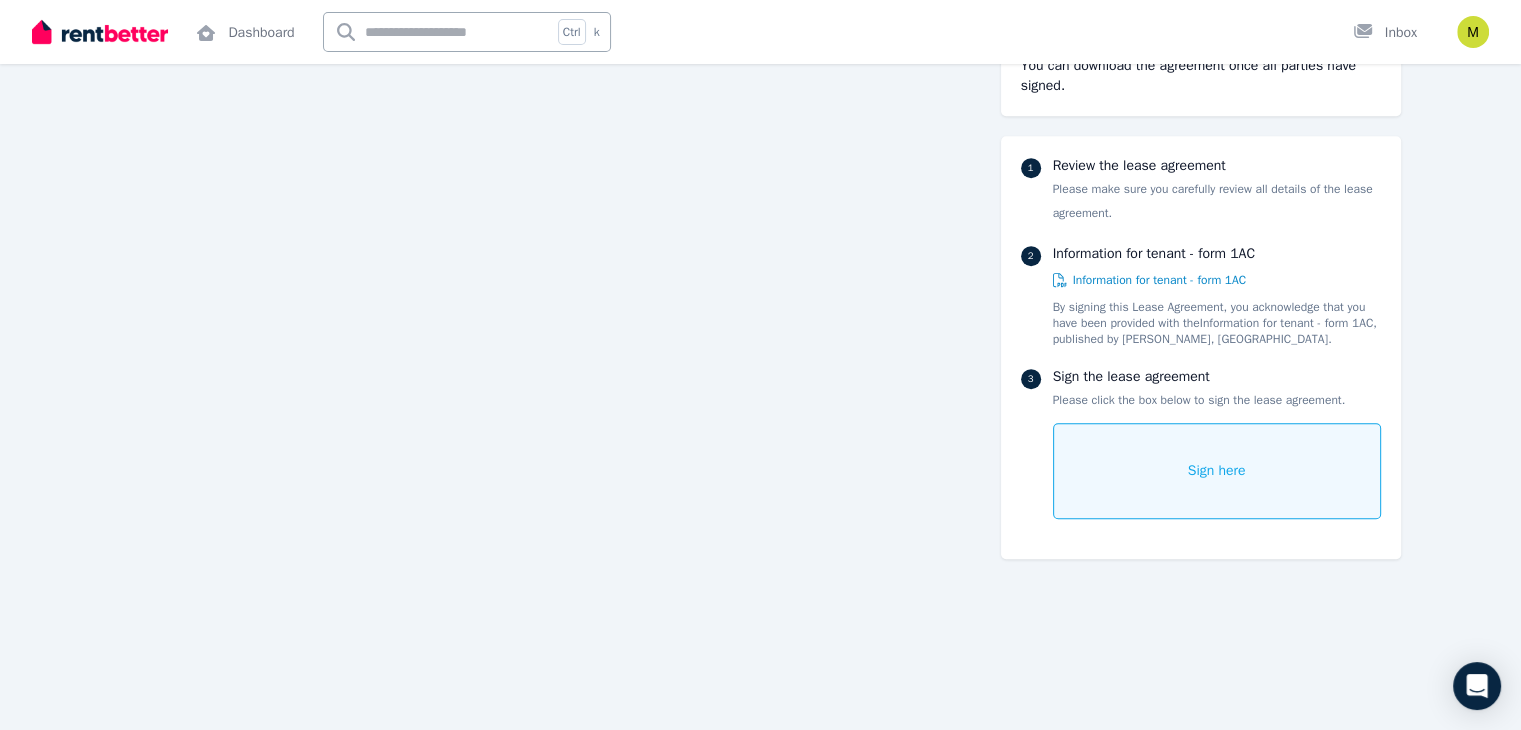 click on "Lease agreement Having trouble viewing PDF? Click  here  to open it in new tab. You can download the agreement once all parties have signed. 1 Review the lease agreement Please make sure you carefully review all details of the lease agreement. 2 Information for tenant - form 1AC   Information for tenant - form 1AC By signing this Lease Agreement, you acknowledge that you have been provided with the  Information for tenant - form 1AC , published by DEMIRS, WA. 3 Sign the lease agreement Please click the box below to sign the lease agreement. Sign here" at bounding box center [760, -7704] 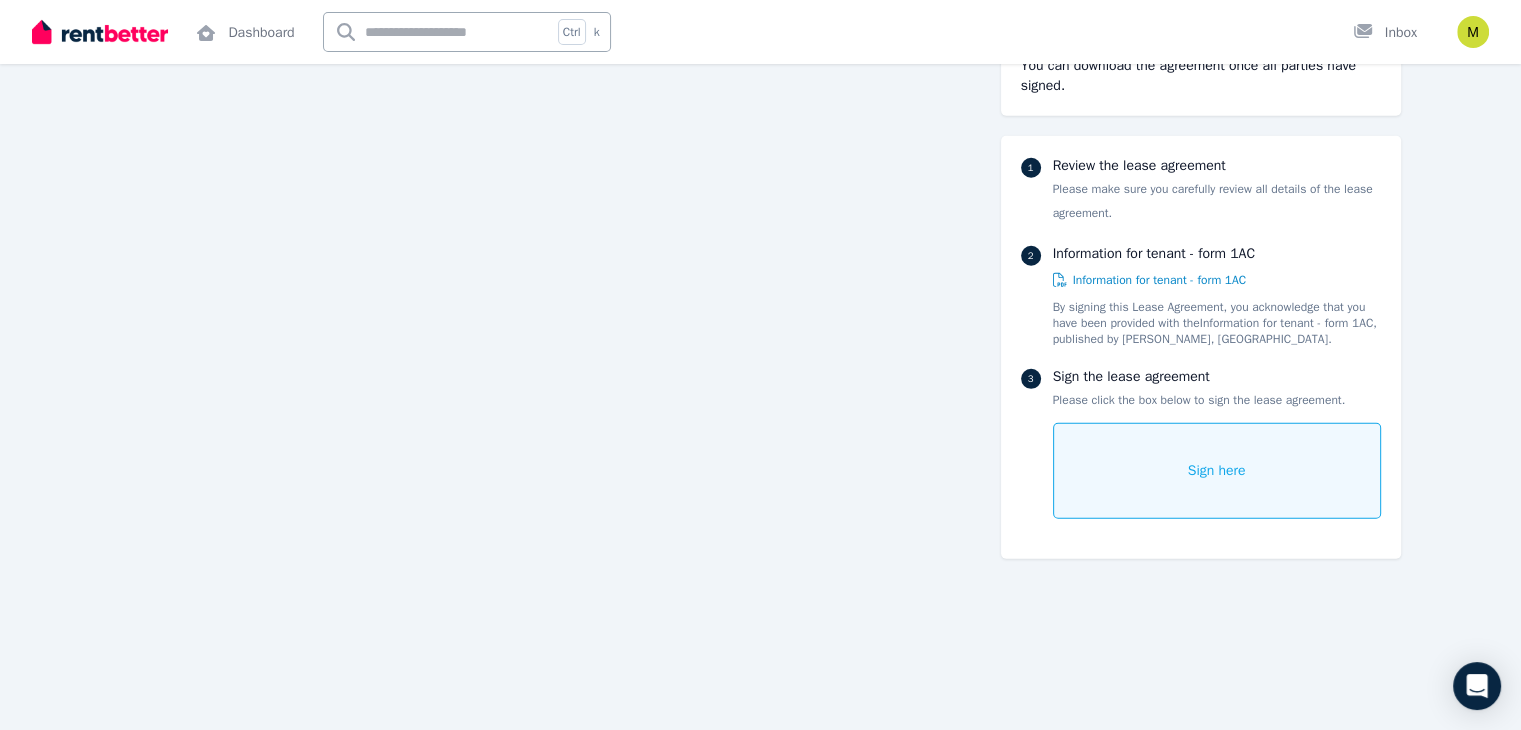 scroll, scrollTop: 5760, scrollLeft: 0, axis: vertical 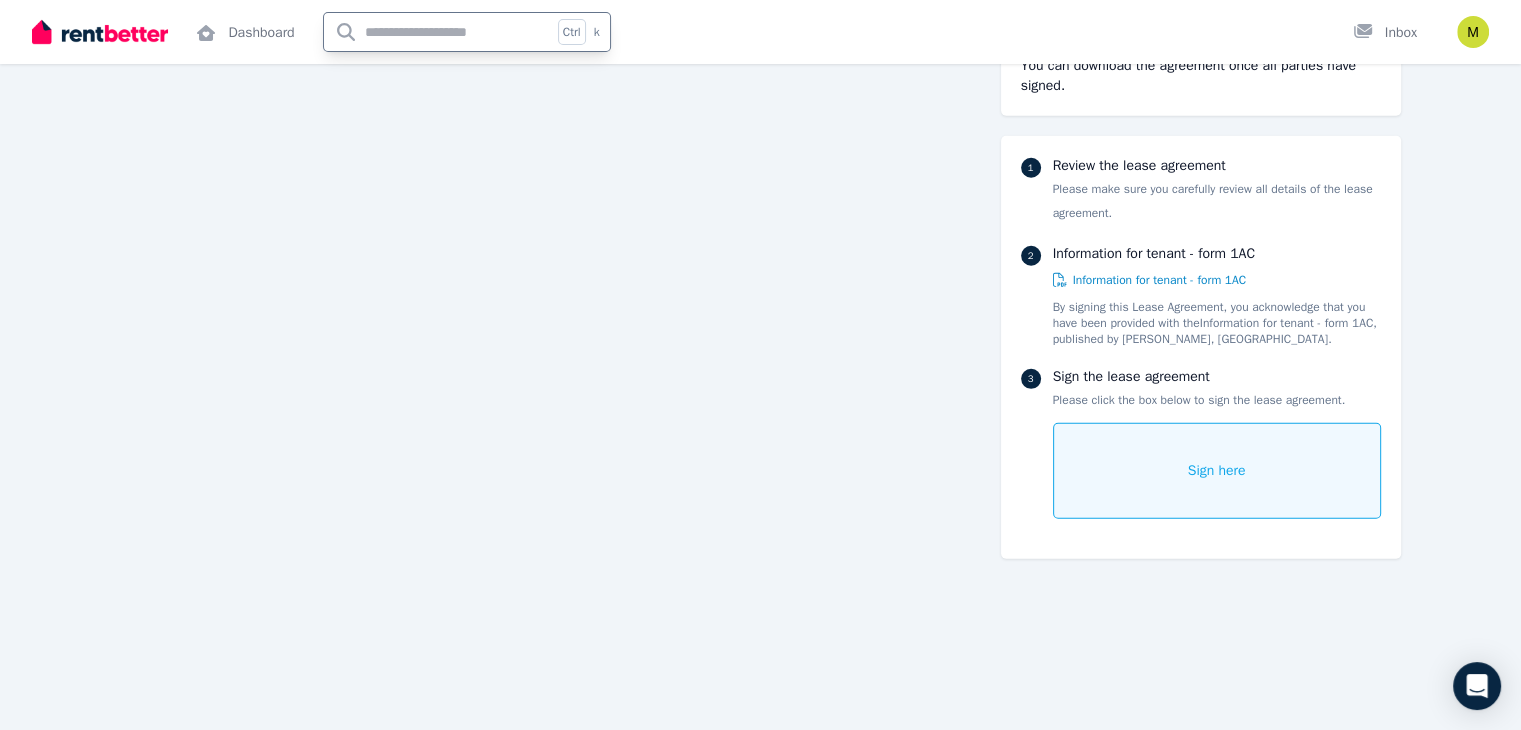 click at bounding box center (438, 32) 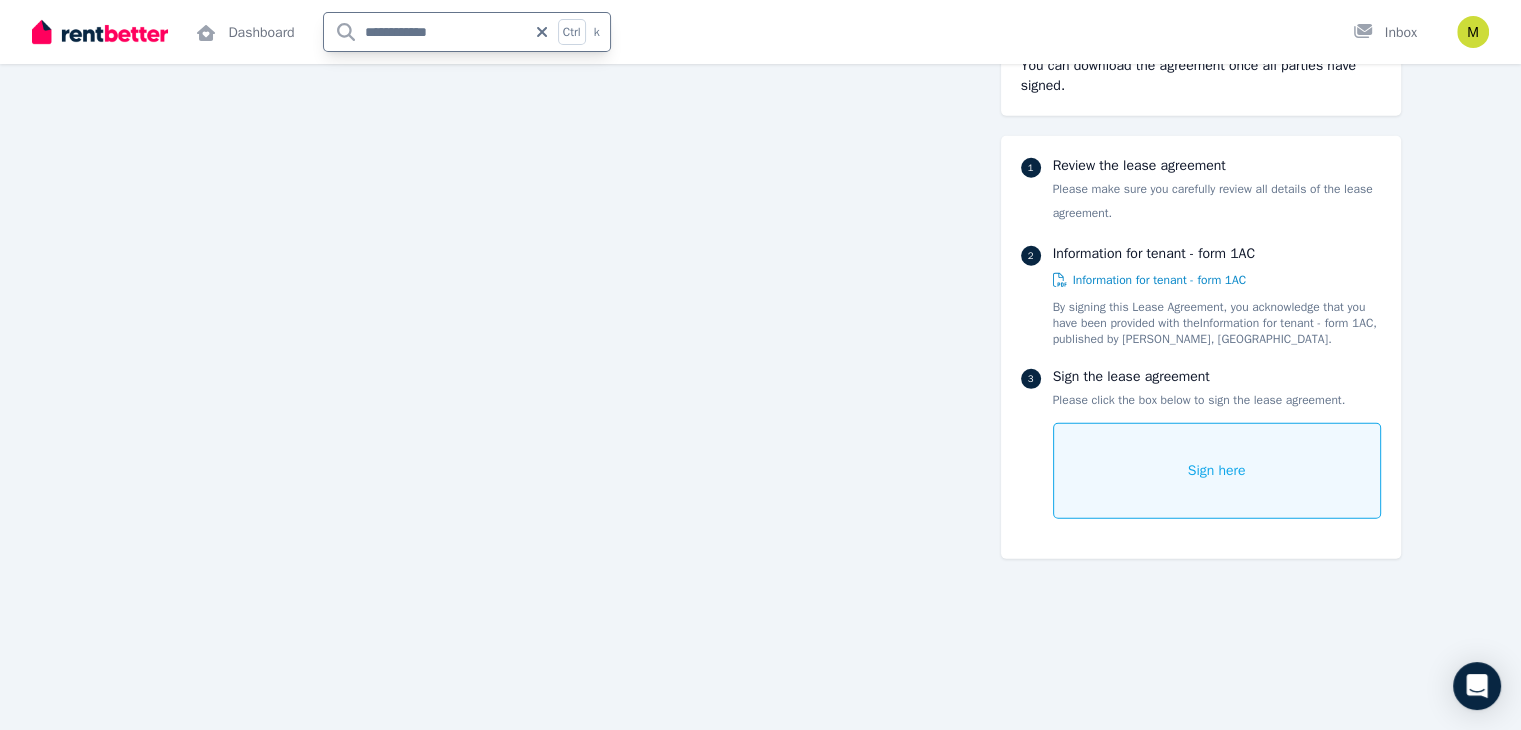 type on "**********" 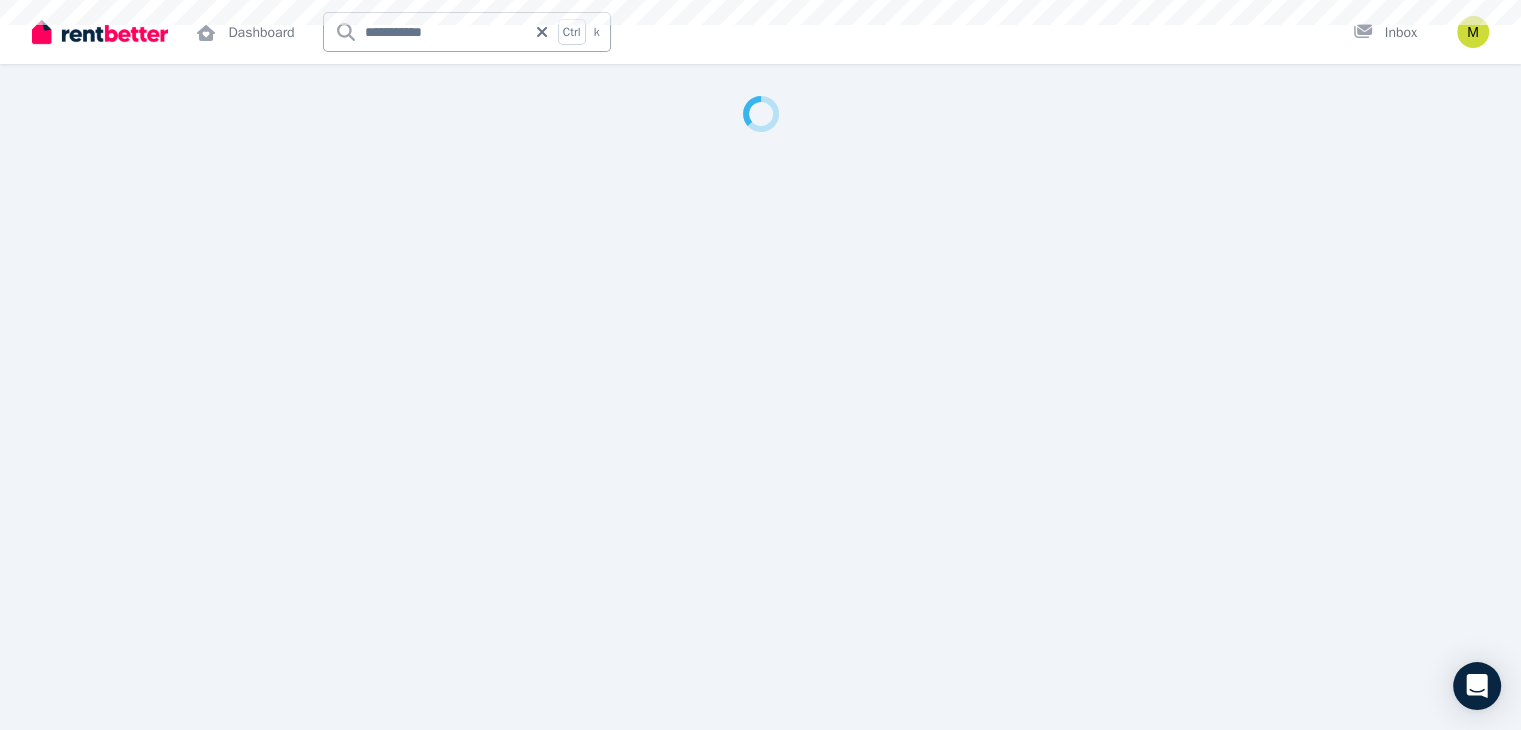 scroll, scrollTop: 0, scrollLeft: 0, axis: both 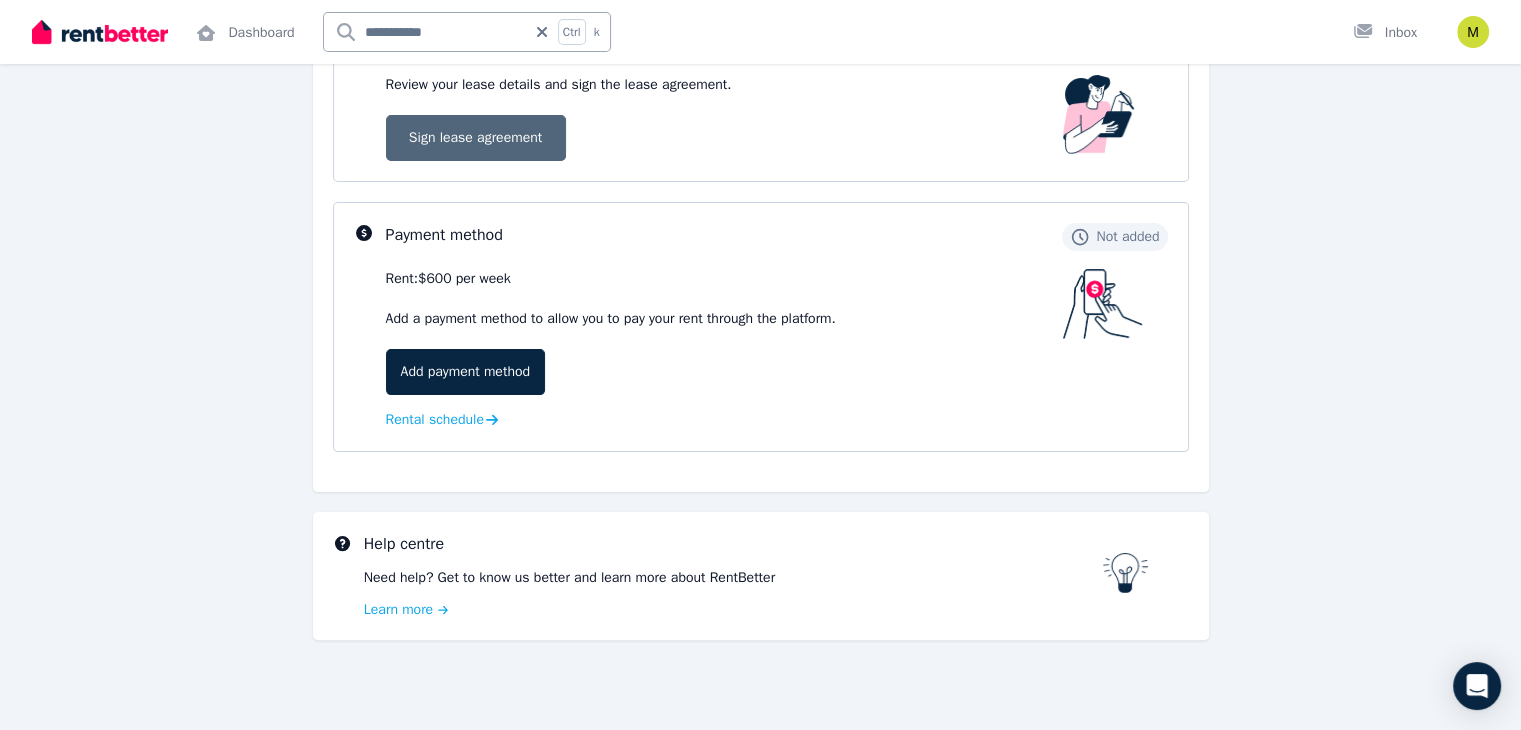 click on "Sign lease agreement" at bounding box center (476, 138) 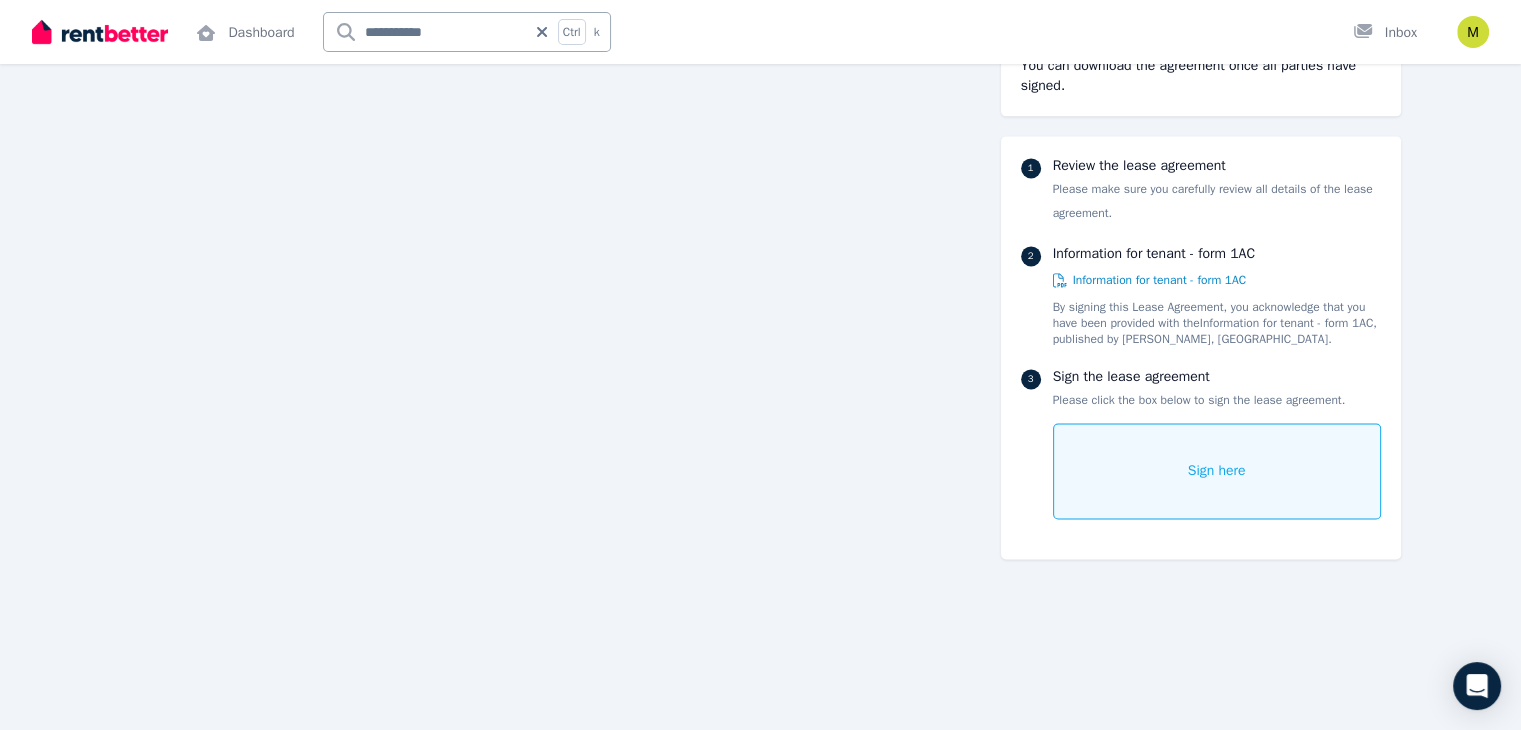 scroll, scrollTop: 2764, scrollLeft: 0, axis: vertical 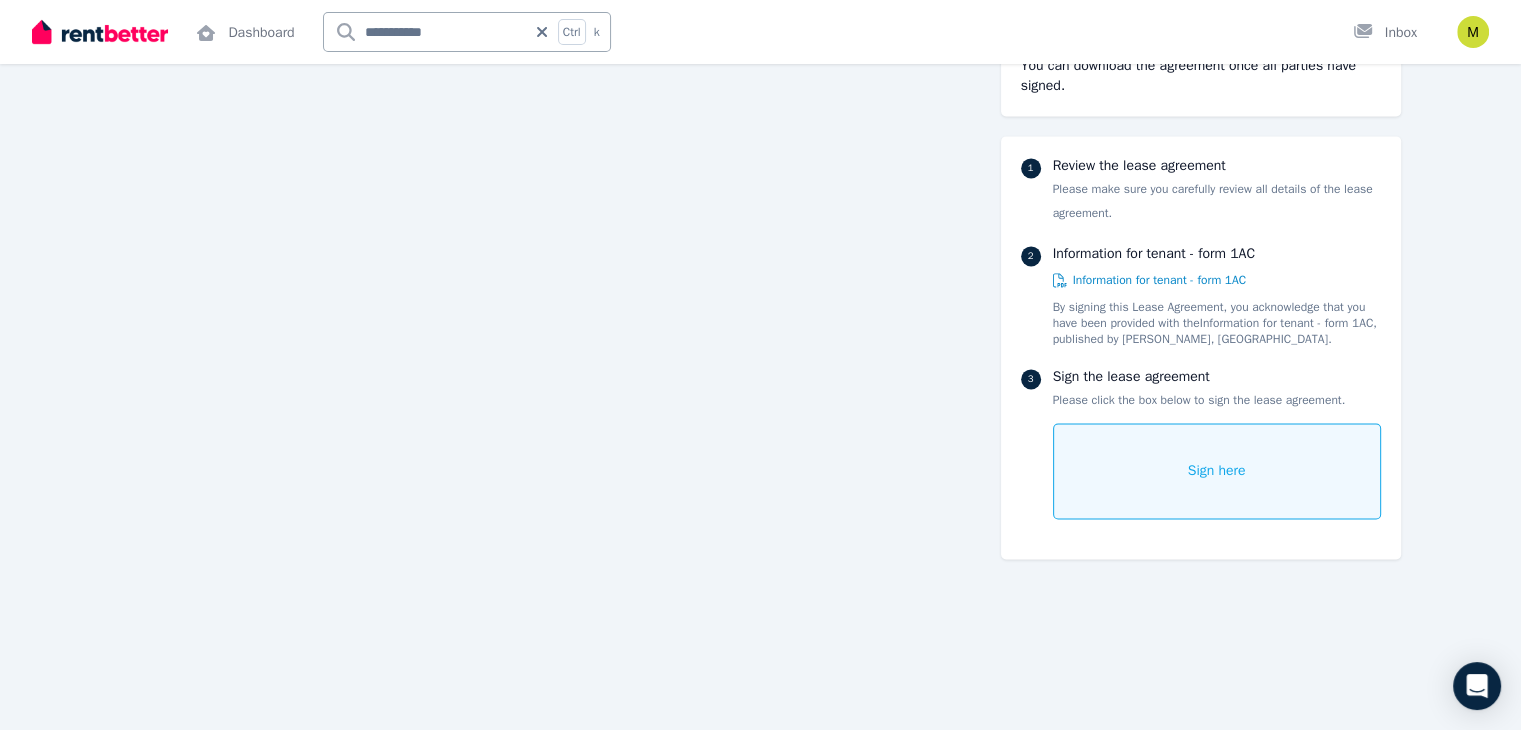click on "1 Review the lease agreement Please make sure you carefully review all details of the lease agreement. 2 Information for tenant - form 1AC   Information for tenant - form 1AC By signing this Lease Agreement, you acknowledge that you have been provided with the  Information for tenant - form 1AC , published by DEMIRS, WA. 3 Sign the lease agreement Please click the box below to sign the lease agreement. Sign here" at bounding box center [1201, 347] 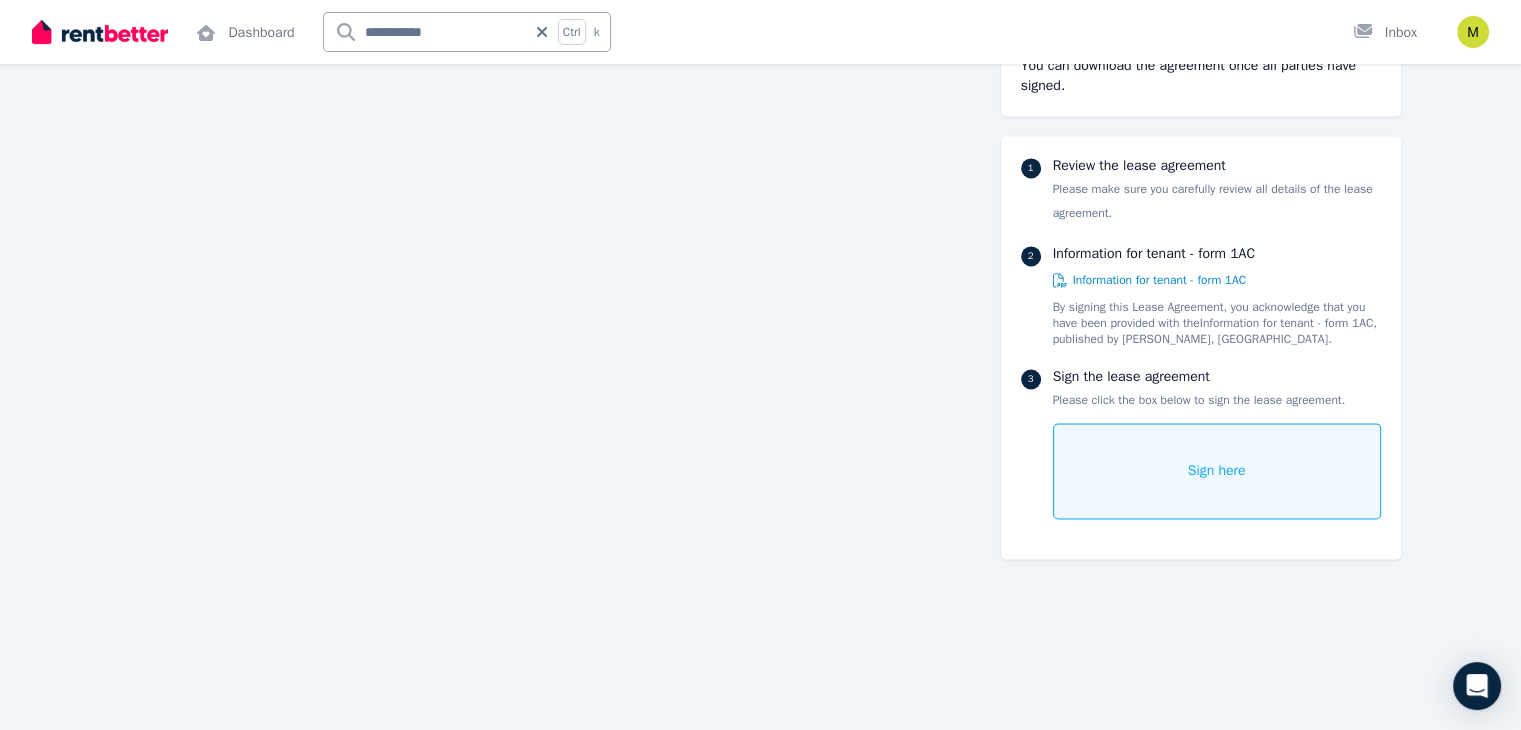 scroll, scrollTop: 3044, scrollLeft: 0, axis: vertical 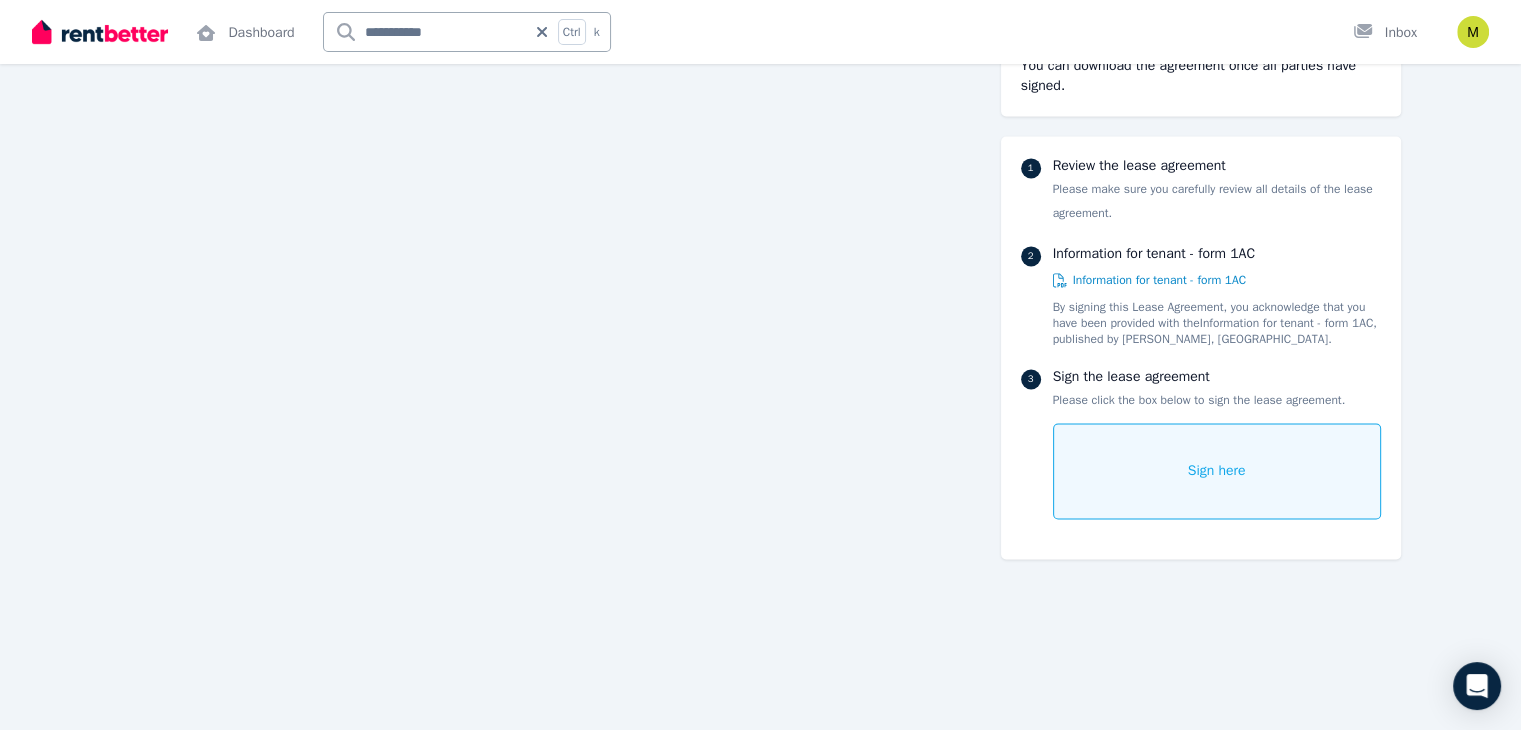 click on "Sign here" at bounding box center (1217, 471) 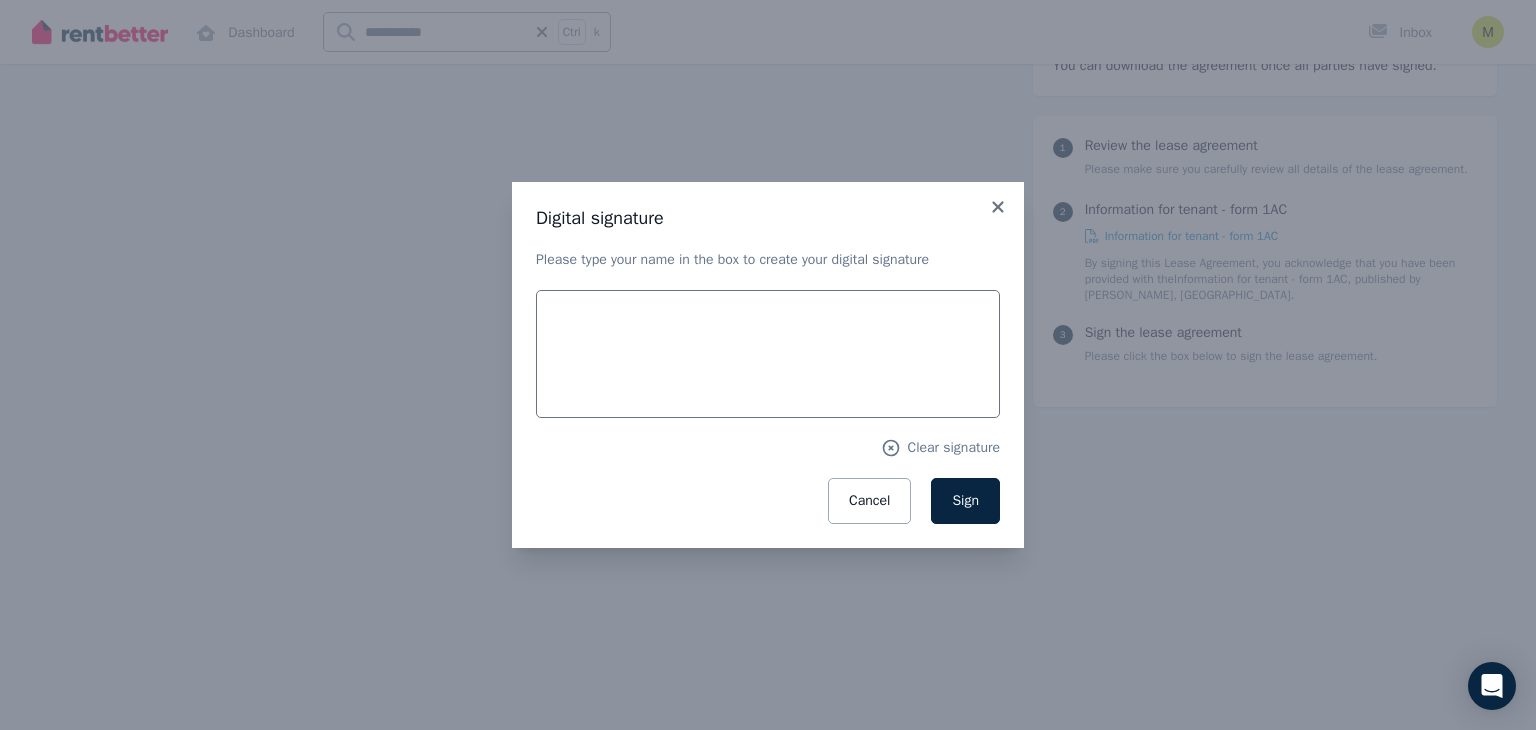 scroll, scrollTop: 10708, scrollLeft: 0, axis: vertical 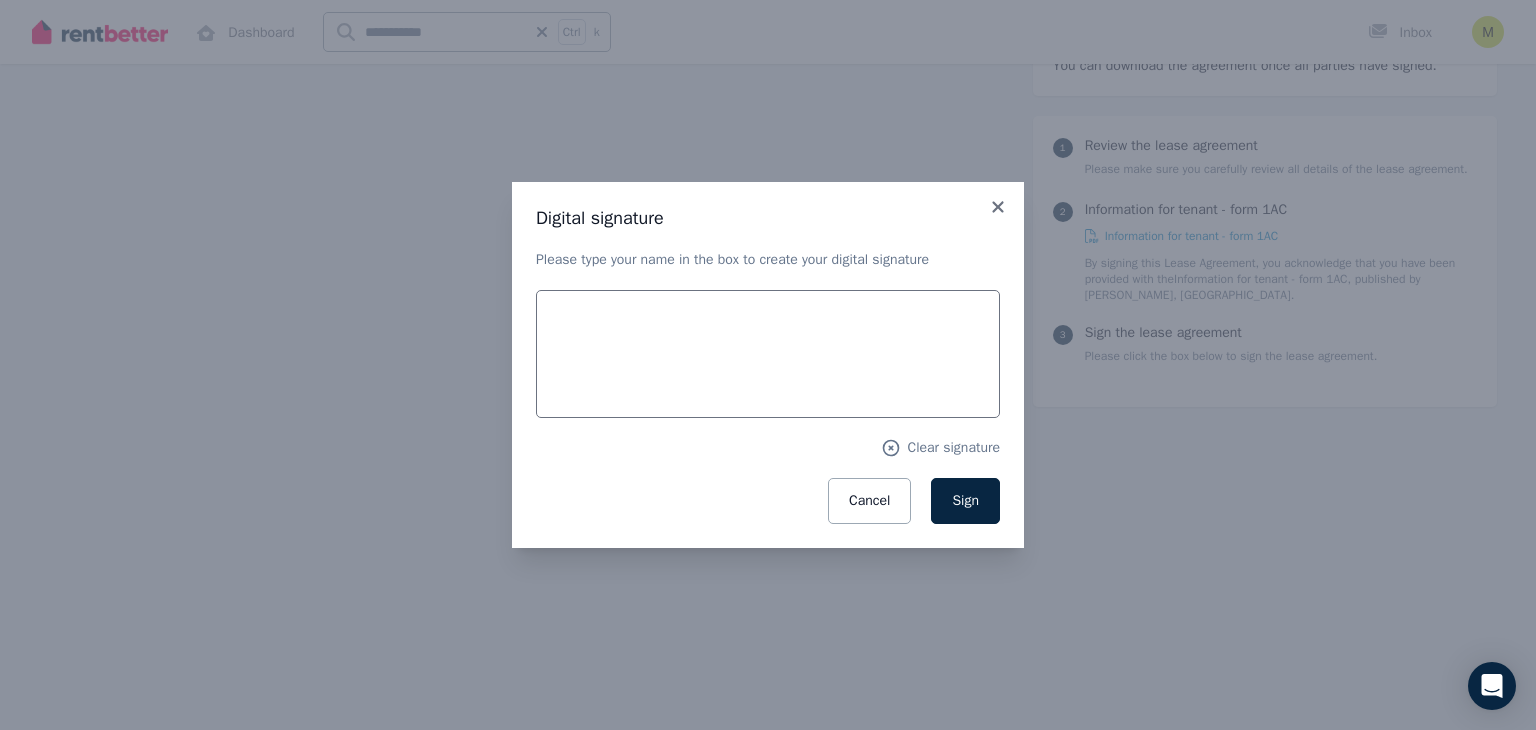 click on "Clear signature" at bounding box center (768, 448) 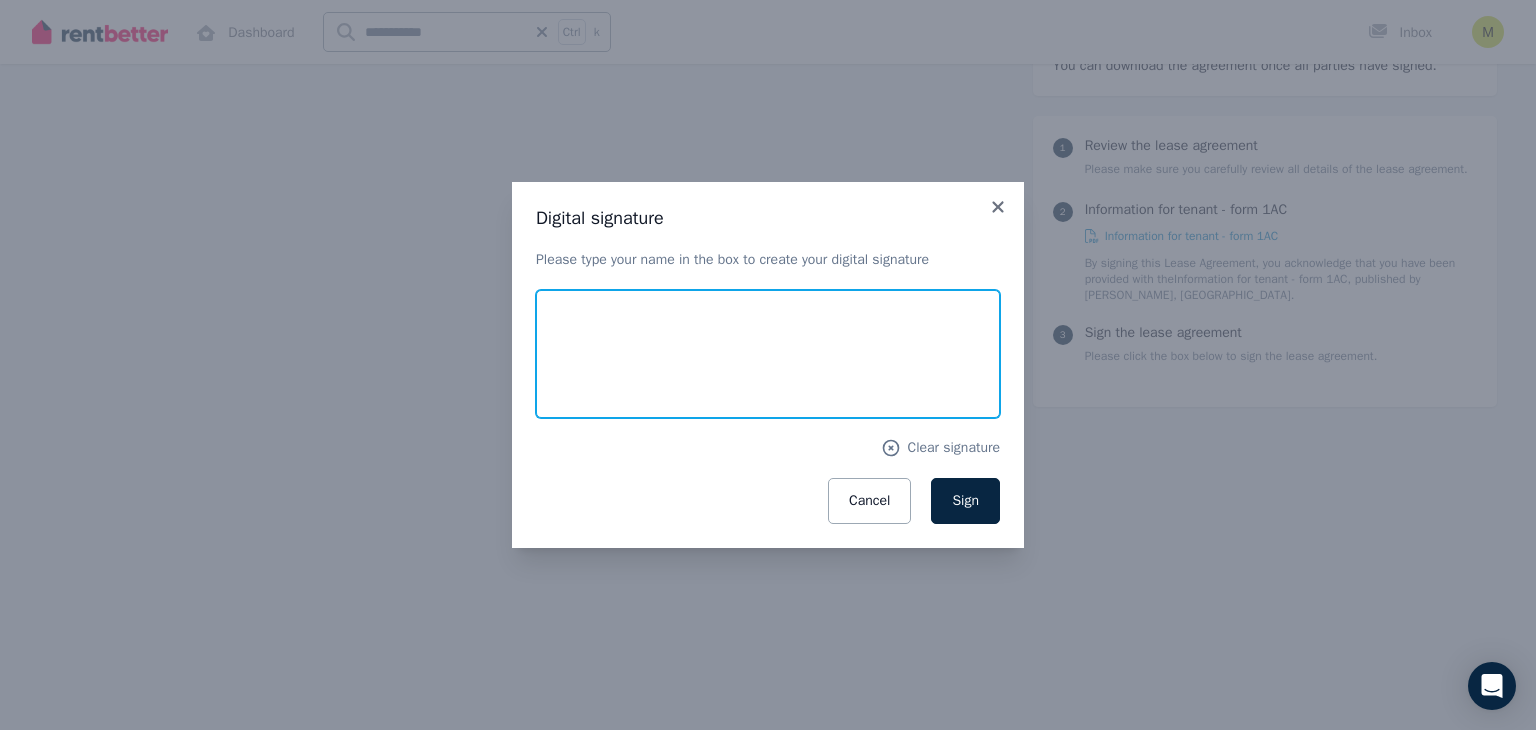 click at bounding box center [768, 354] 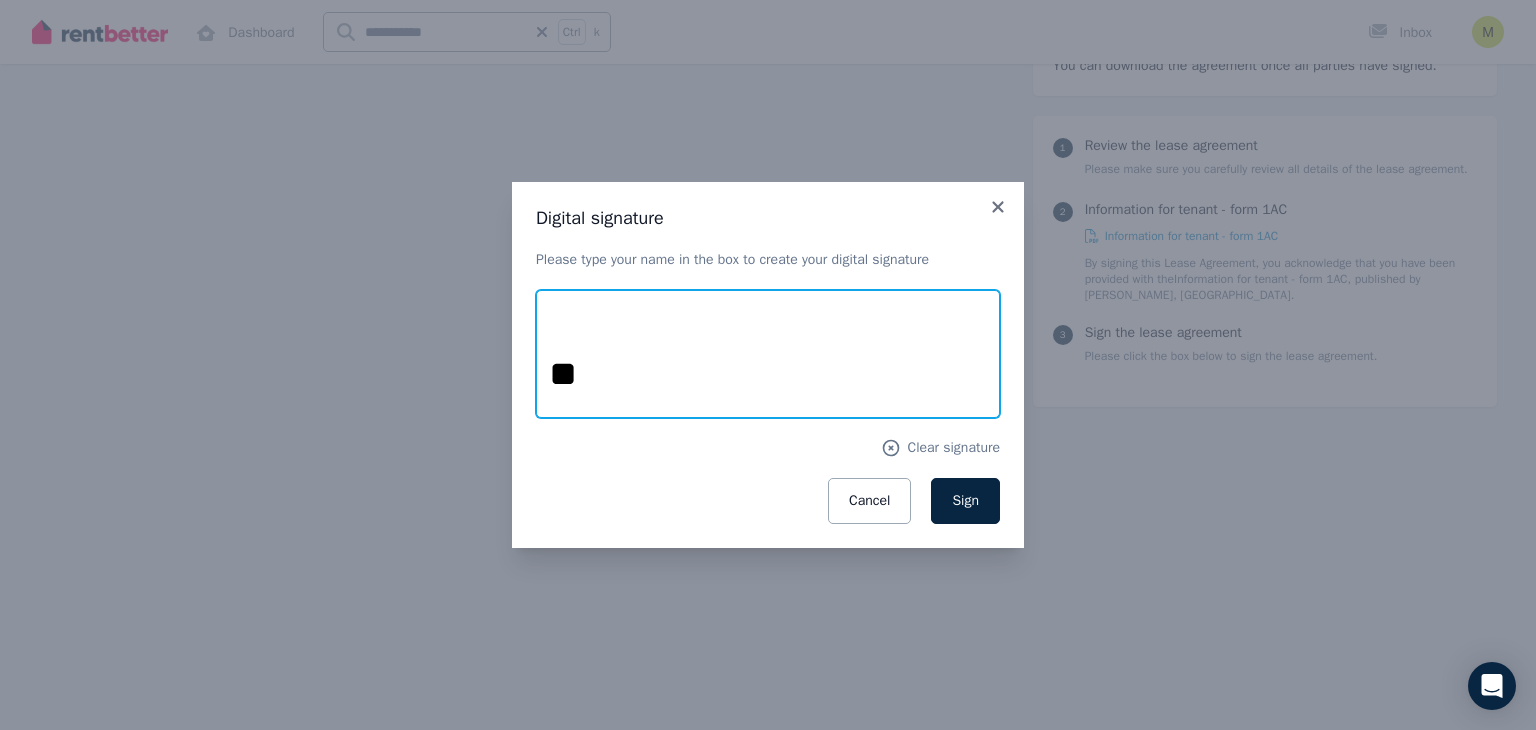type on "*" 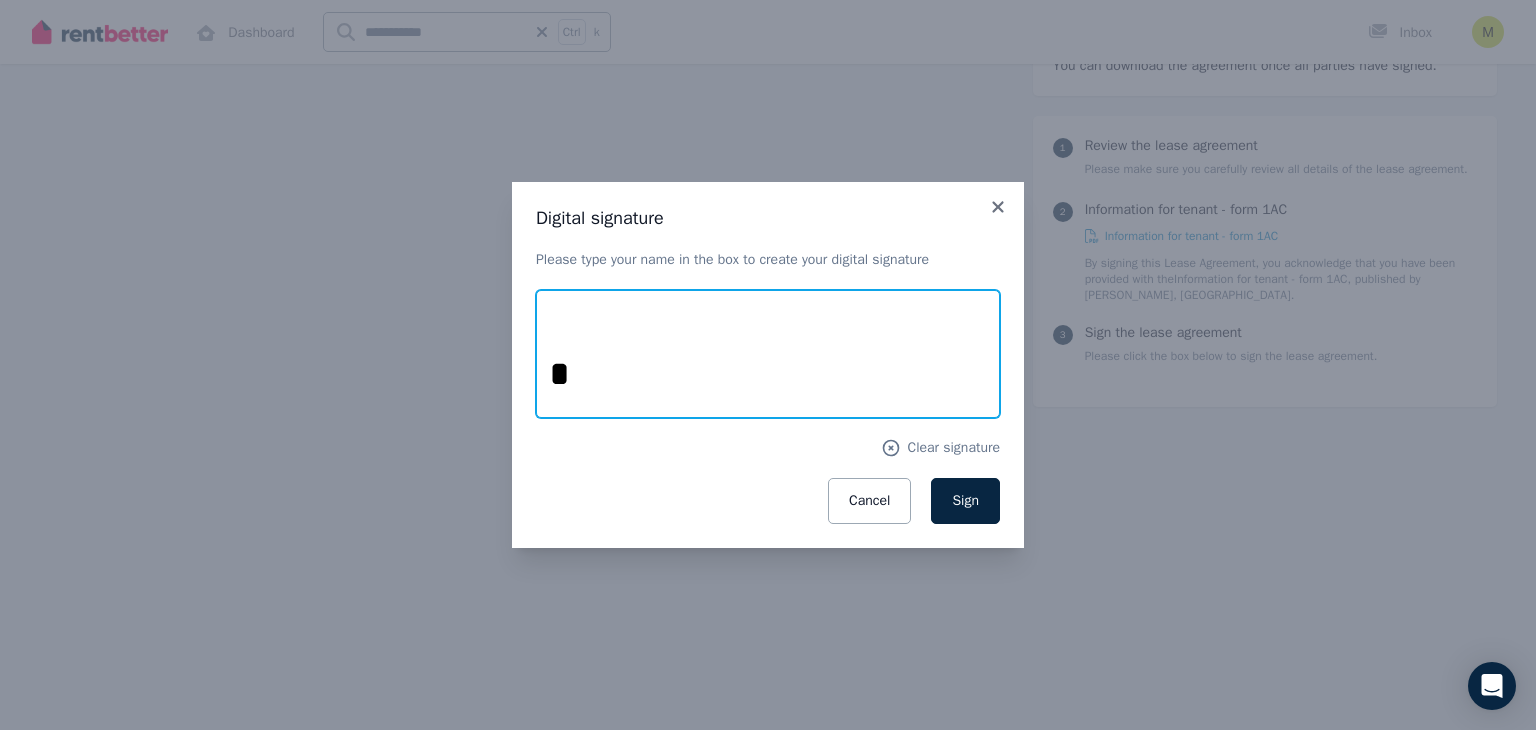type 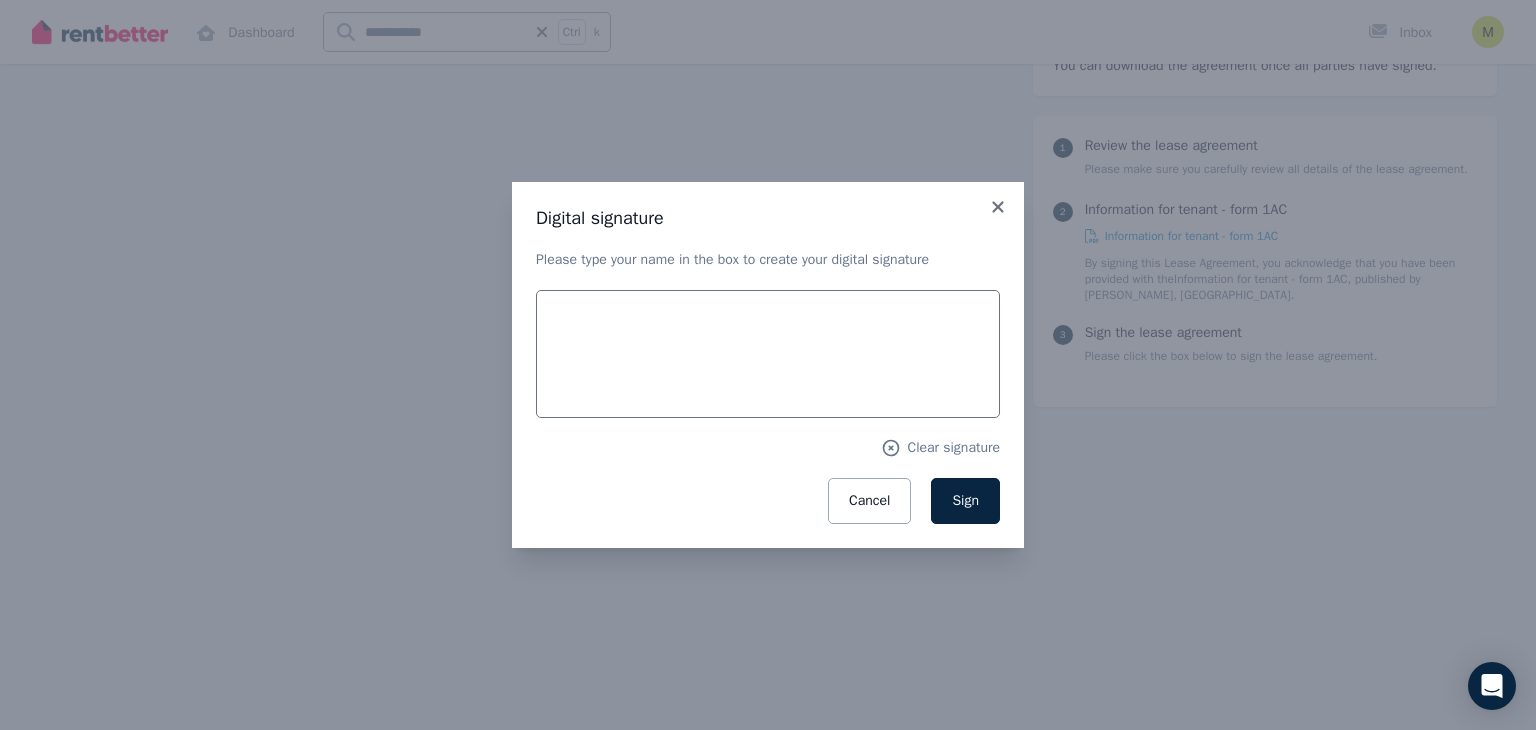 type 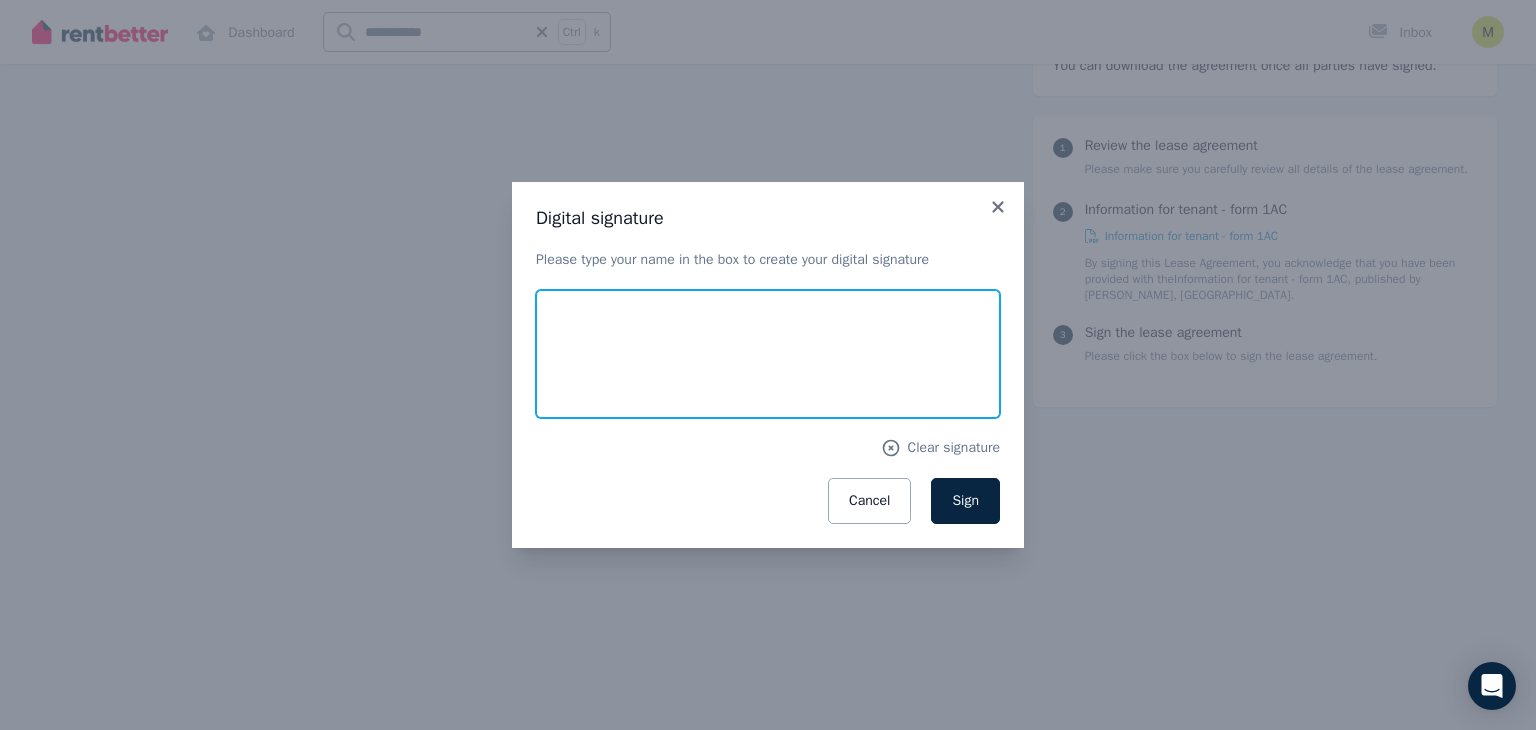 click at bounding box center [768, 354] 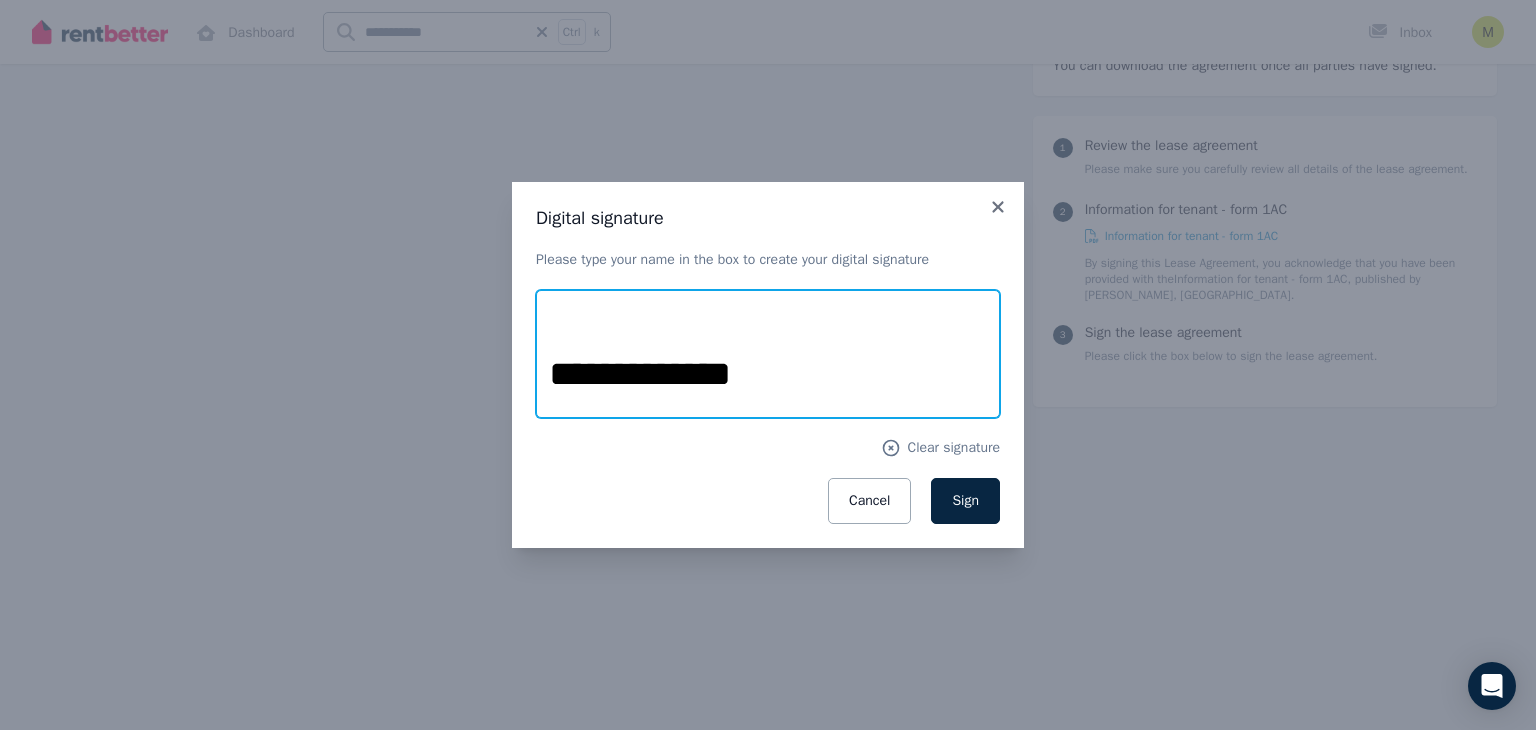 click on "**********" at bounding box center [768, 354] 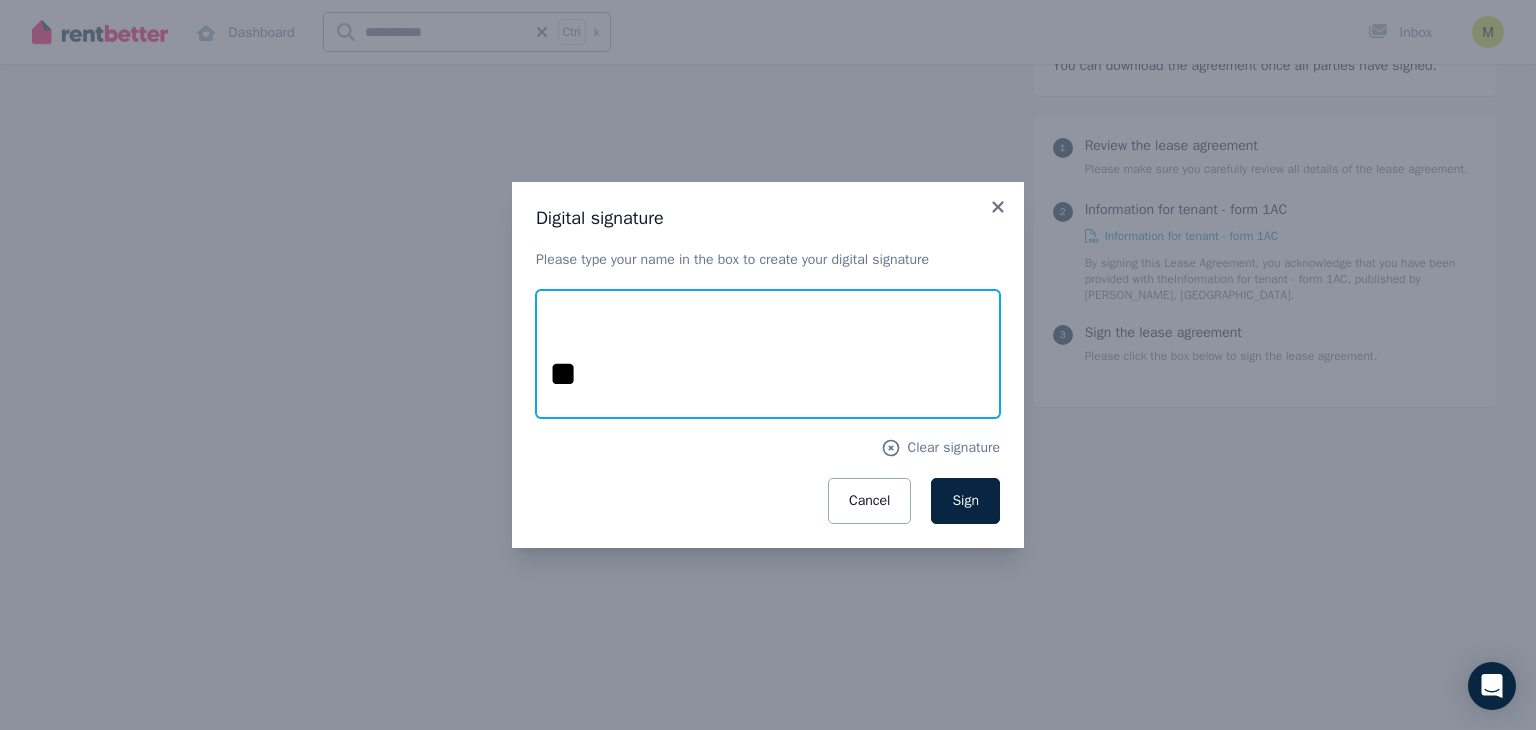 type on "*" 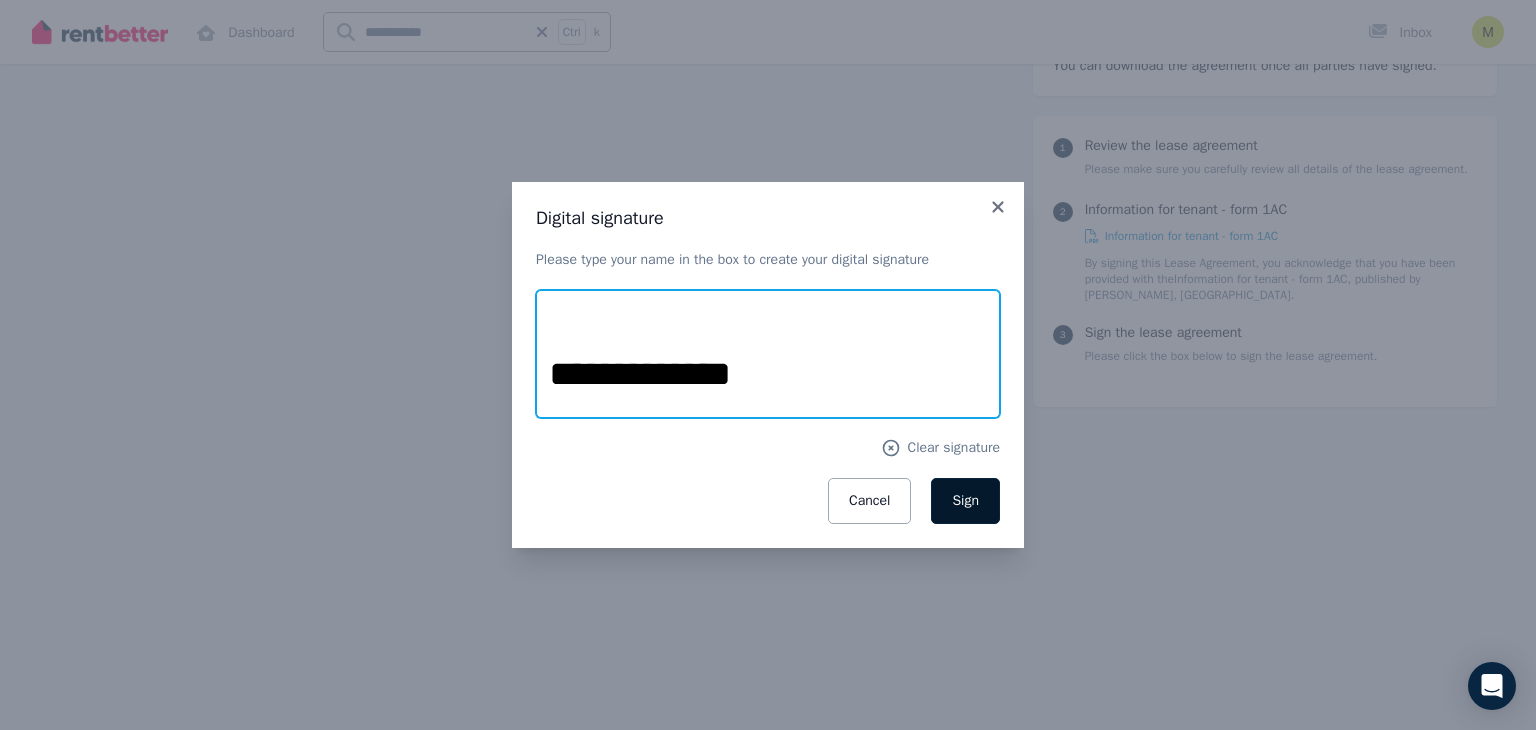 type on "**********" 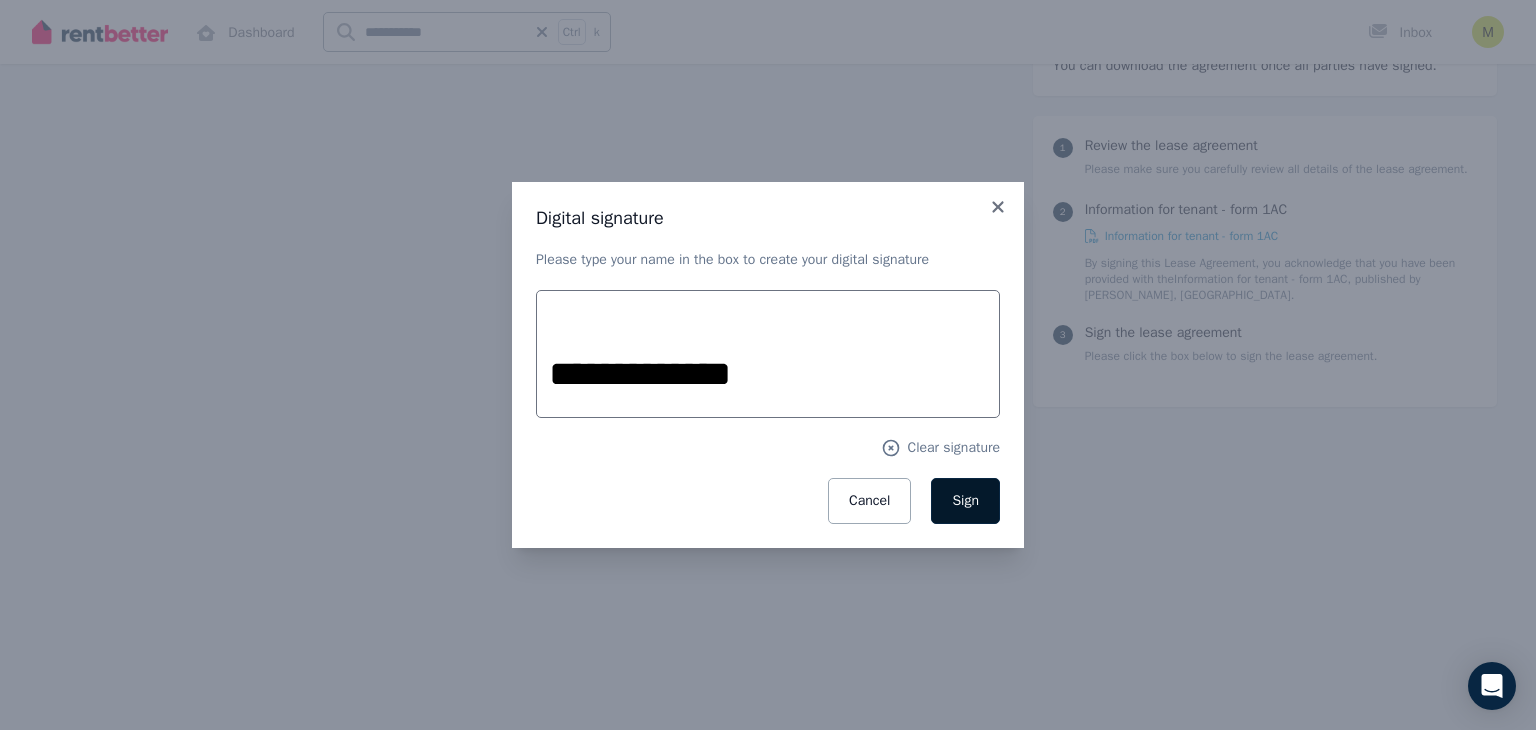 click on "Sign" at bounding box center (965, 500) 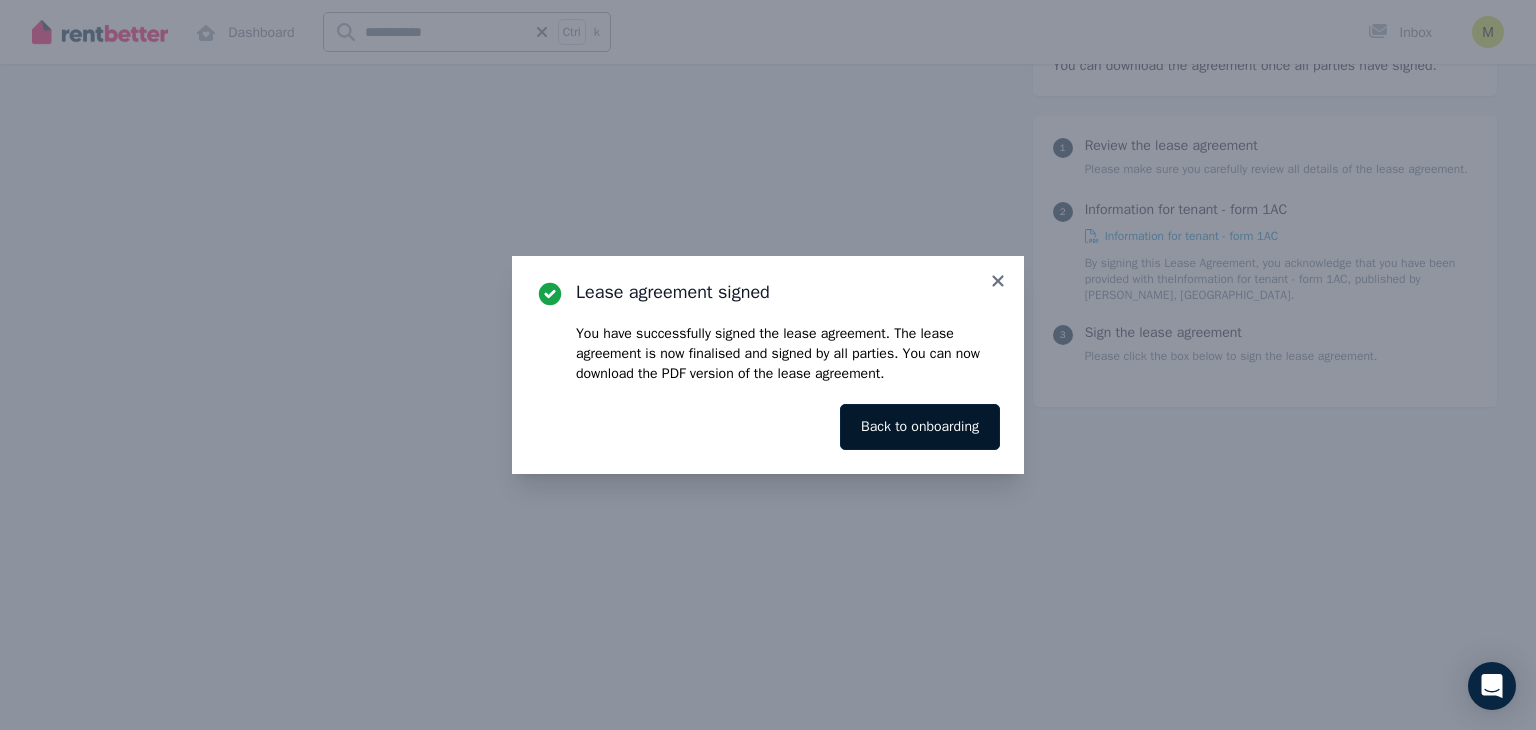 click on "Back to onboarding" at bounding box center [920, 427] 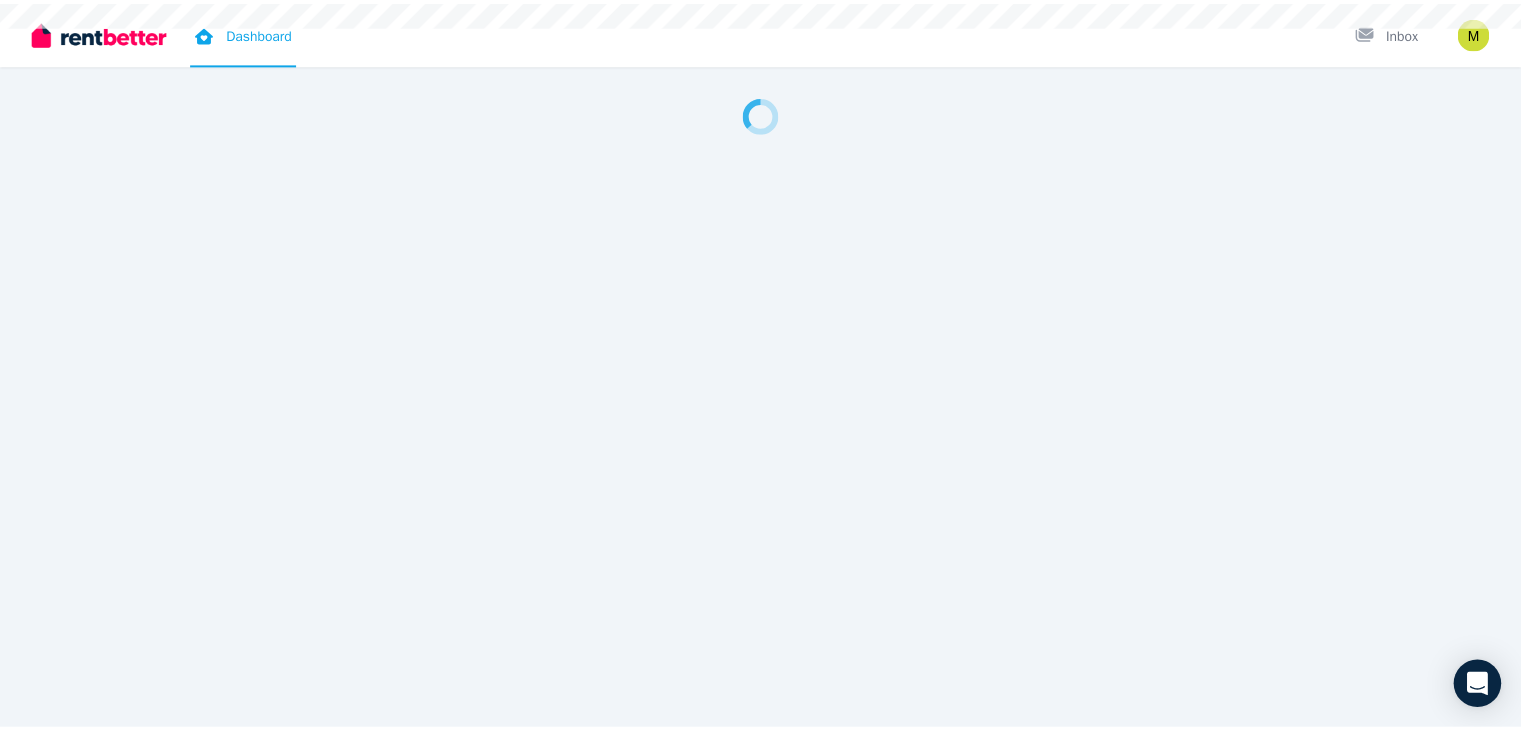 scroll, scrollTop: 0, scrollLeft: 0, axis: both 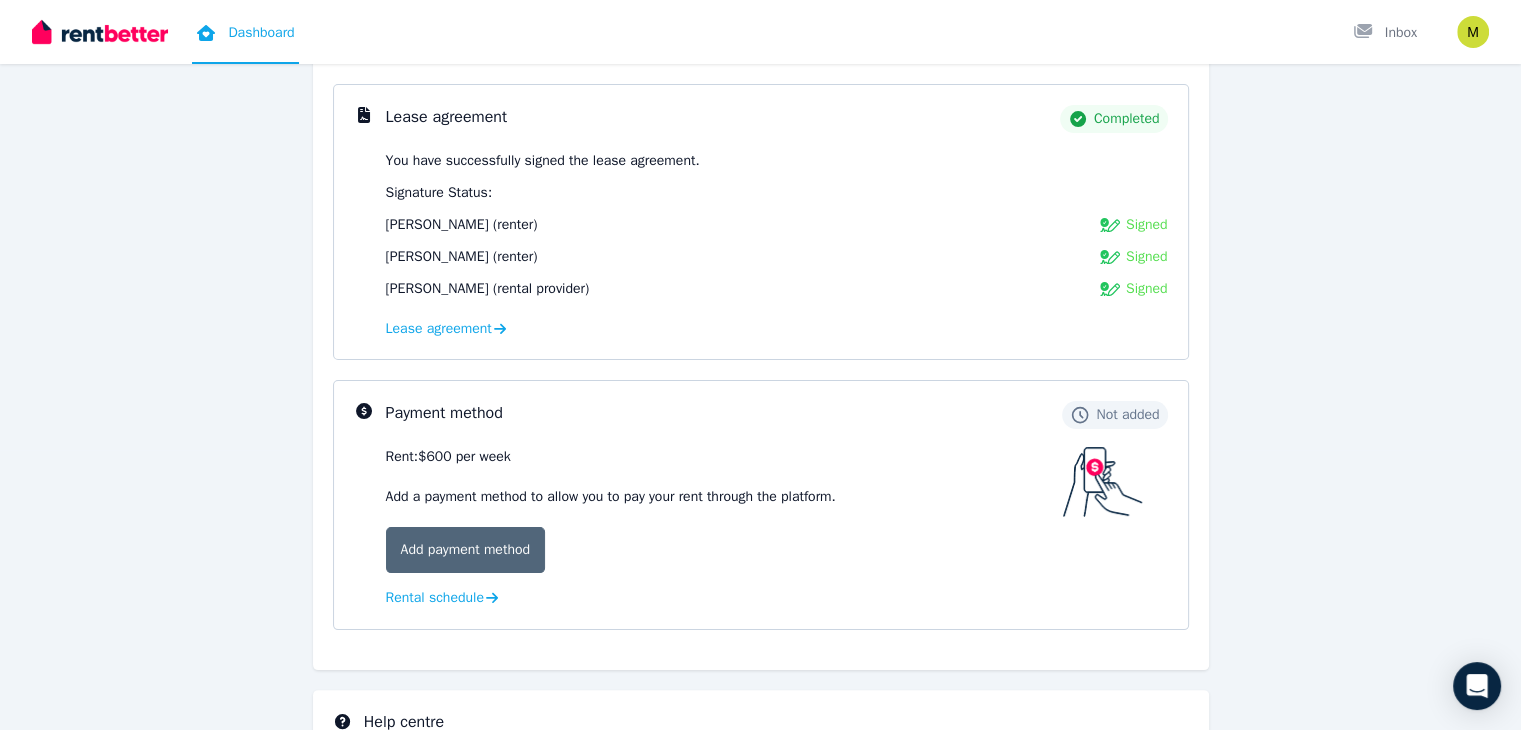 click on "Add payment method" at bounding box center (465, 550) 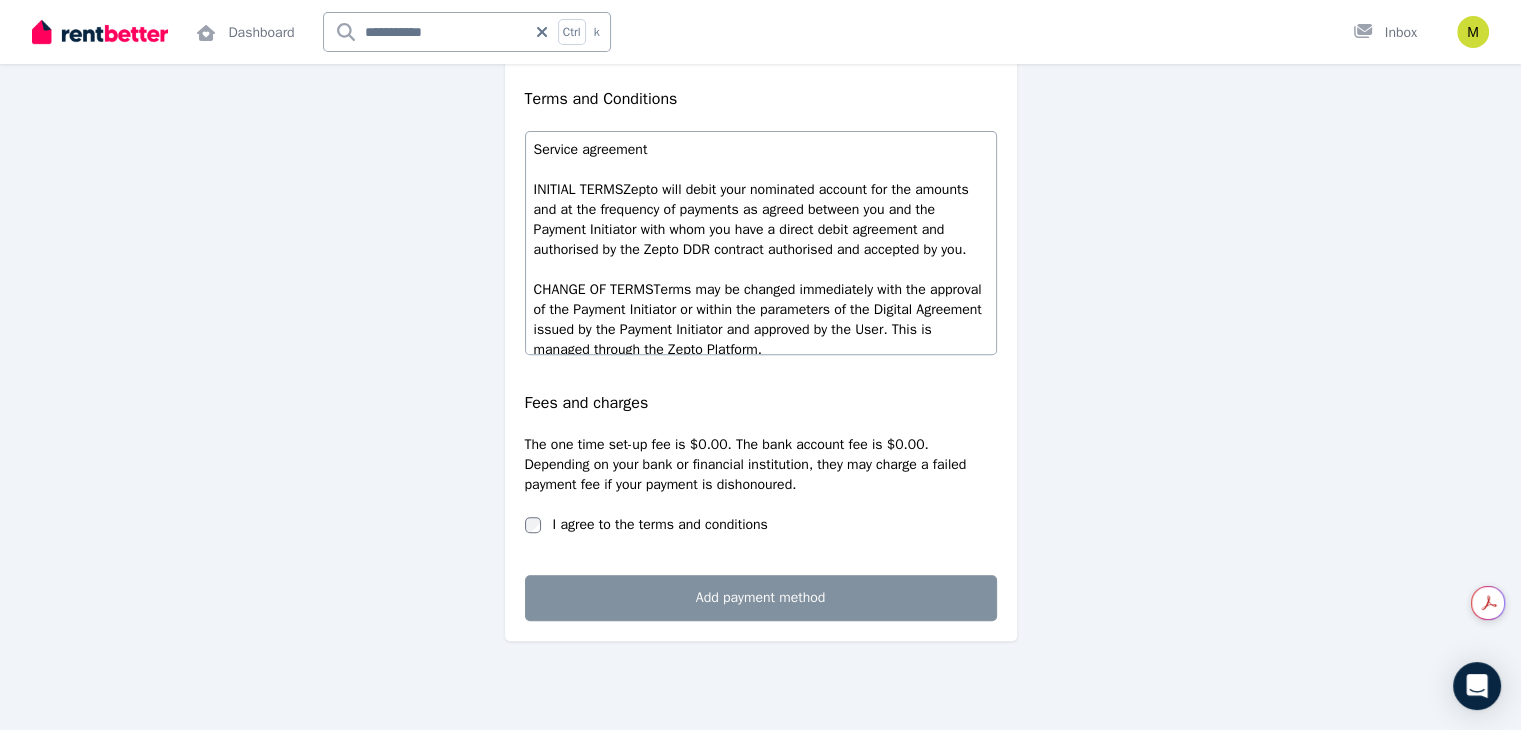 scroll, scrollTop: 768, scrollLeft: 0, axis: vertical 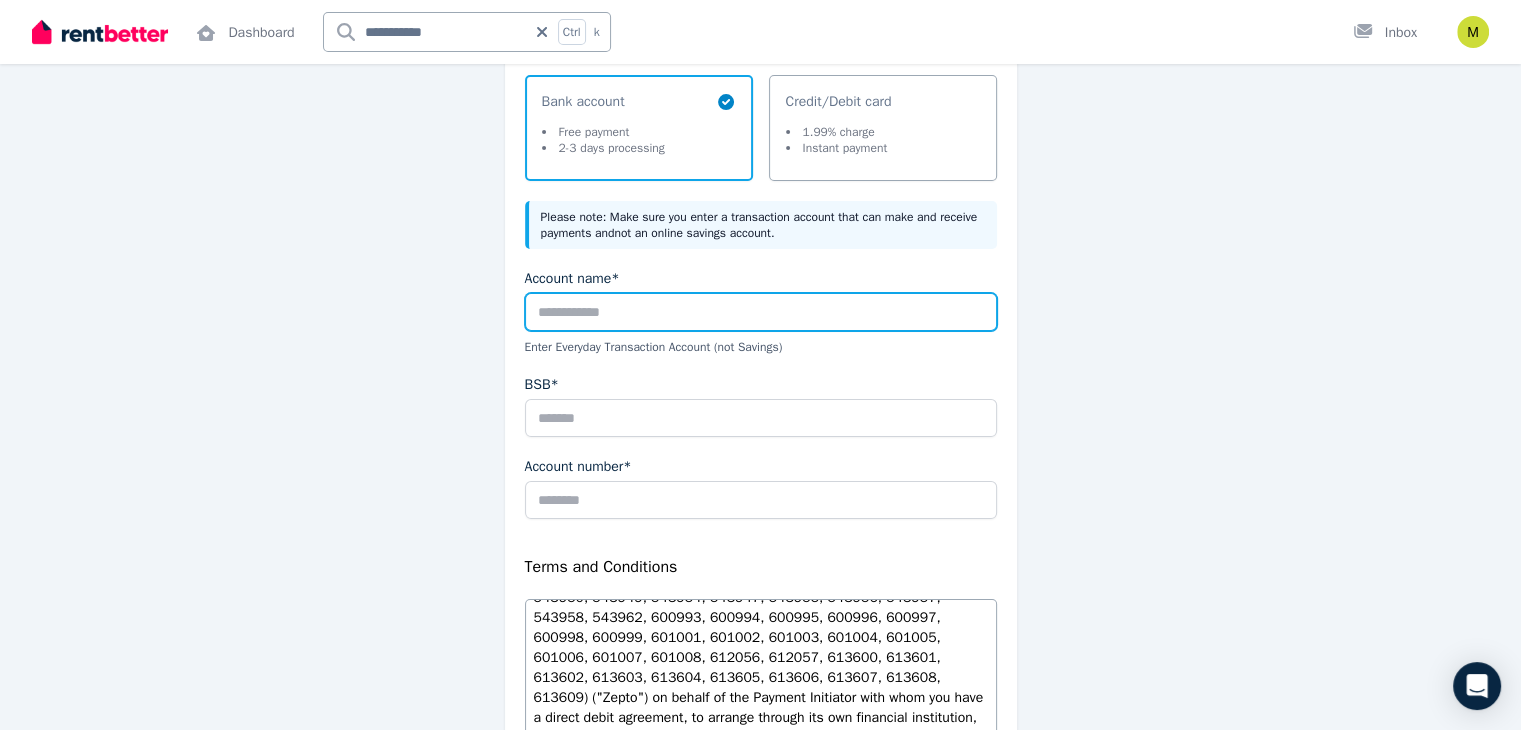click on "Account name*" at bounding box center [761, 312] 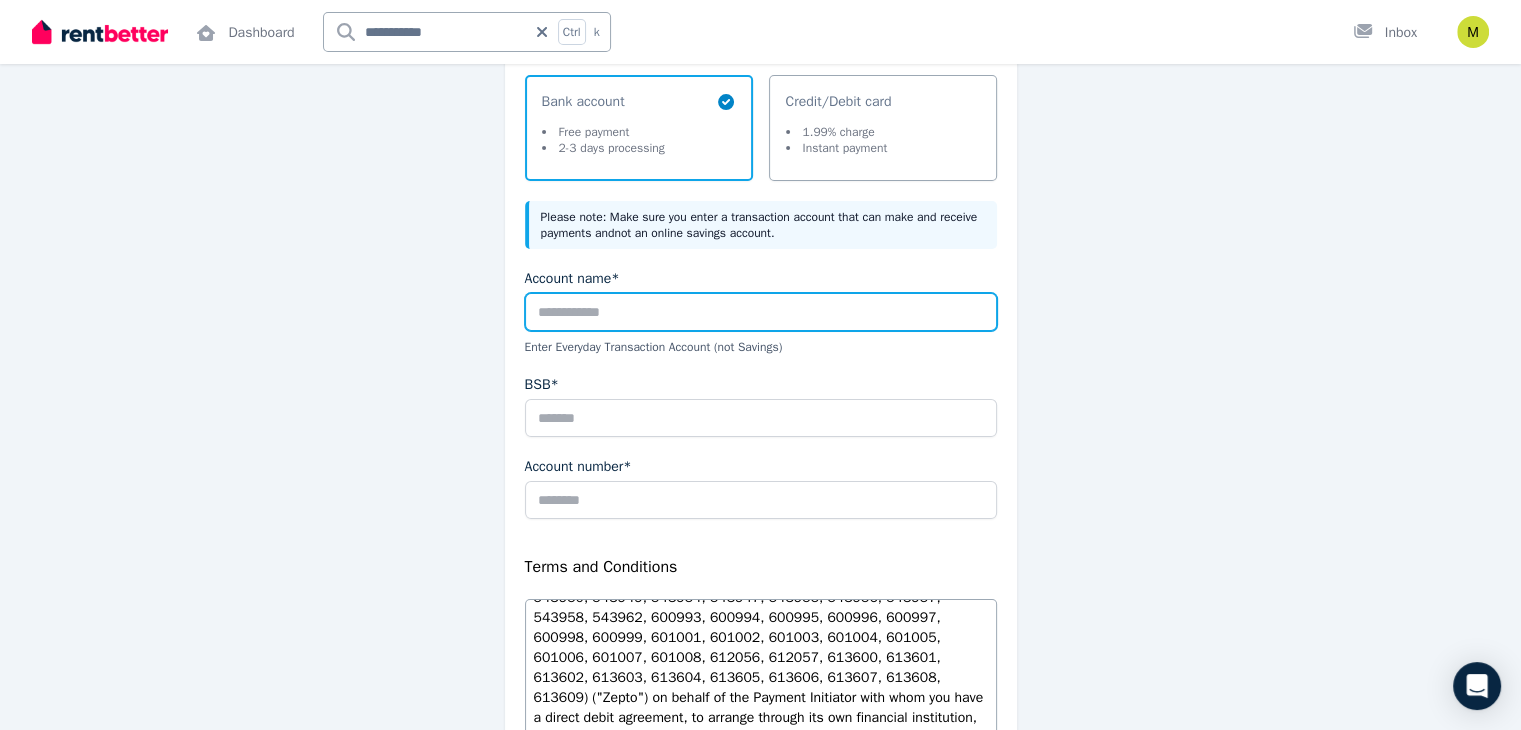 type on "*" 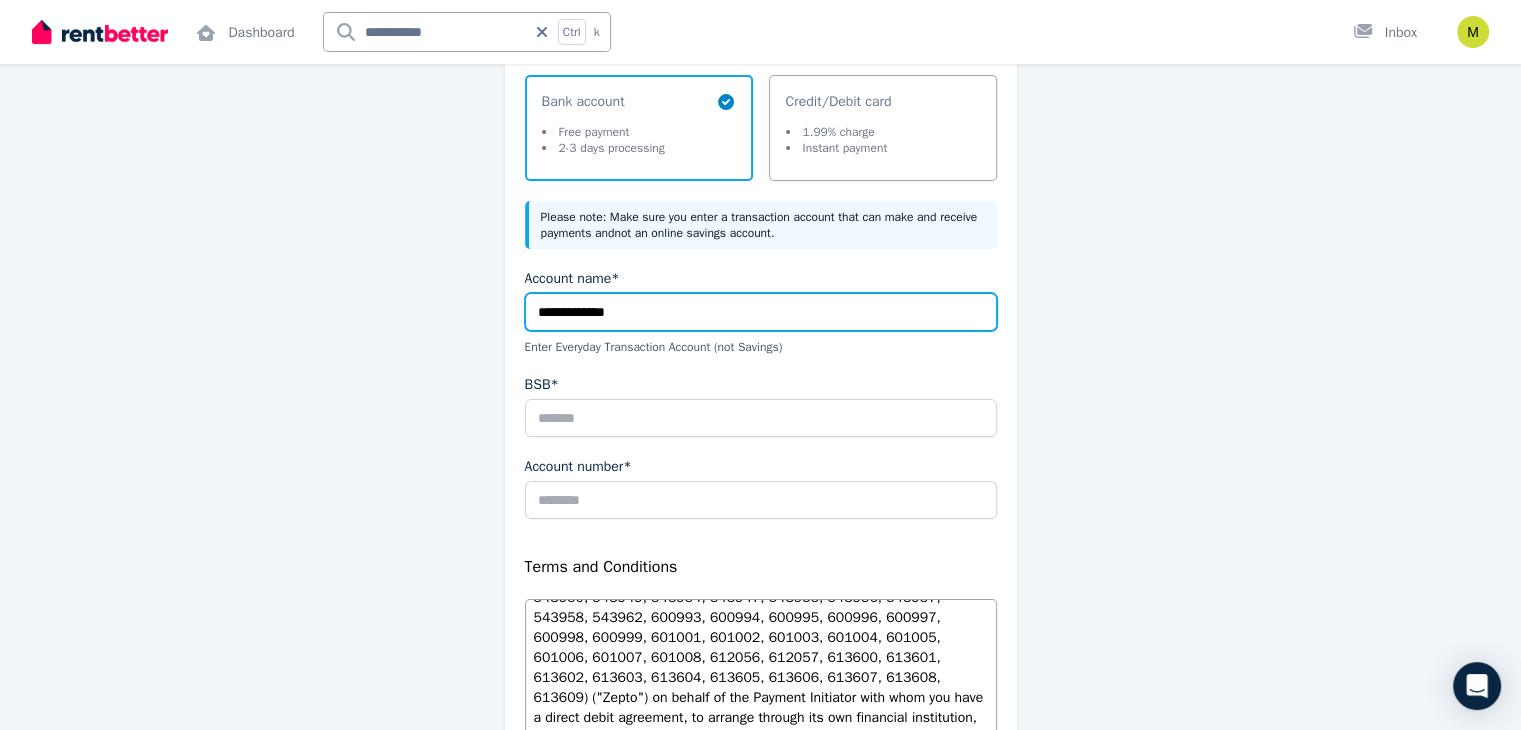 type on "**********" 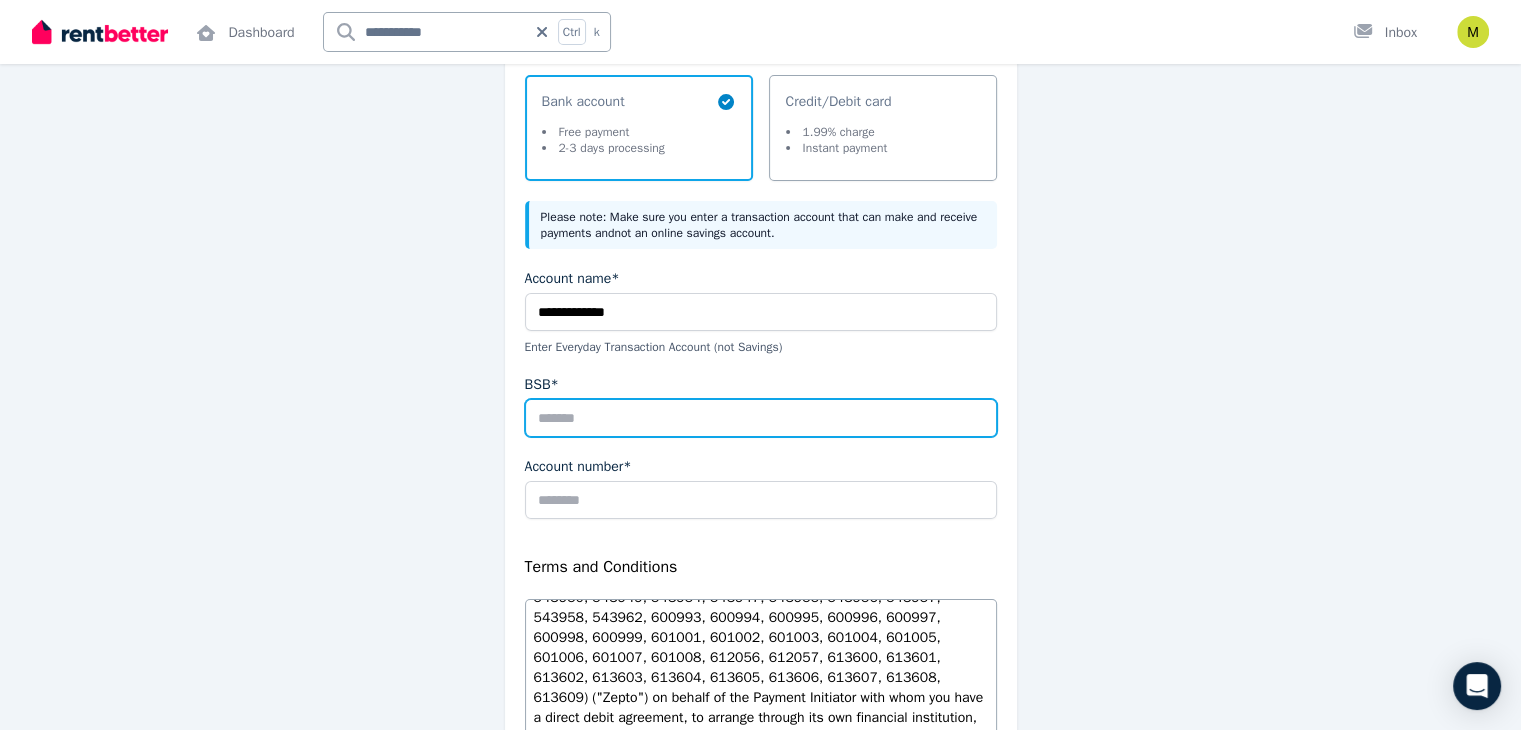 click on "BSB*" at bounding box center [761, 418] 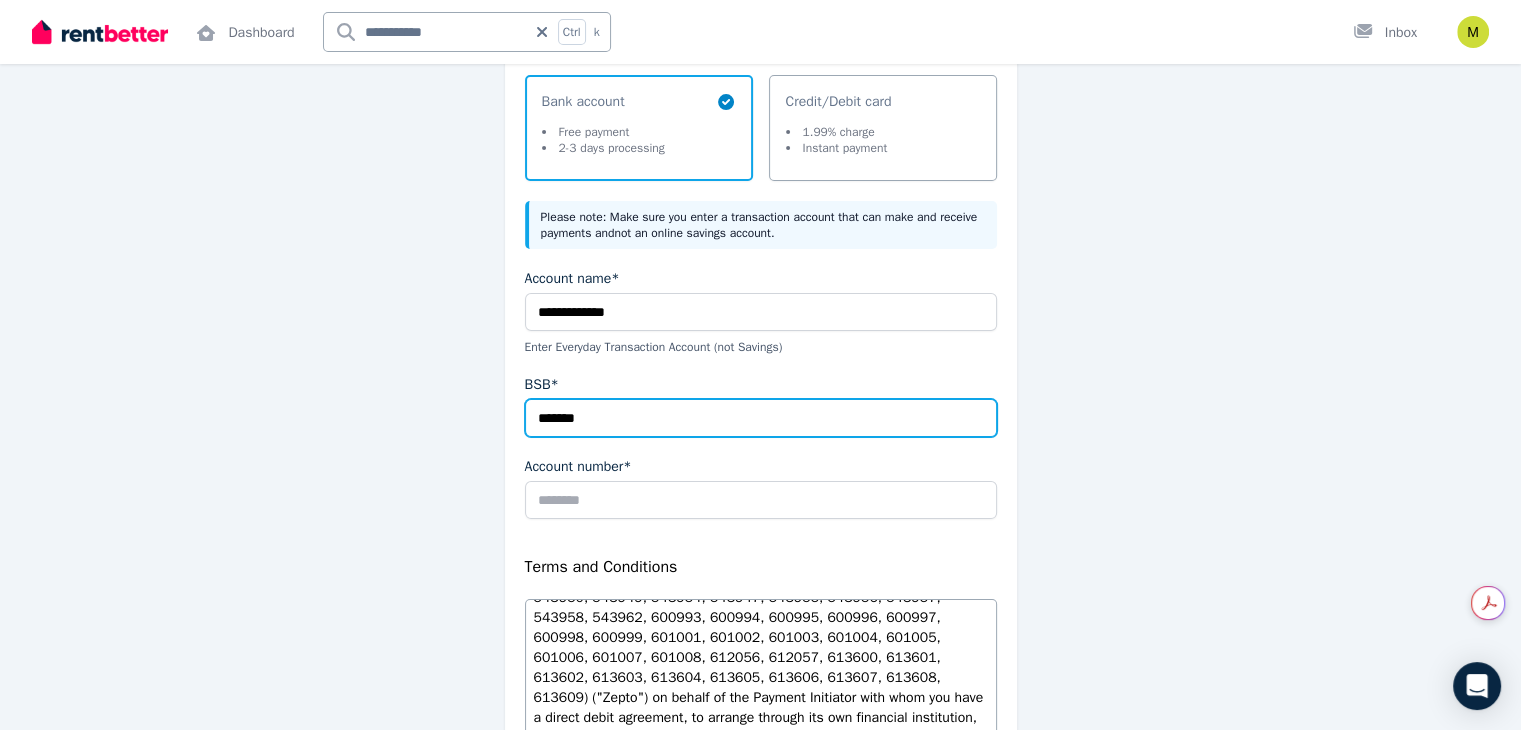 type on "*******" 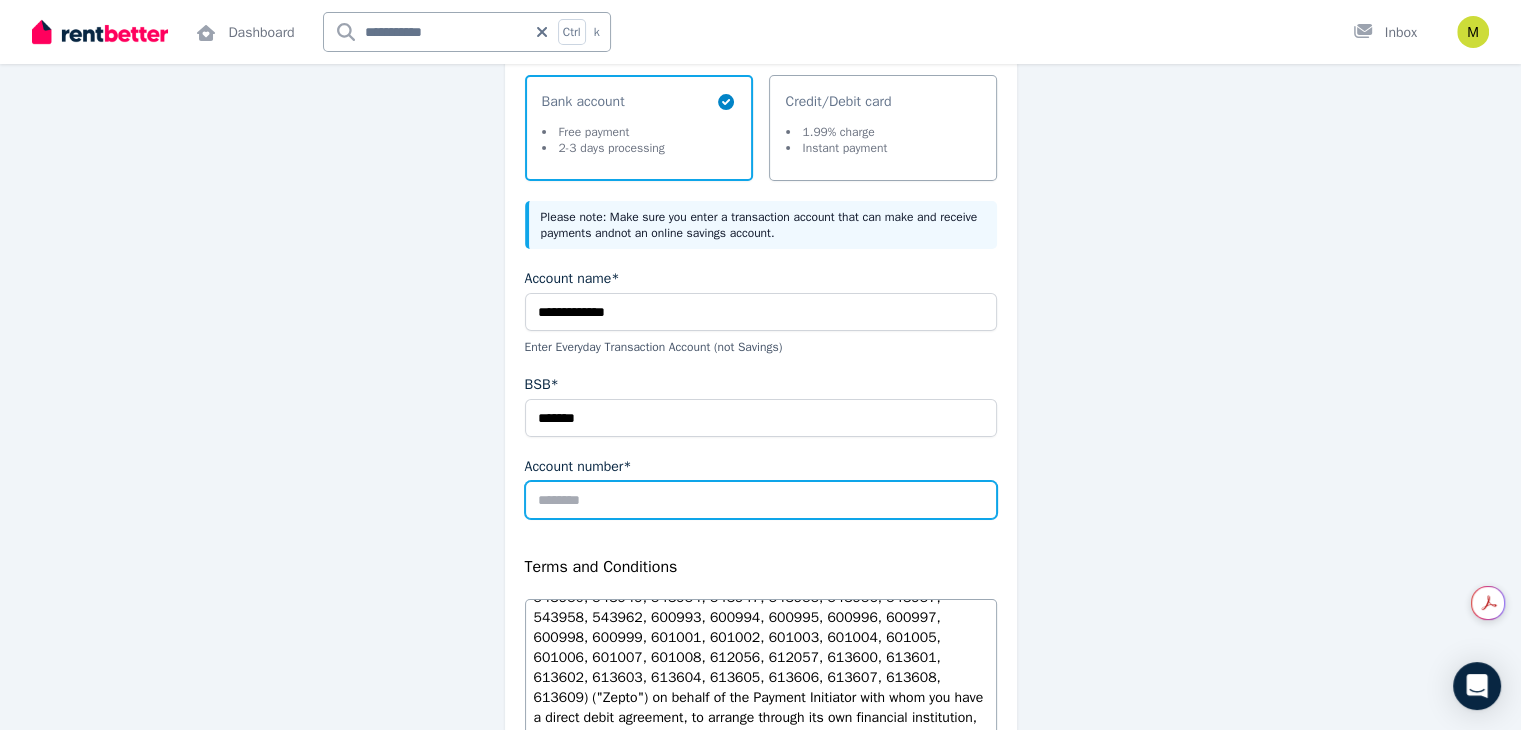 click on "Account number*" at bounding box center [761, 500] 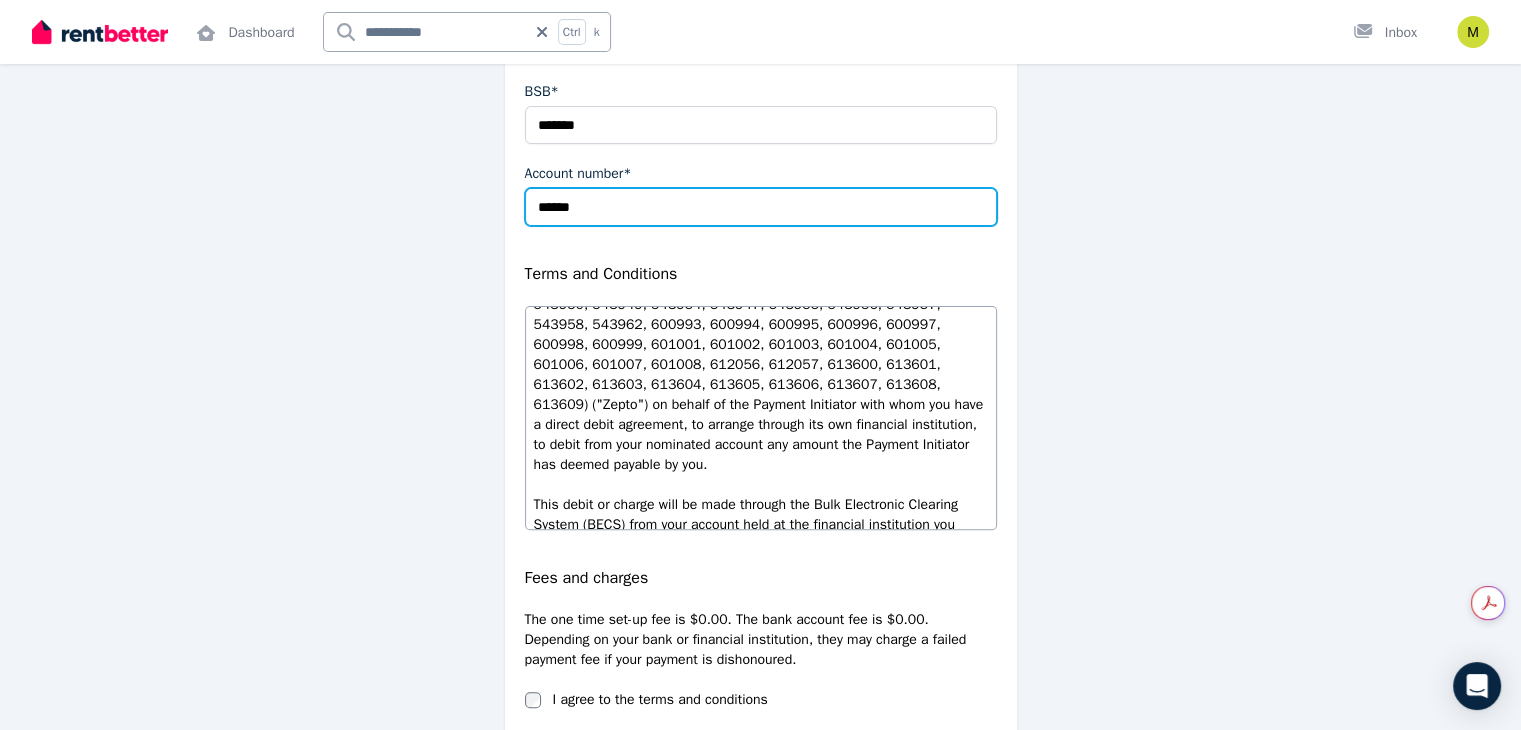 scroll, scrollTop: 605, scrollLeft: 0, axis: vertical 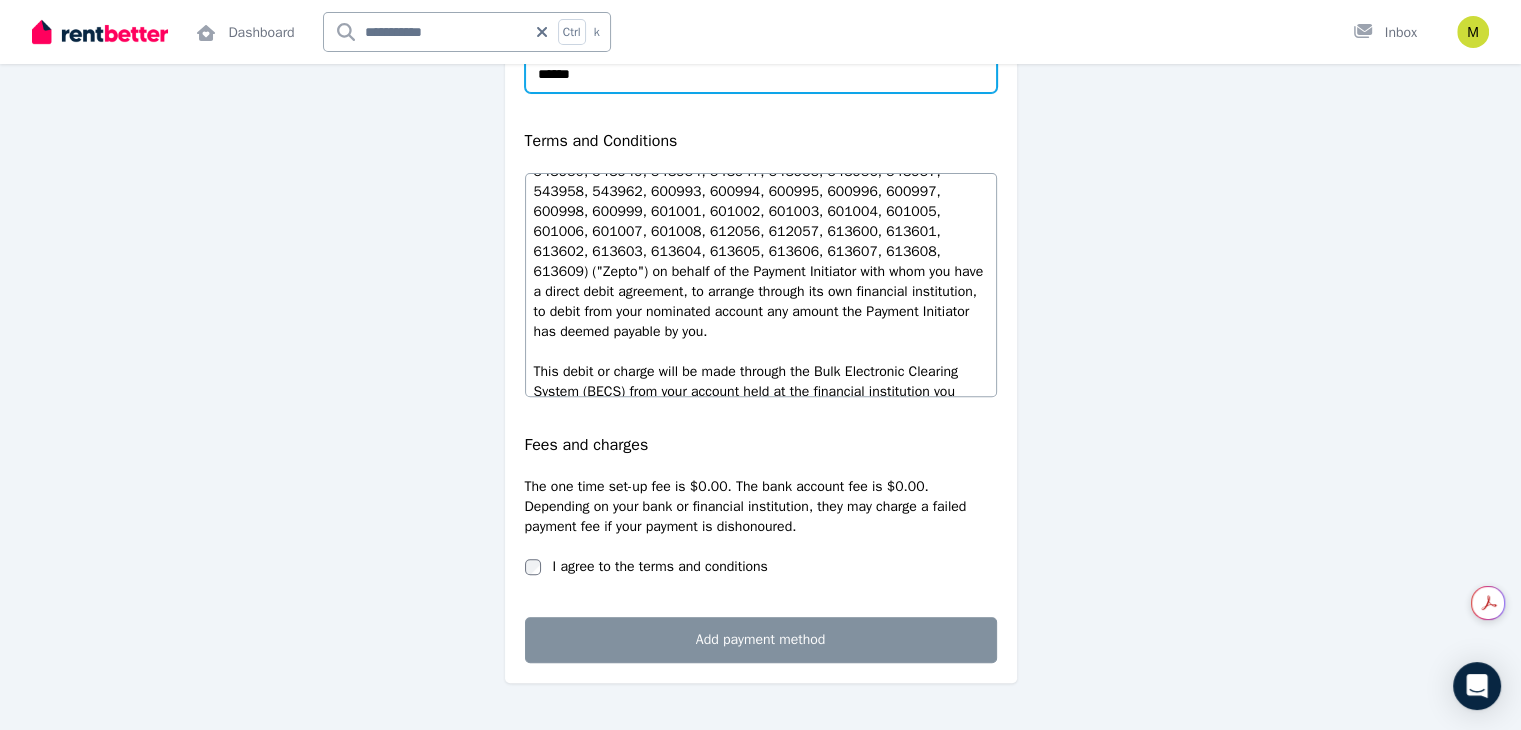 type on "******" 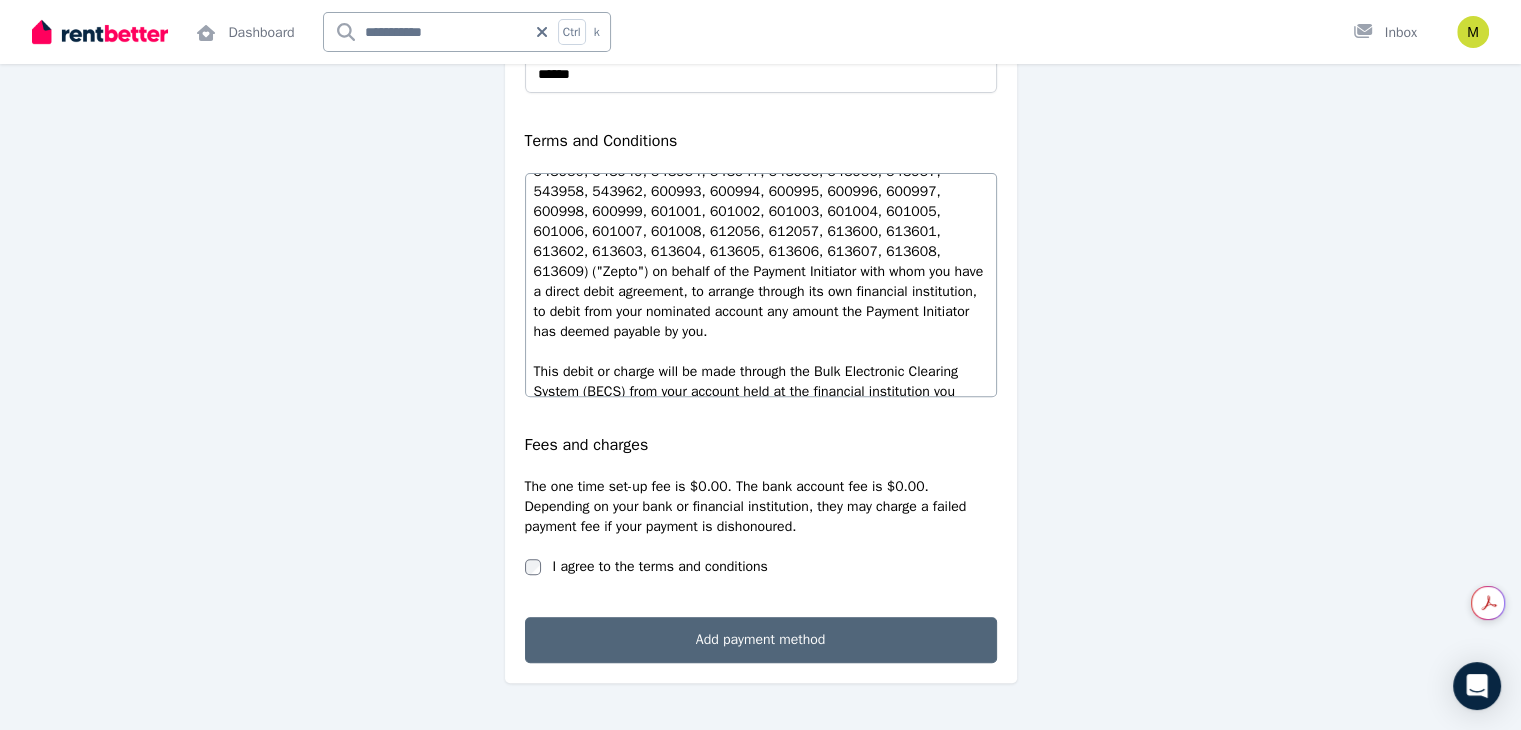 click on "Add payment method" at bounding box center [761, 640] 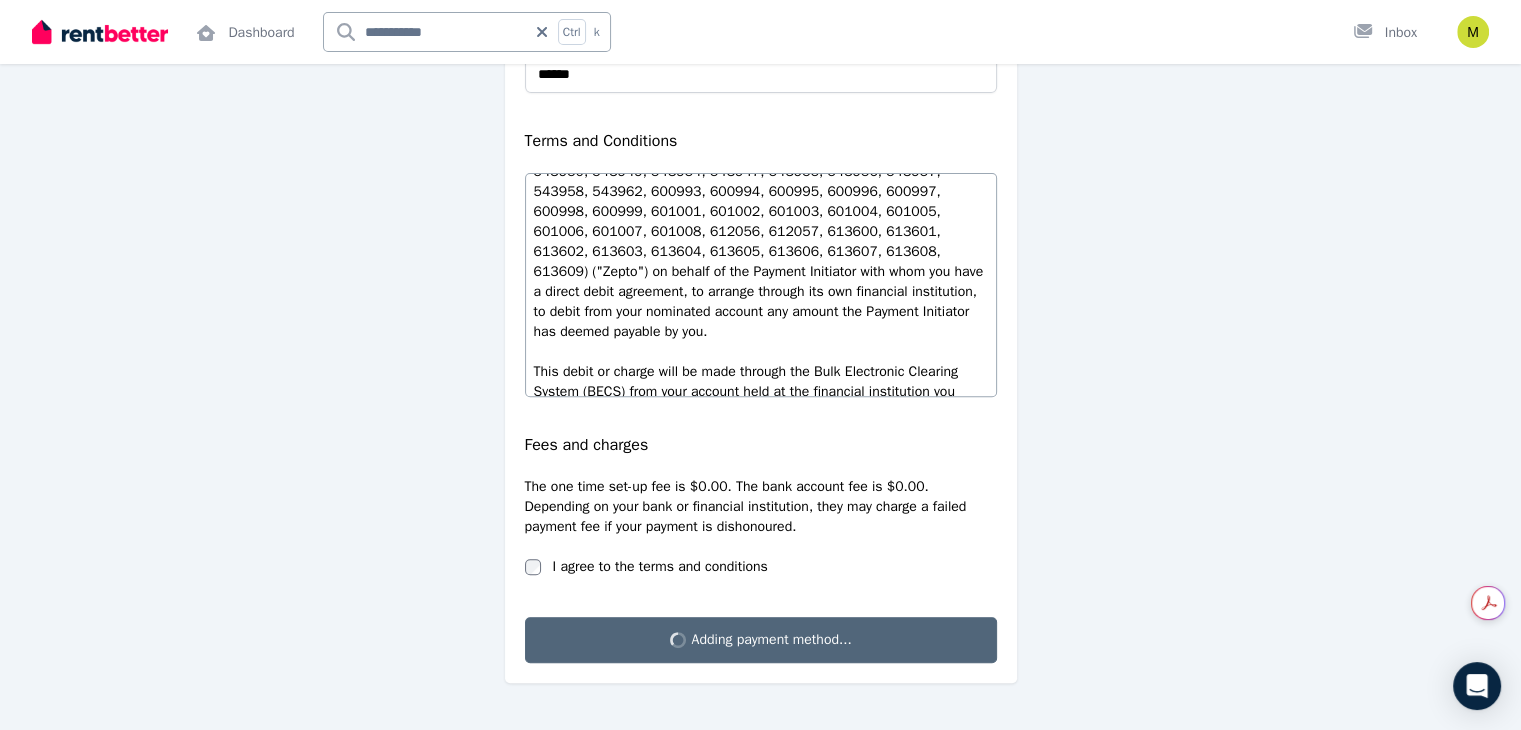 scroll, scrollTop: 0, scrollLeft: 0, axis: both 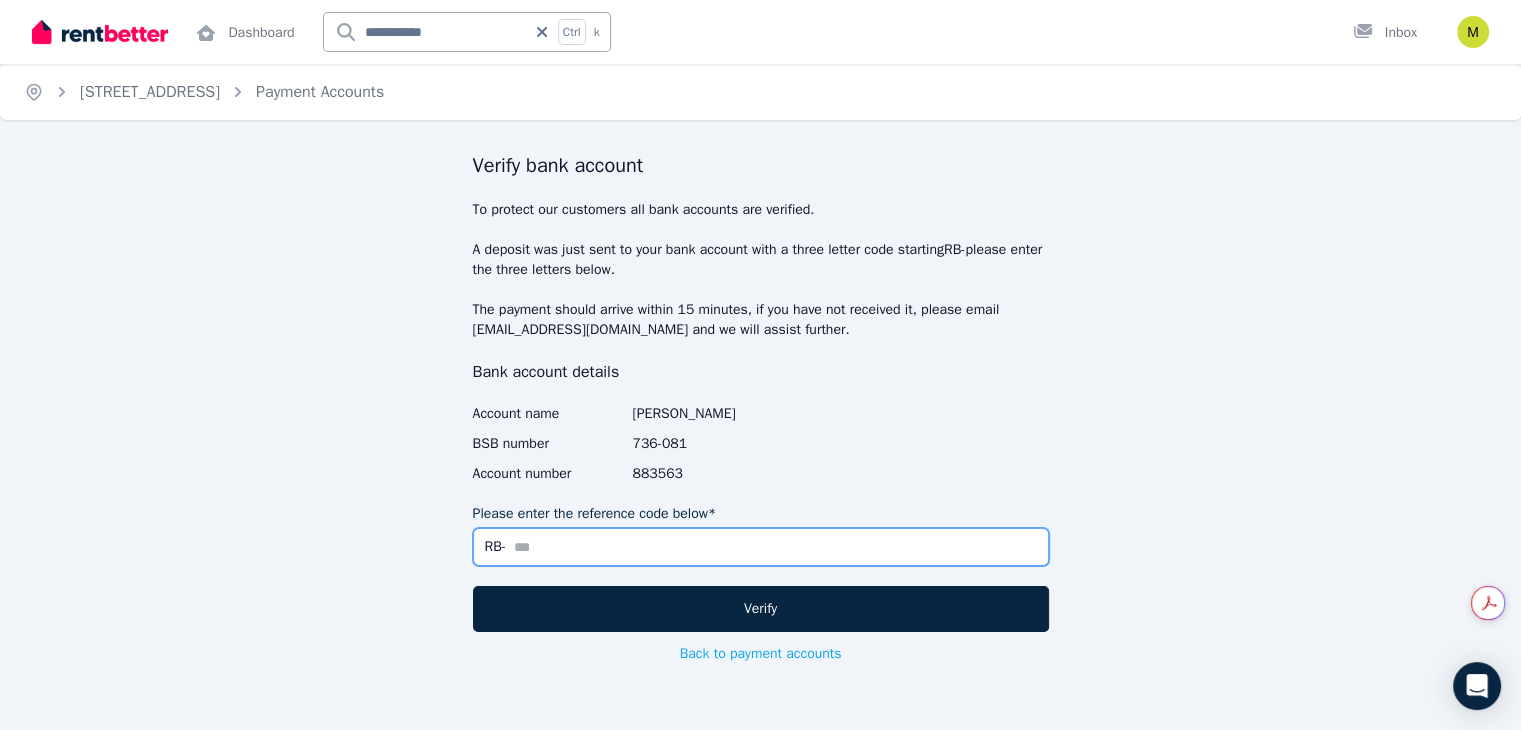 click on "Please enter the reference code below*" at bounding box center (761, 547) 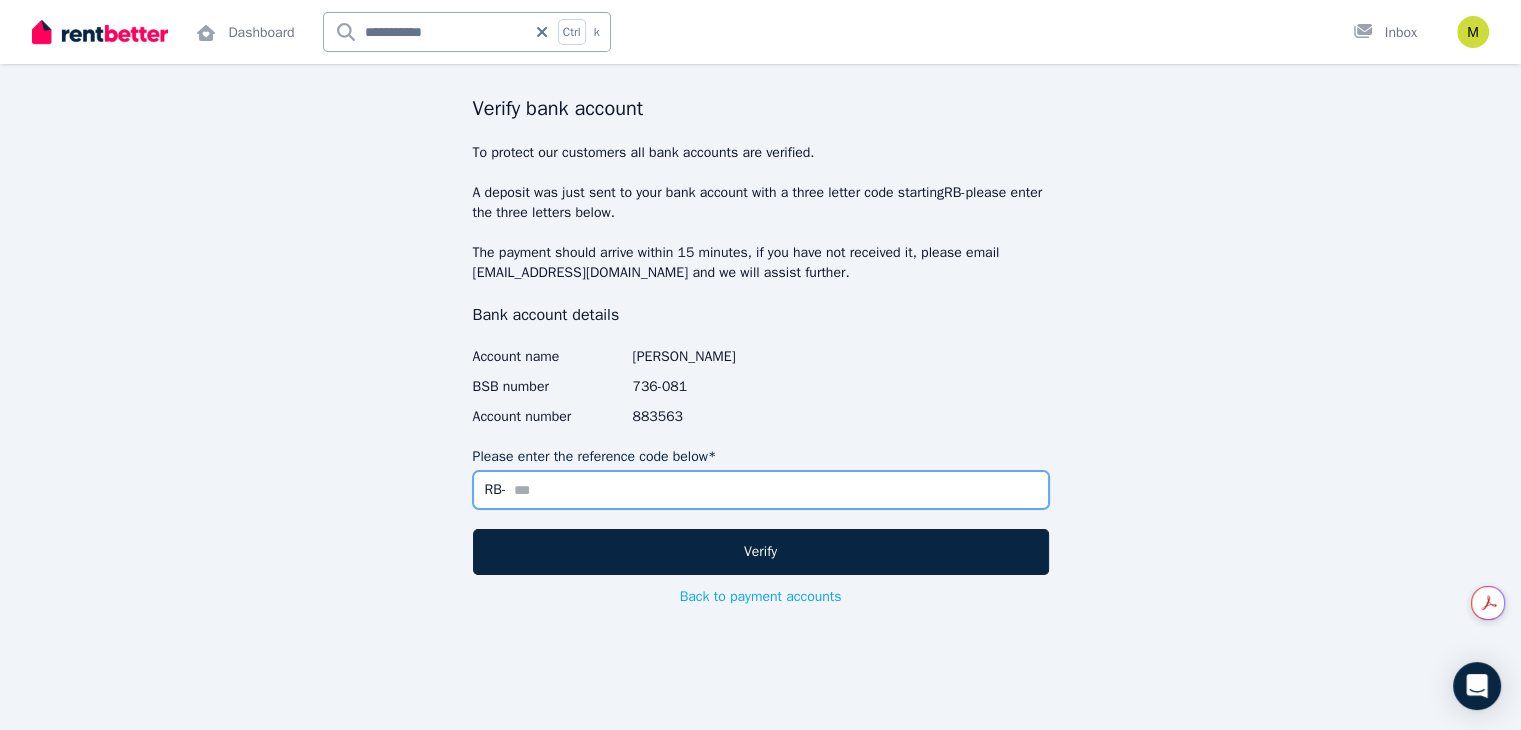 scroll, scrollTop: 61, scrollLeft: 0, axis: vertical 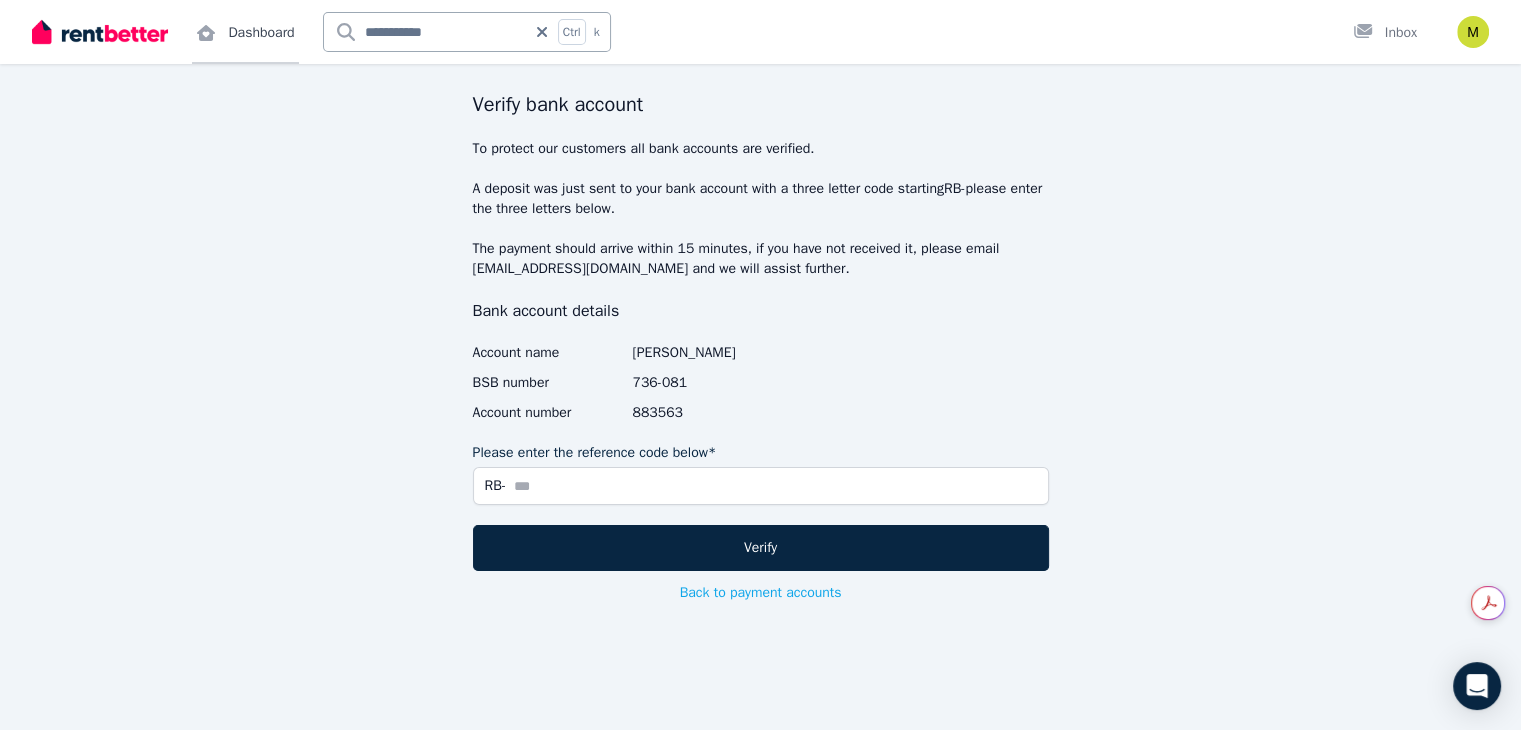 click on "Dashboard" at bounding box center [245, 32] 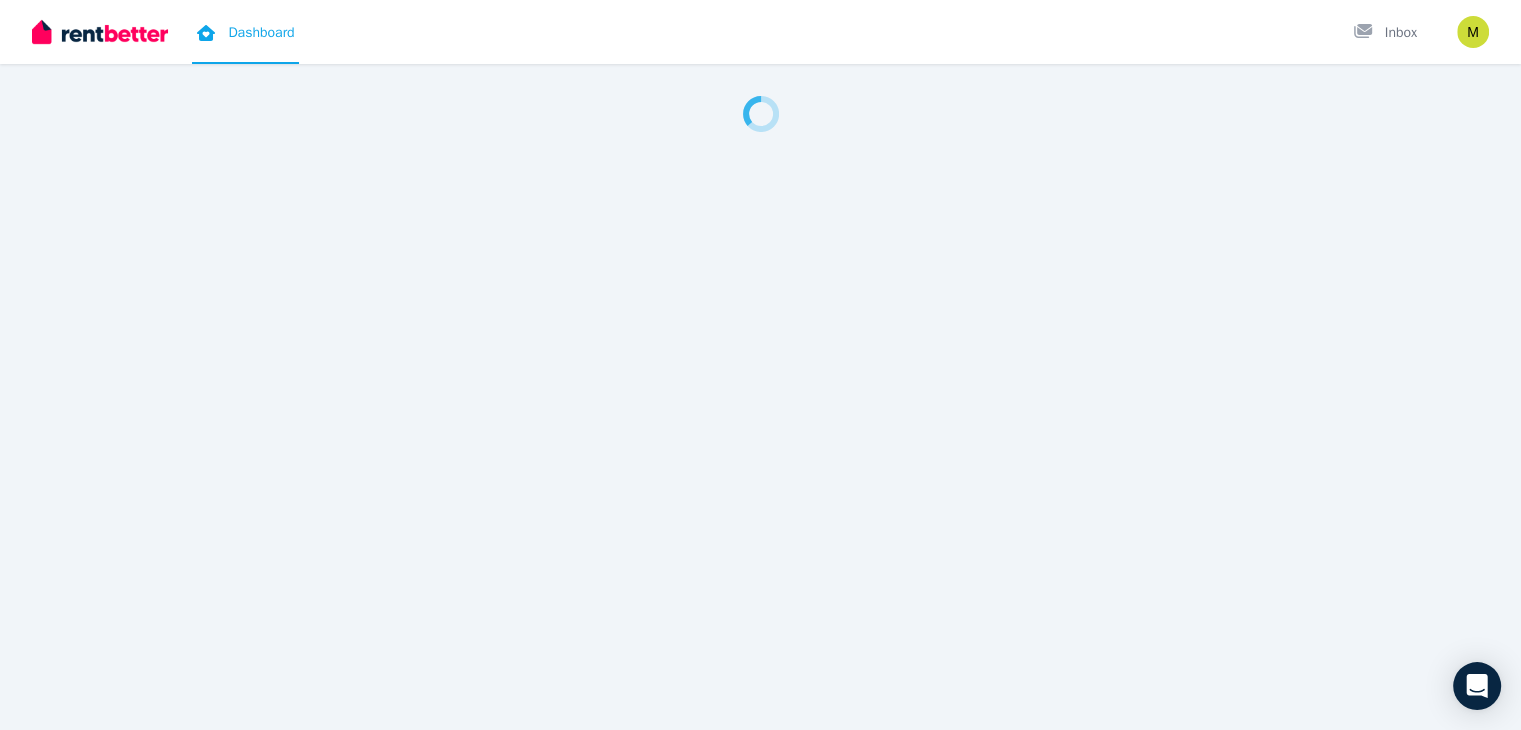 scroll, scrollTop: 0, scrollLeft: 0, axis: both 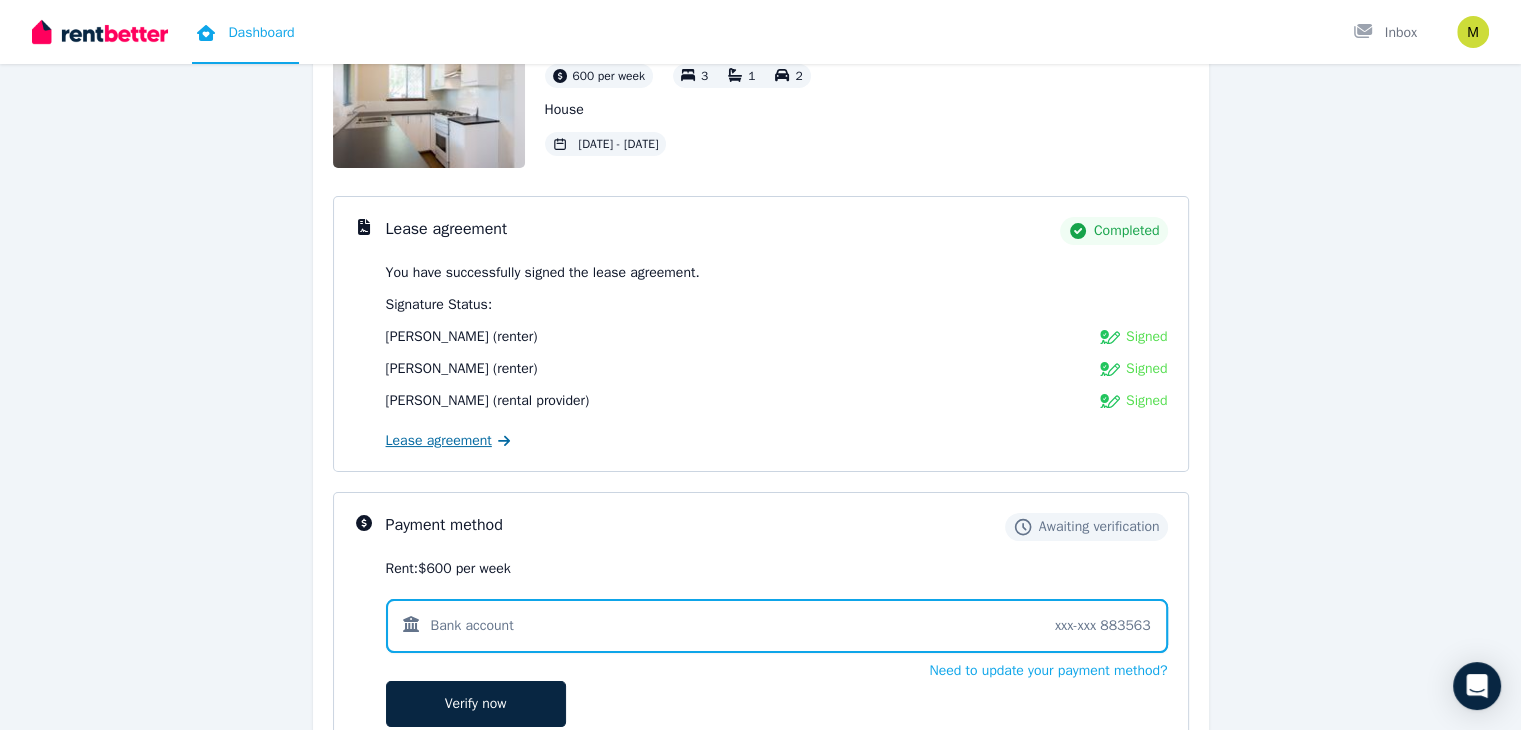click on "Lease agreement" at bounding box center (439, 441) 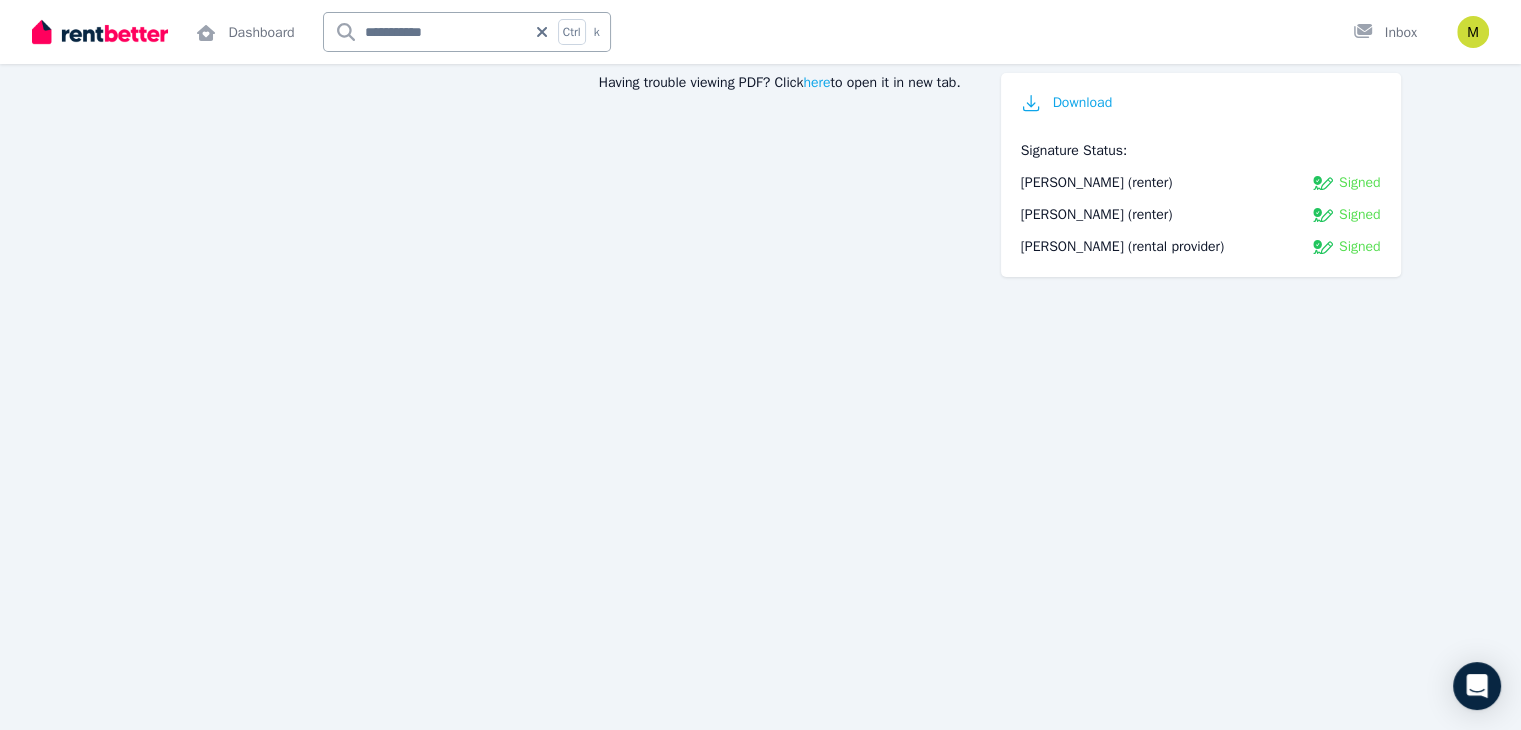 scroll, scrollTop: 244, scrollLeft: 0, axis: vertical 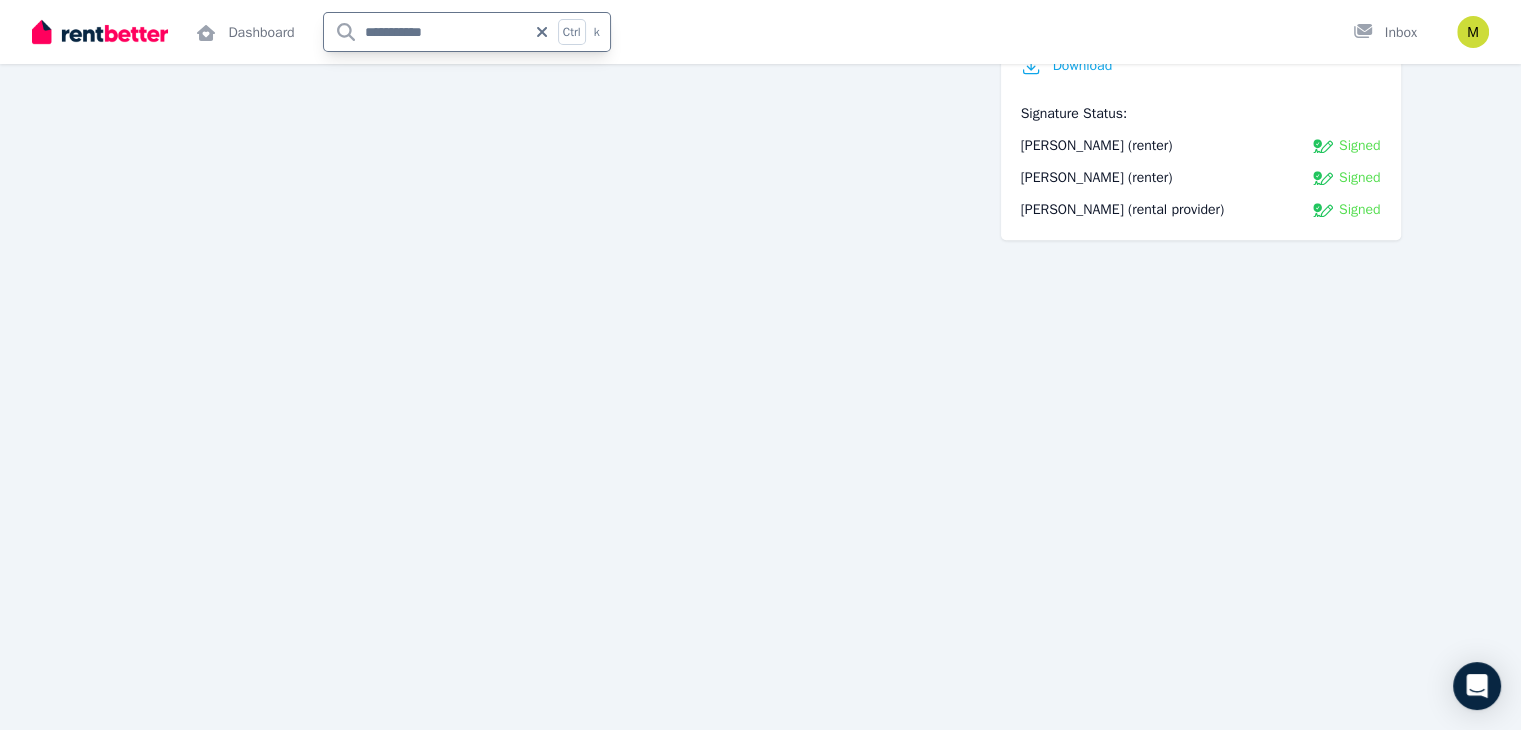 click on "**********" at bounding box center [425, 32] 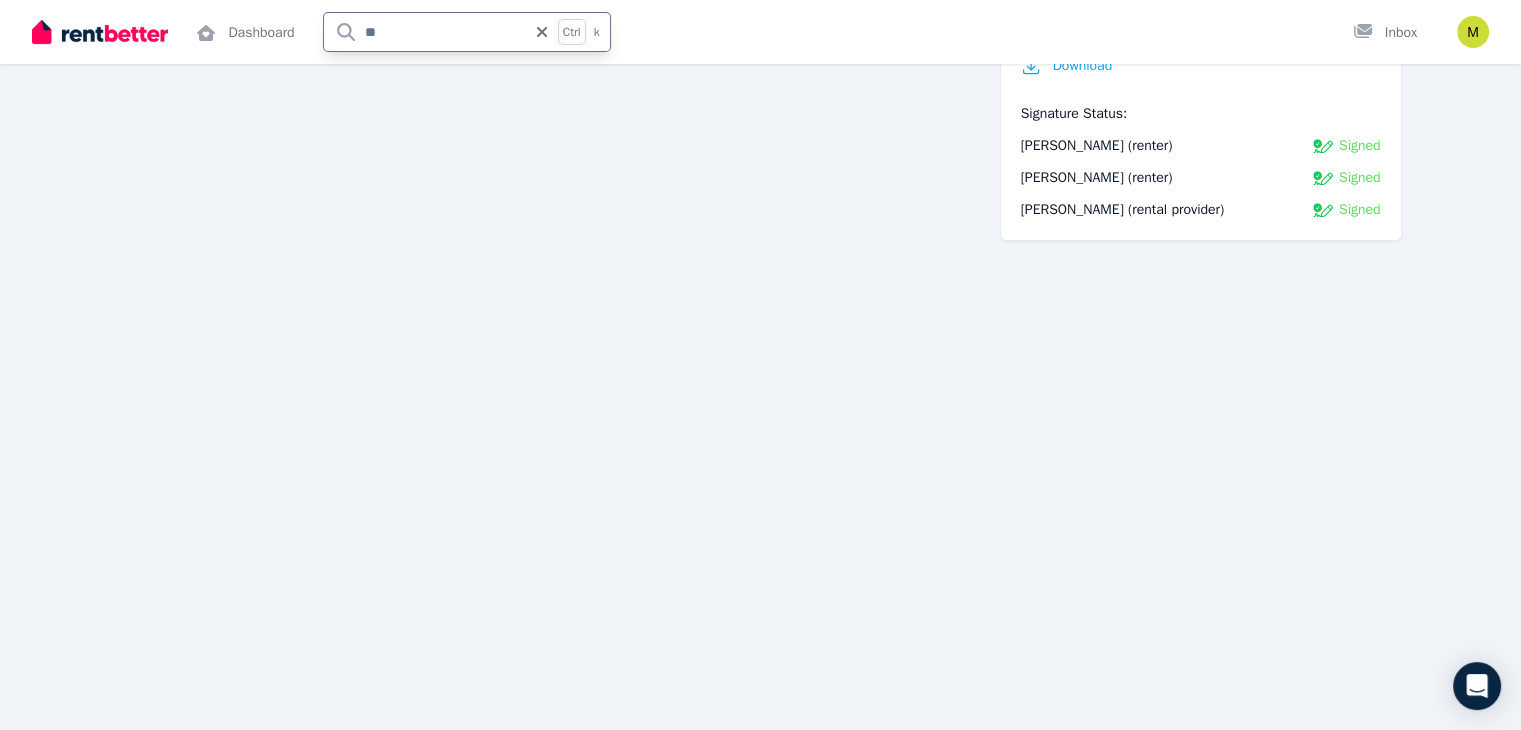 type on "*" 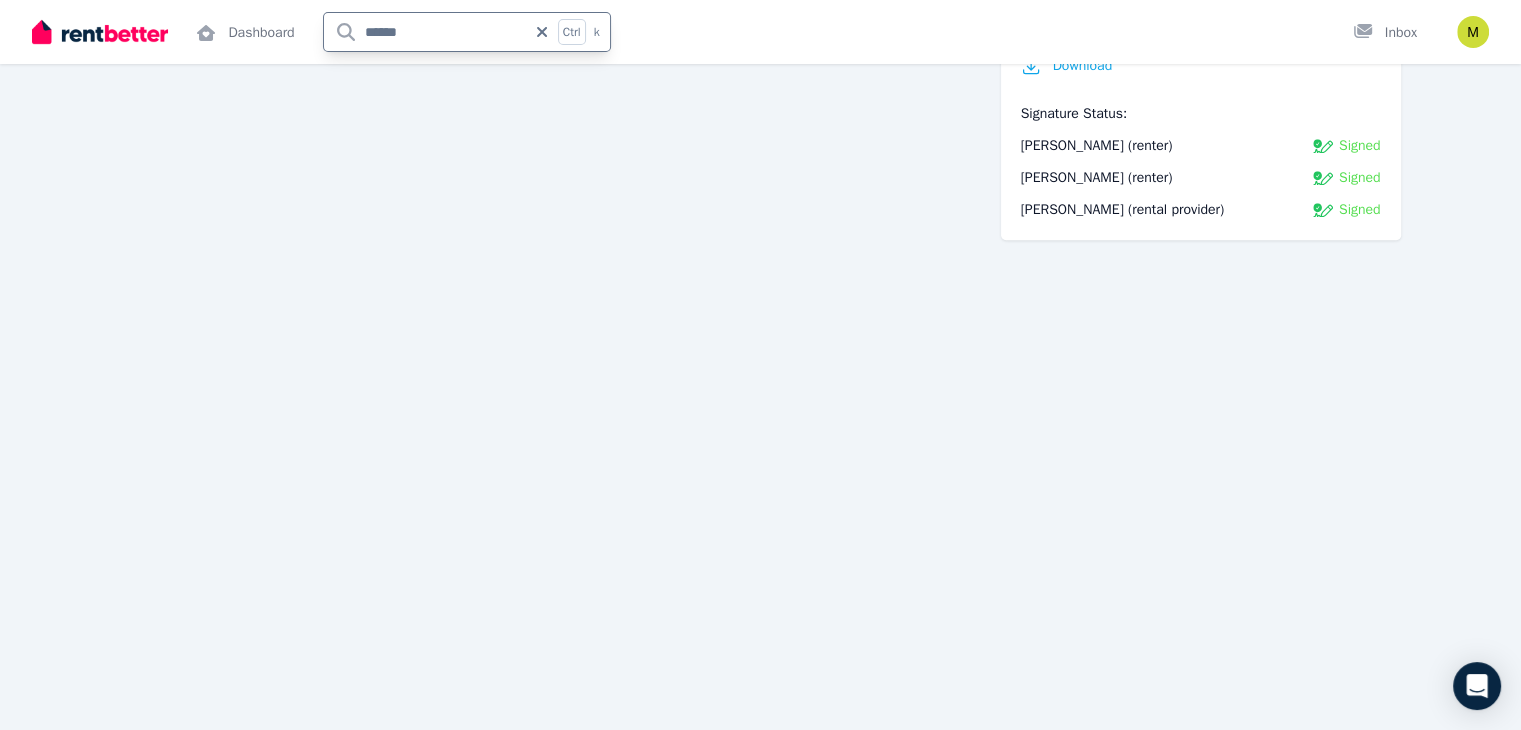 type on "*******" 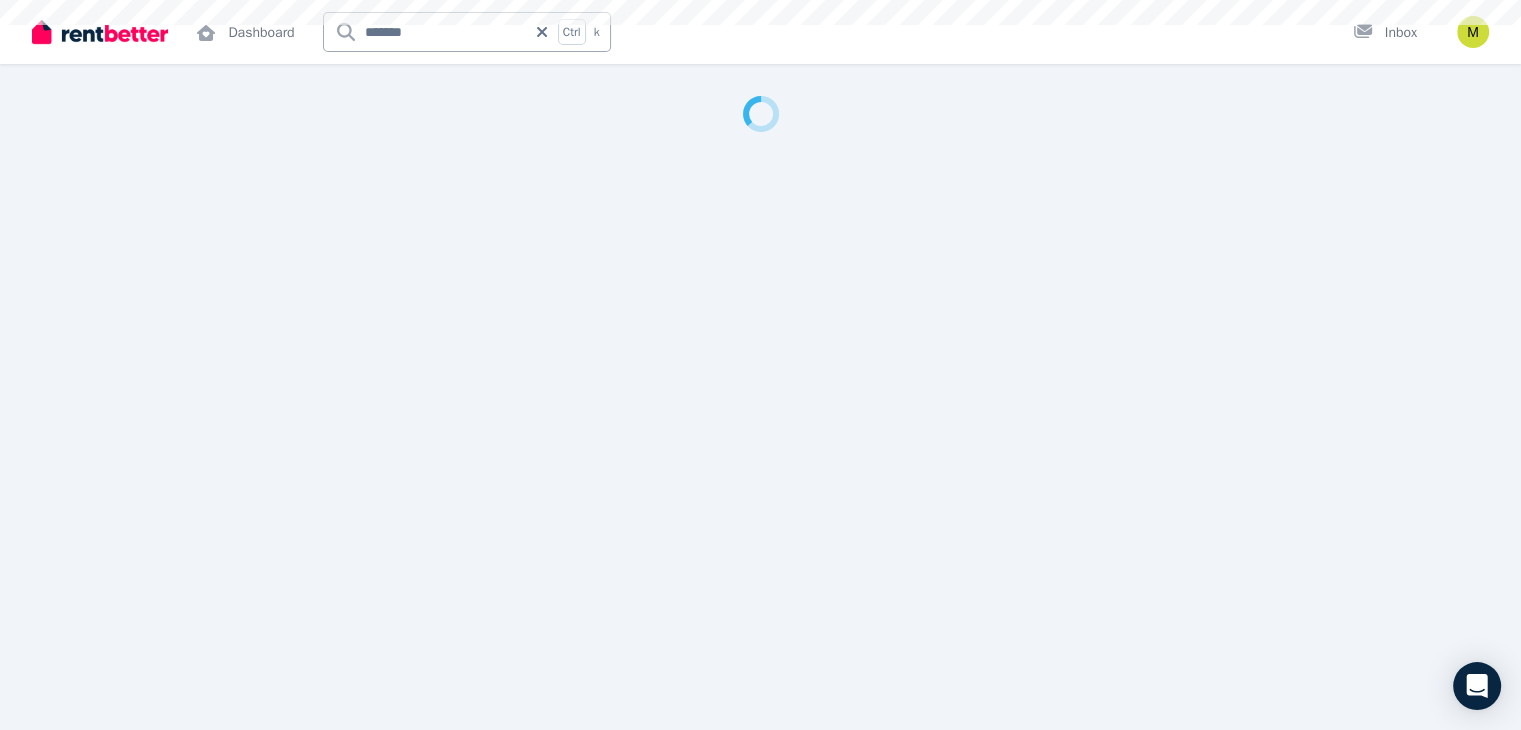 scroll, scrollTop: 0, scrollLeft: 0, axis: both 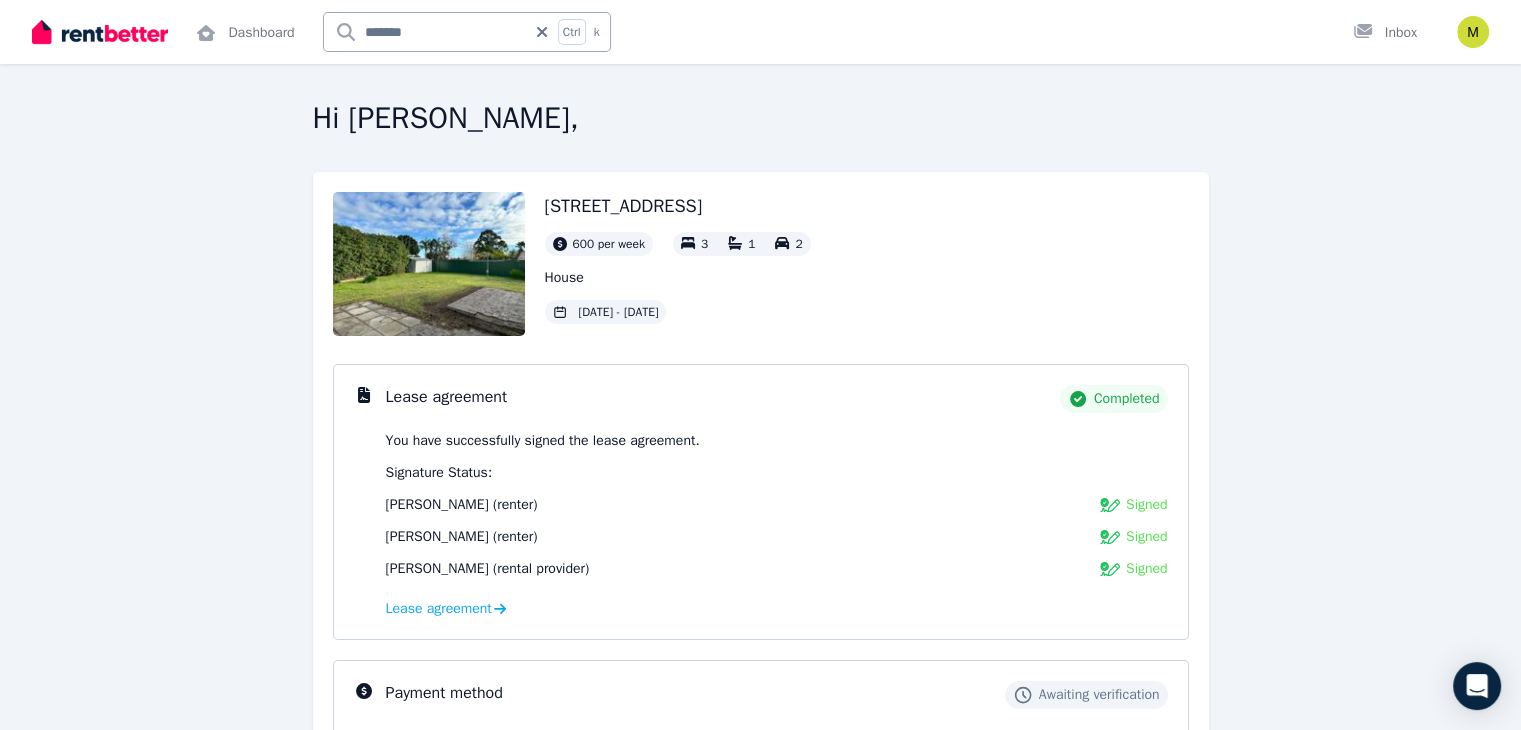 click at bounding box center [429, 264] 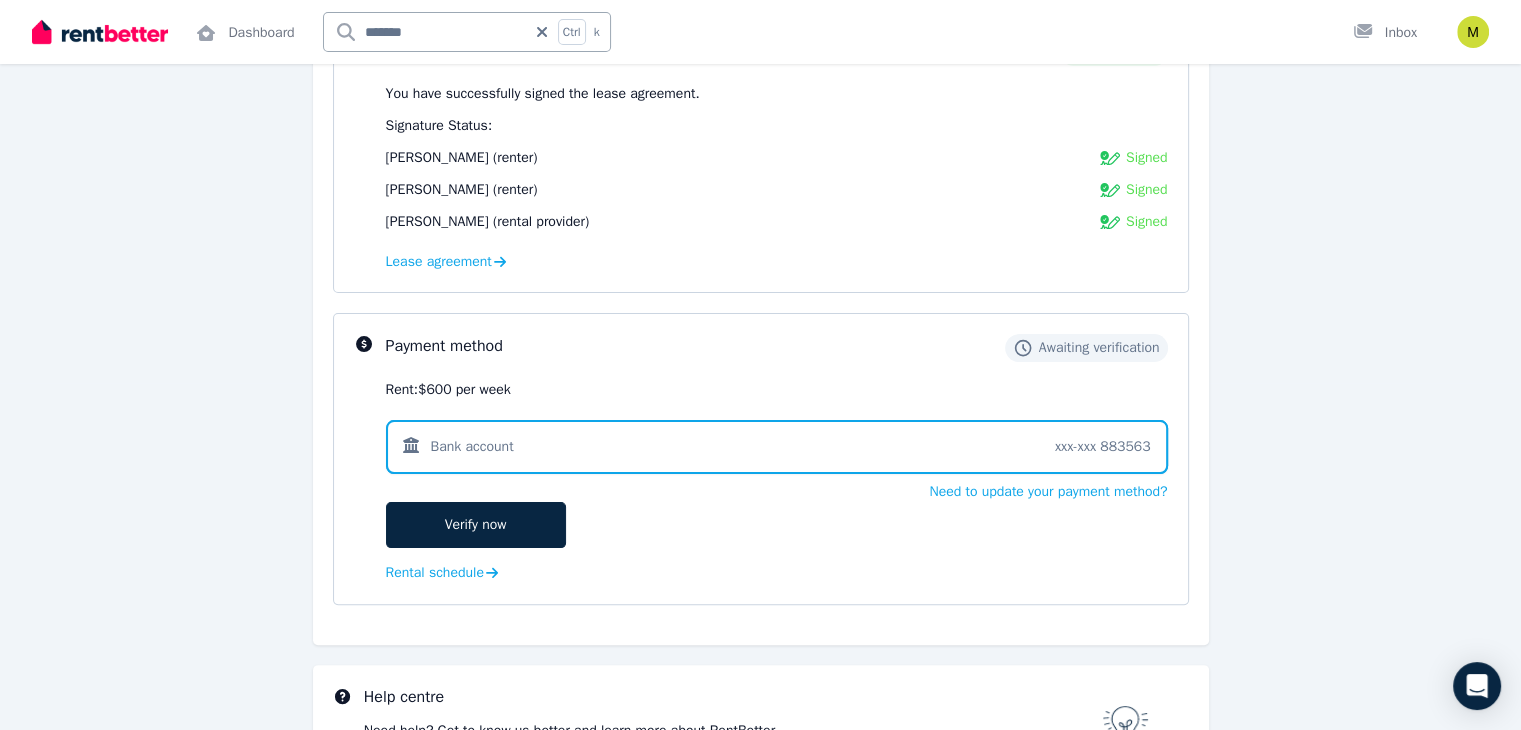 scroll, scrollTop: 386, scrollLeft: 0, axis: vertical 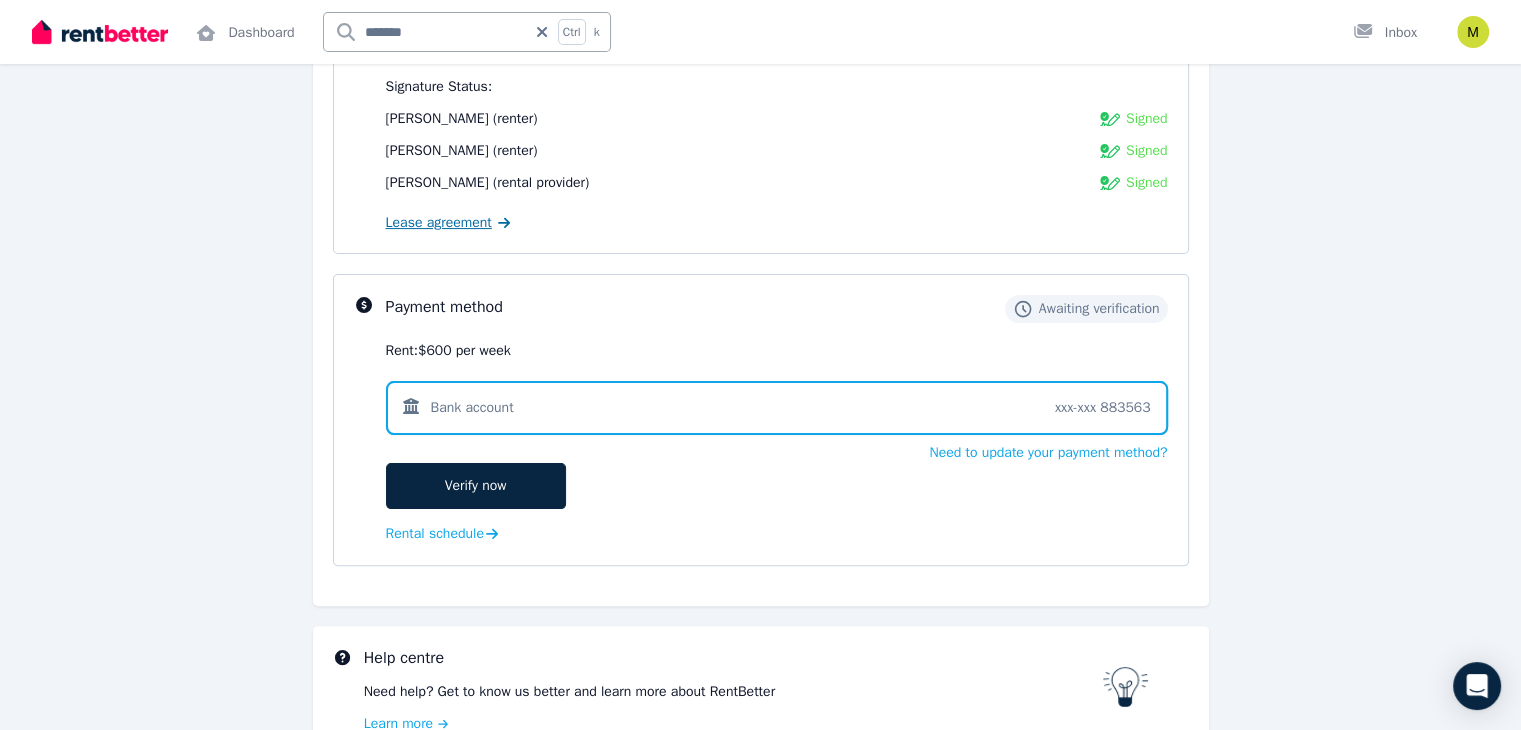 click on "Lease agreement" at bounding box center (439, 223) 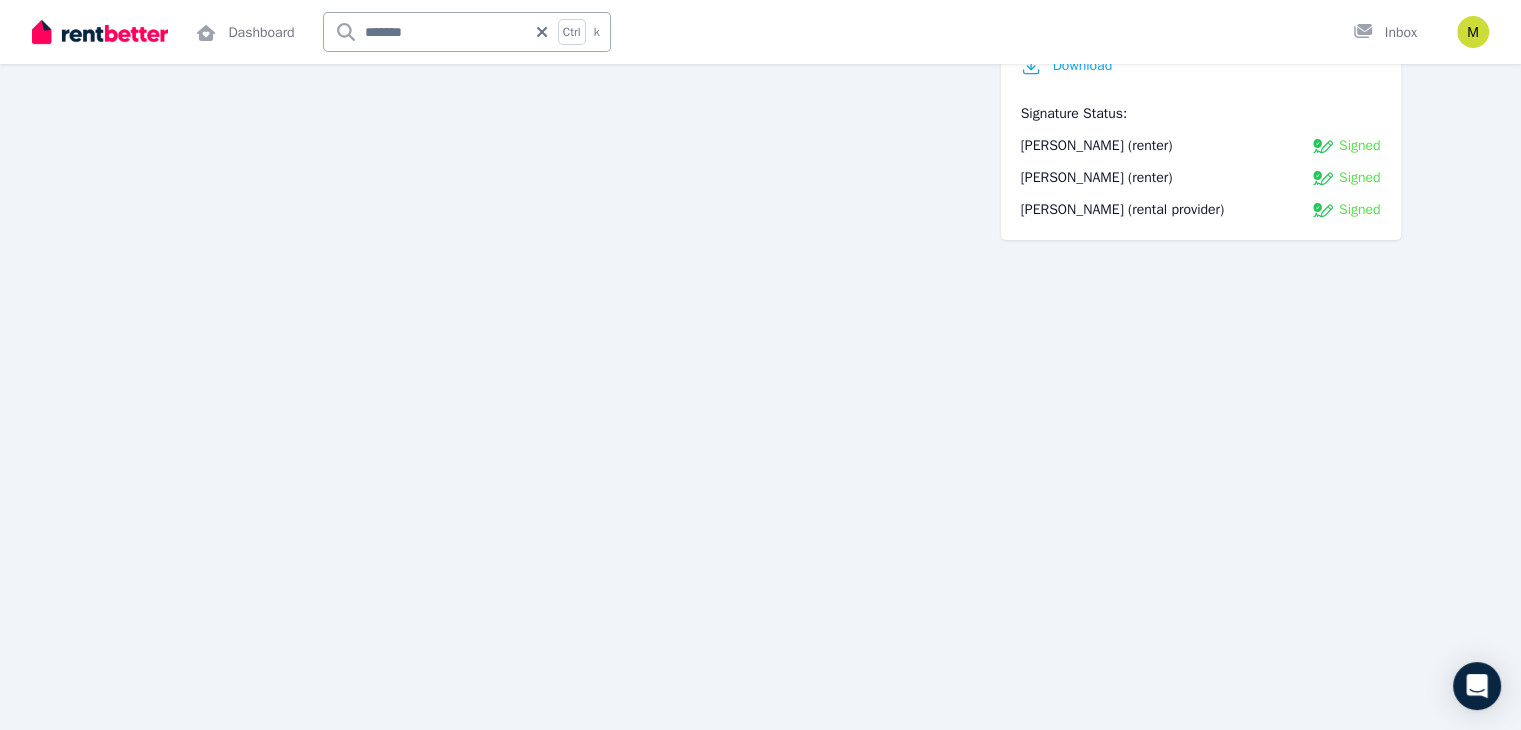 scroll, scrollTop: 244, scrollLeft: 0, axis: vertical 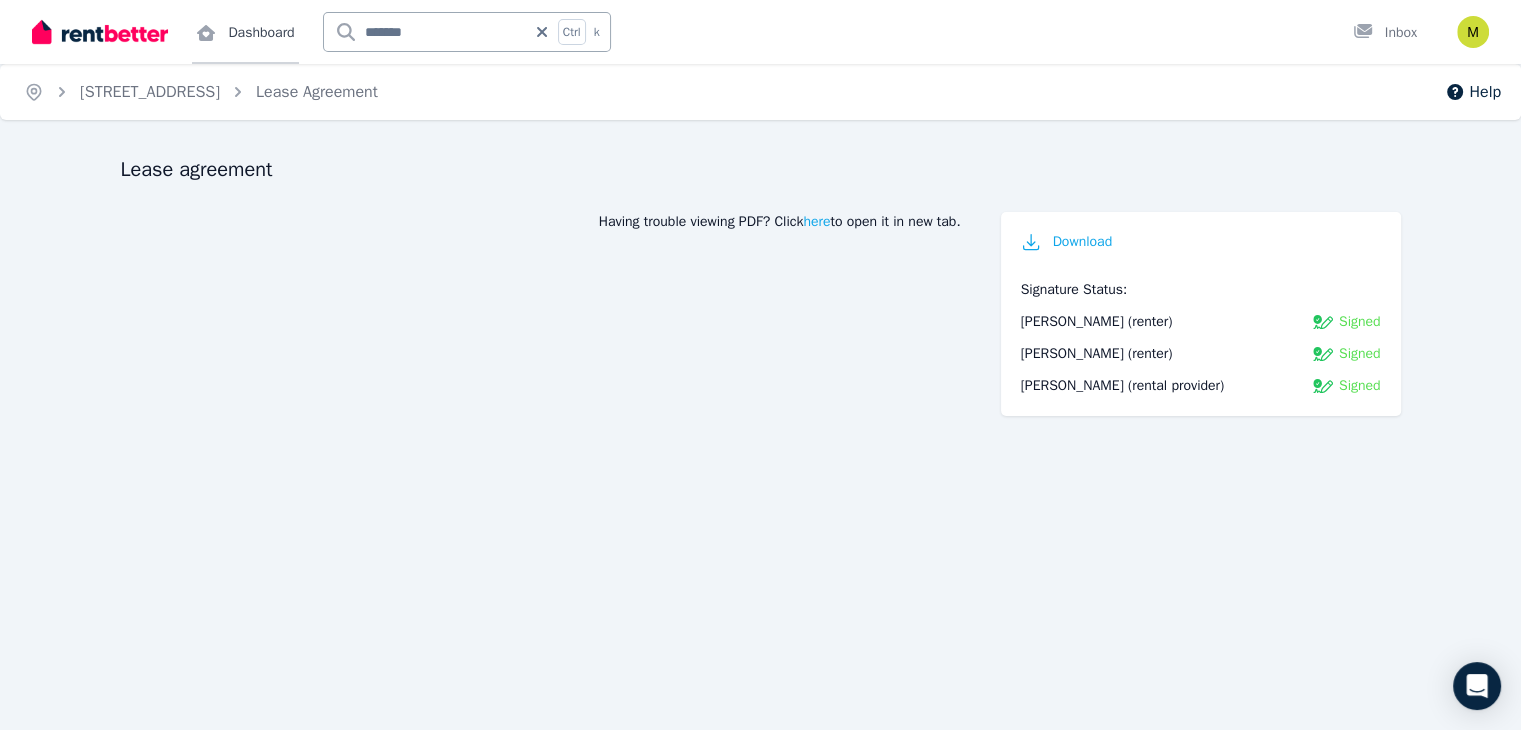 click on "Dashboard" at bounding box center [245, 32] 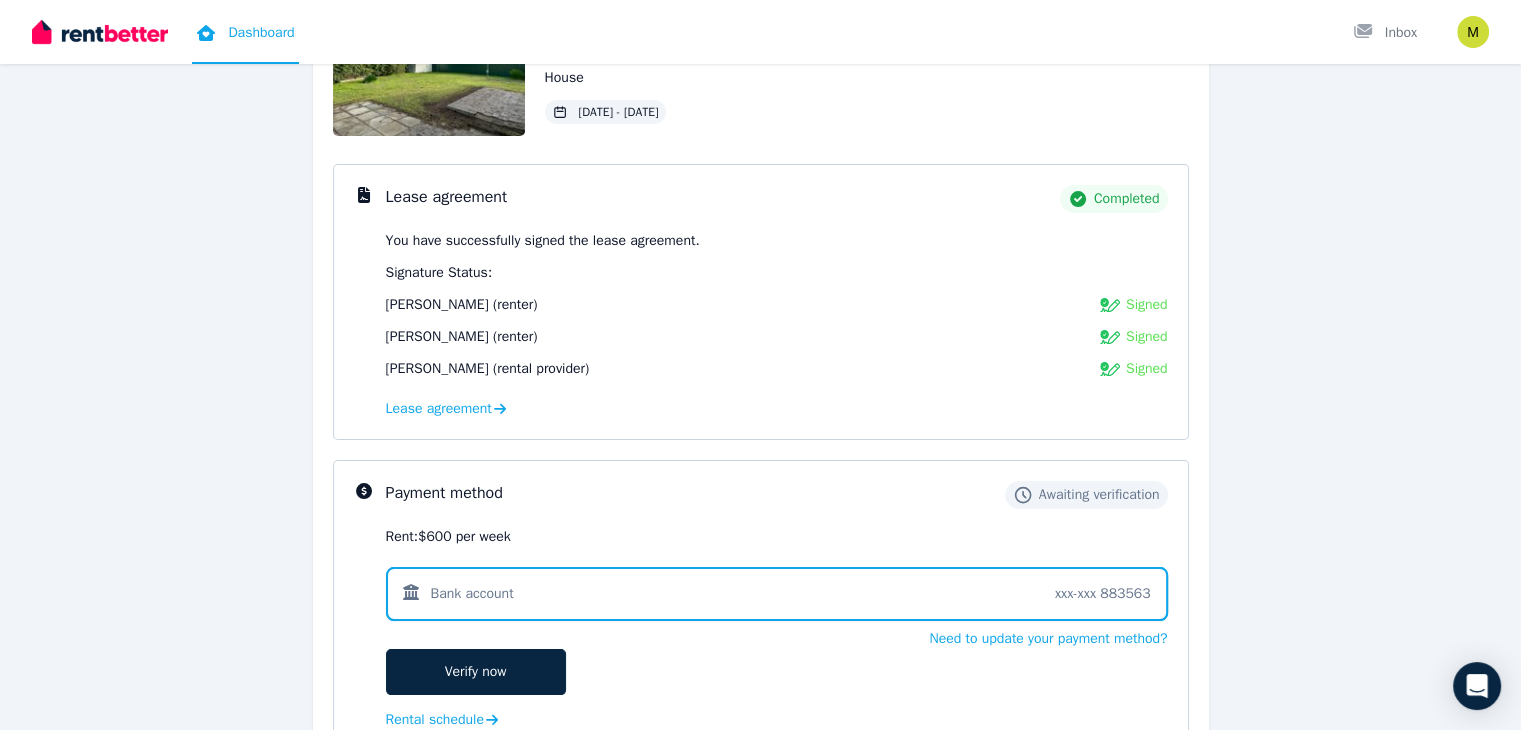 scroll, scrollTop: 240, scrollLeft: 0, axis: vertical 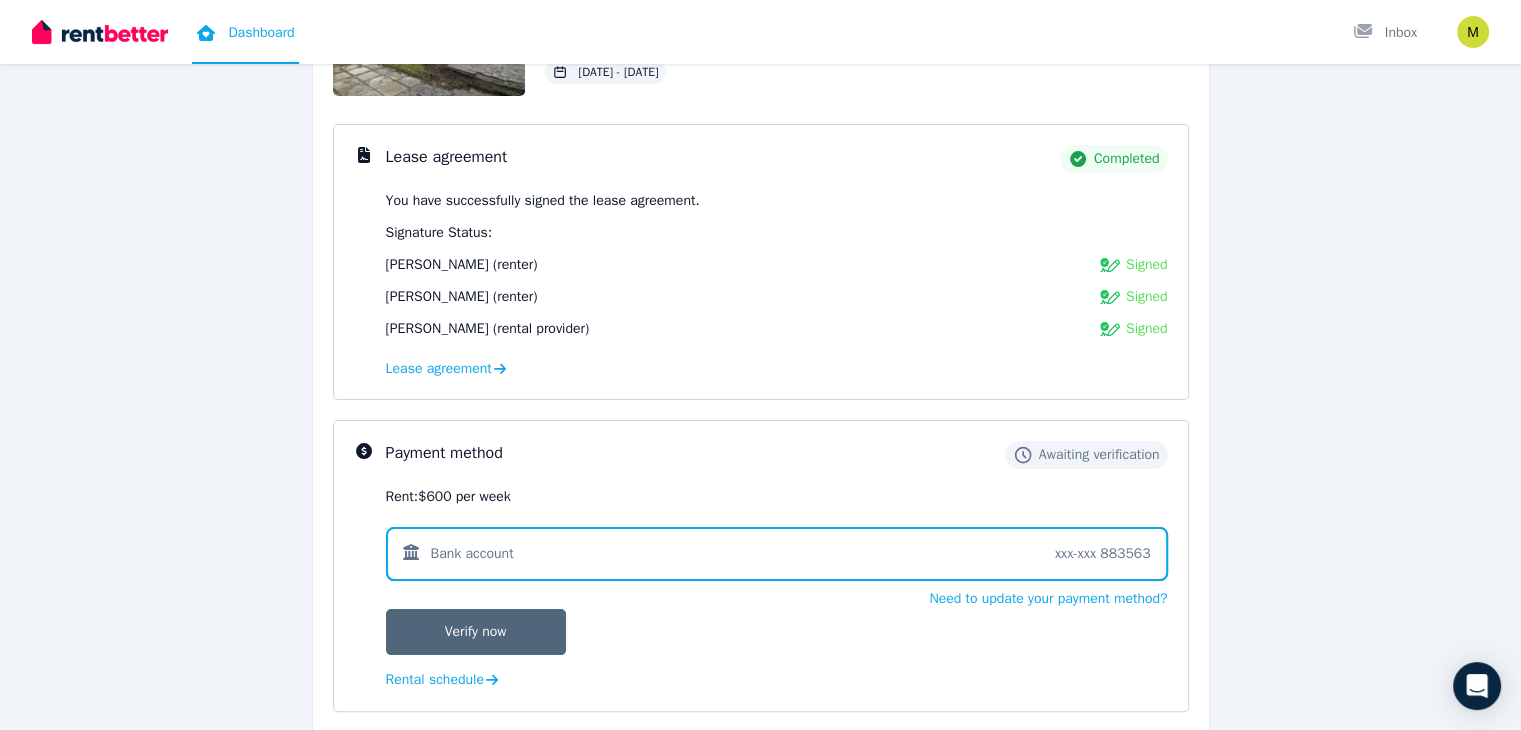 click on "Verify now" at bounding box center [476, 632] 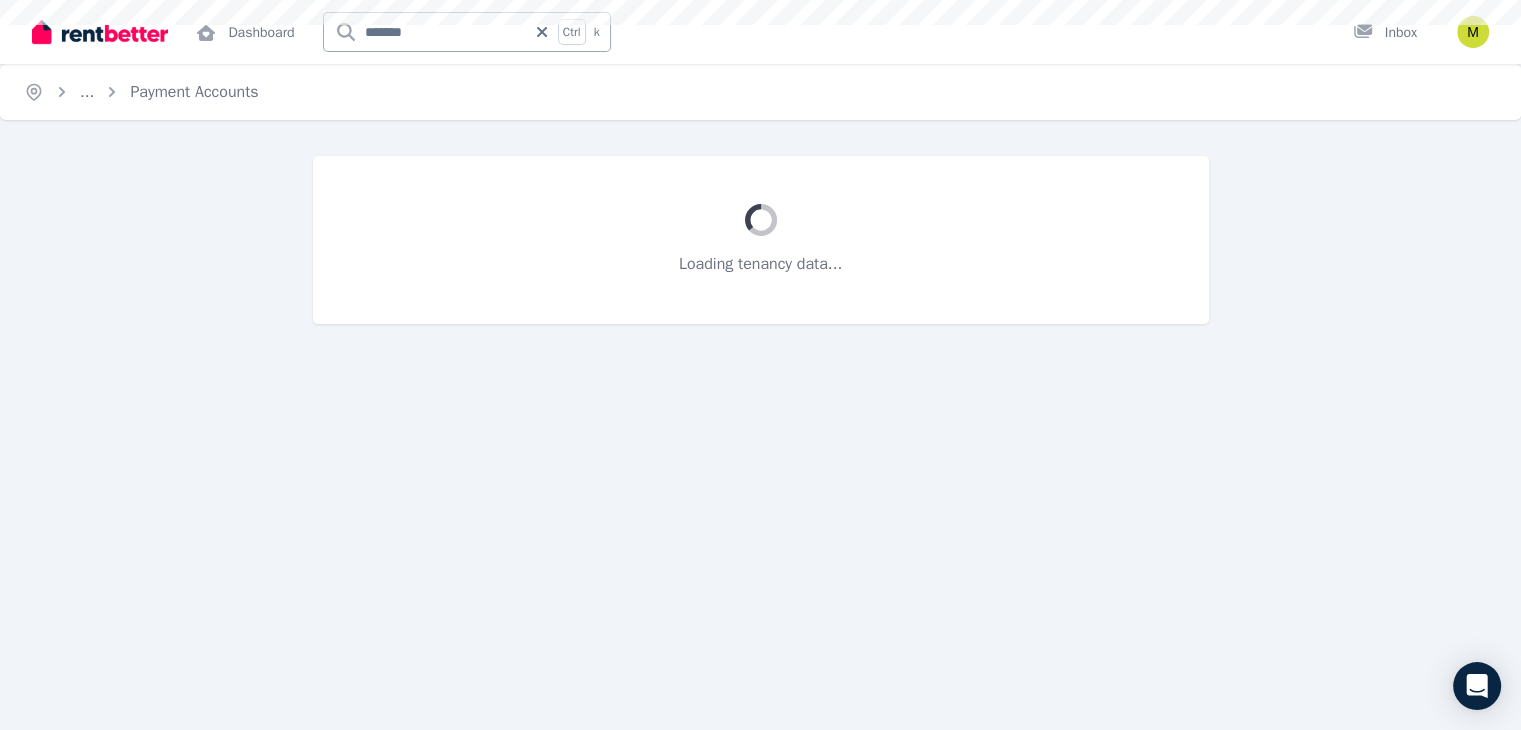 scroll, scrollTop: 0, scrollLeft: 0, axis: both 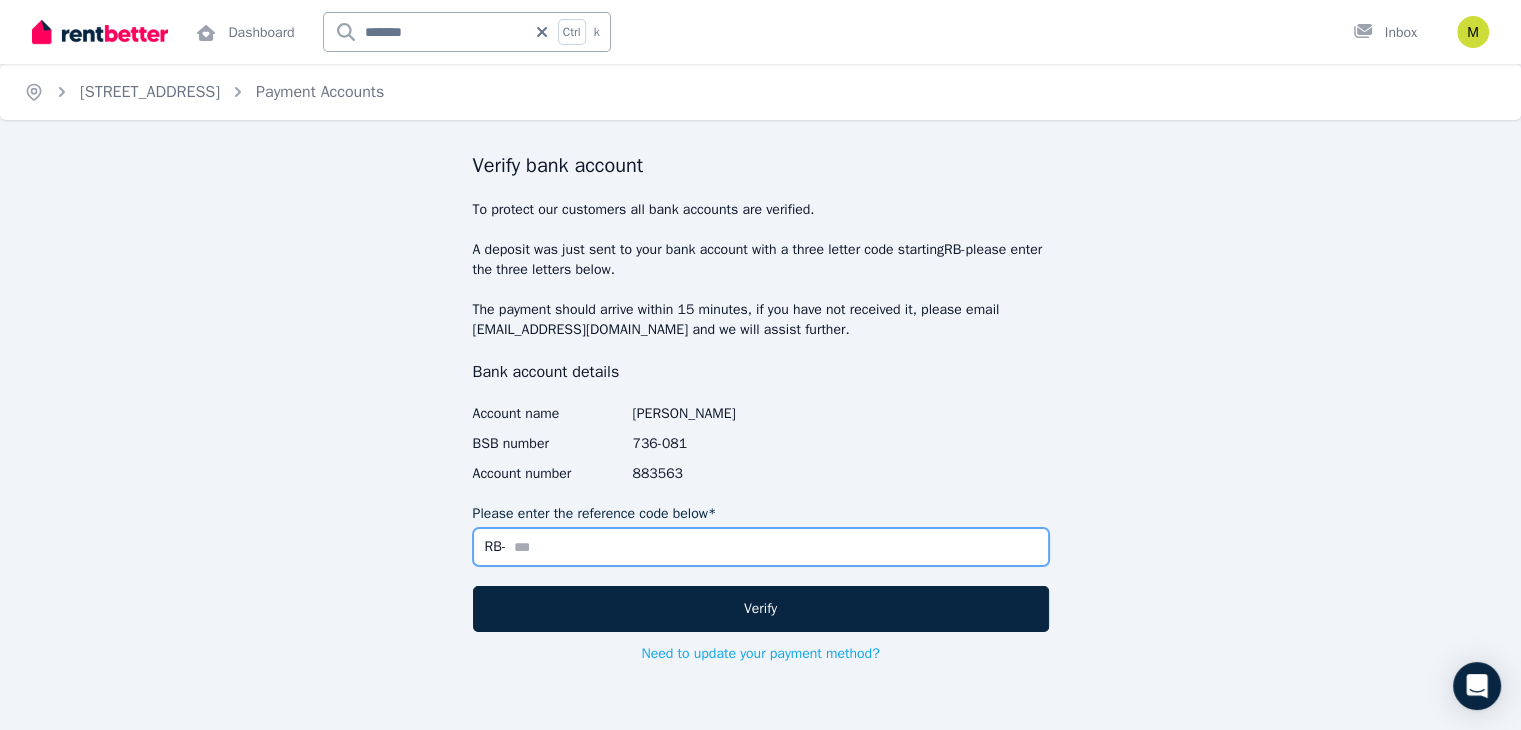click on "Please enter the reference code below*" at bounding box center [761, 547] 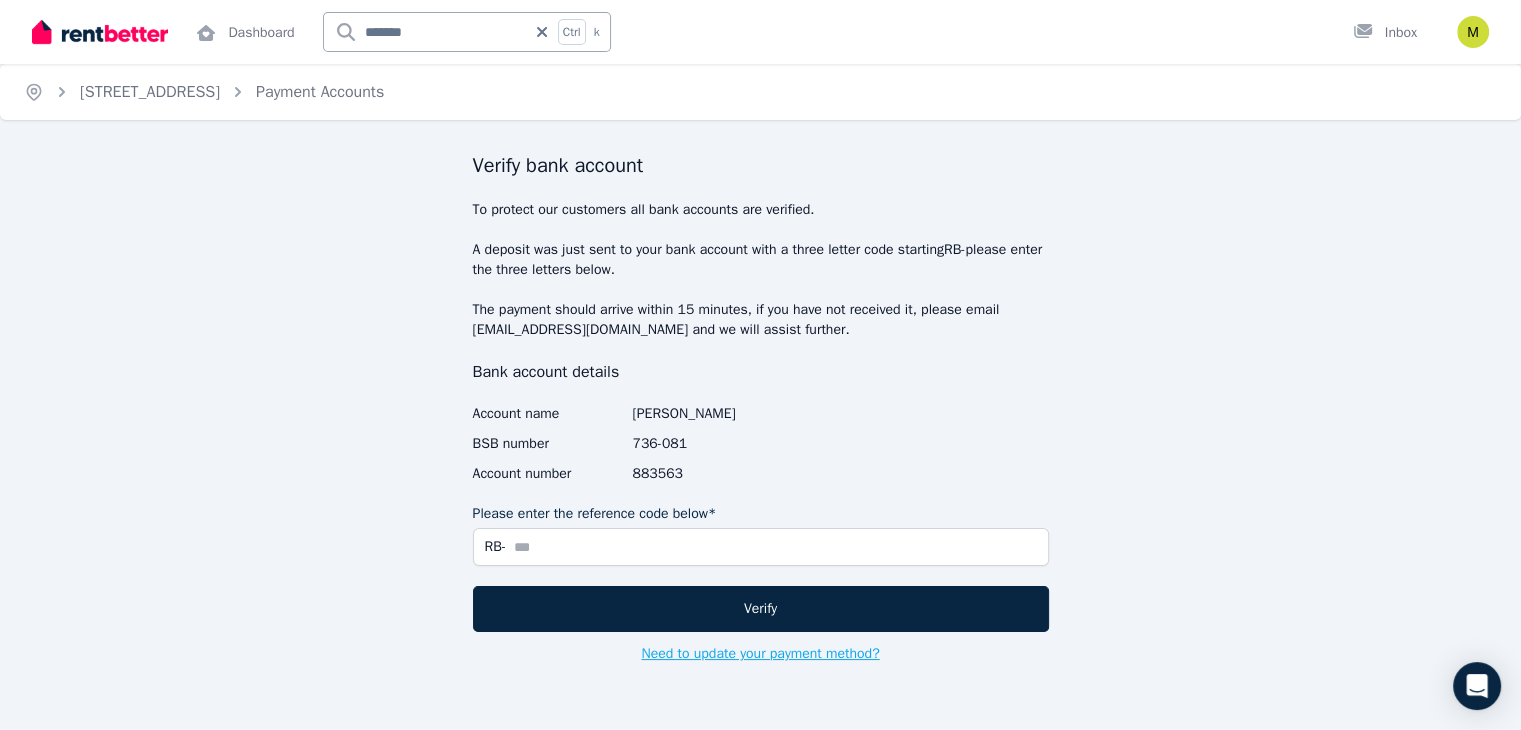 click on "Need to update your payment method?" at bounding box center [760, 654] 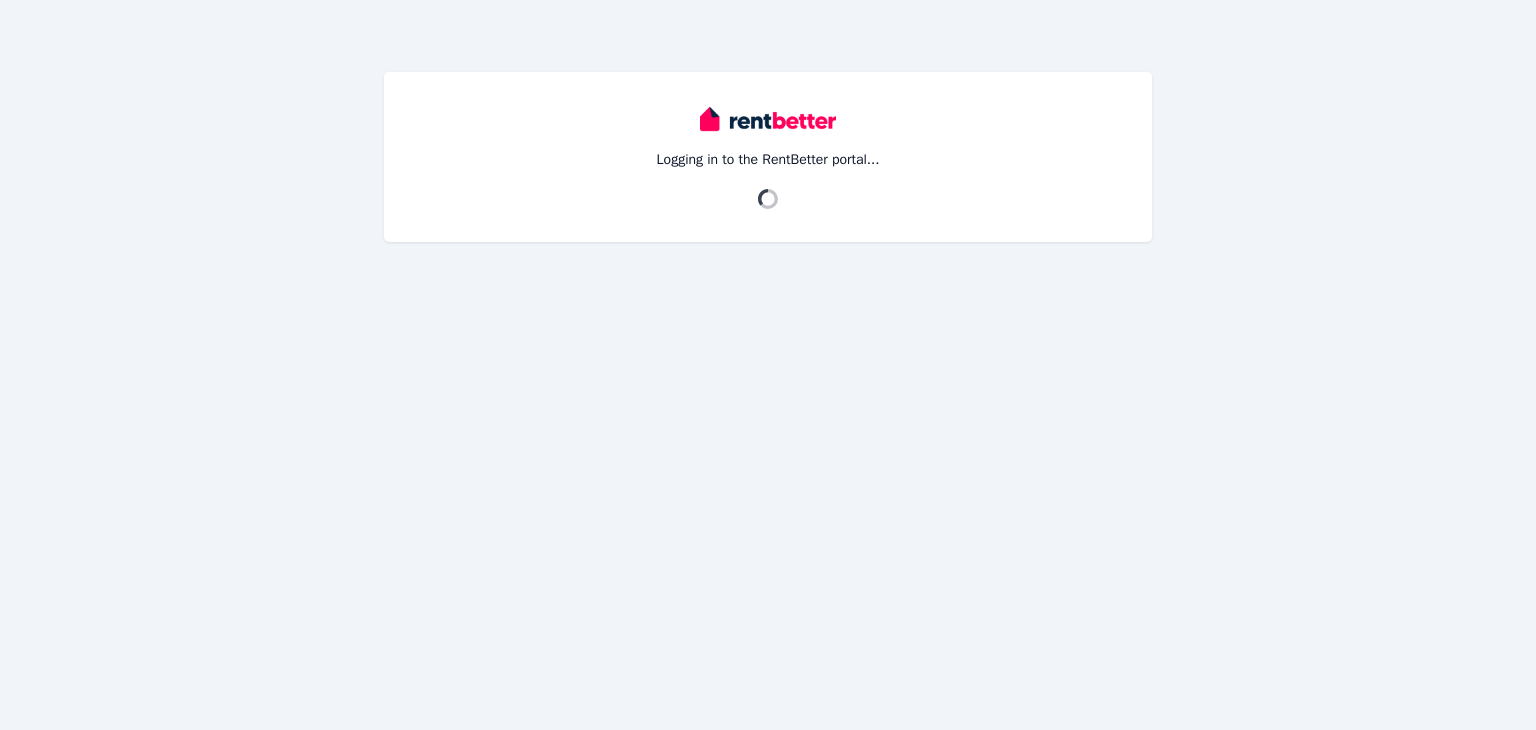 scroll, scrollTop: 0, scrollLeft: 0, axis: both 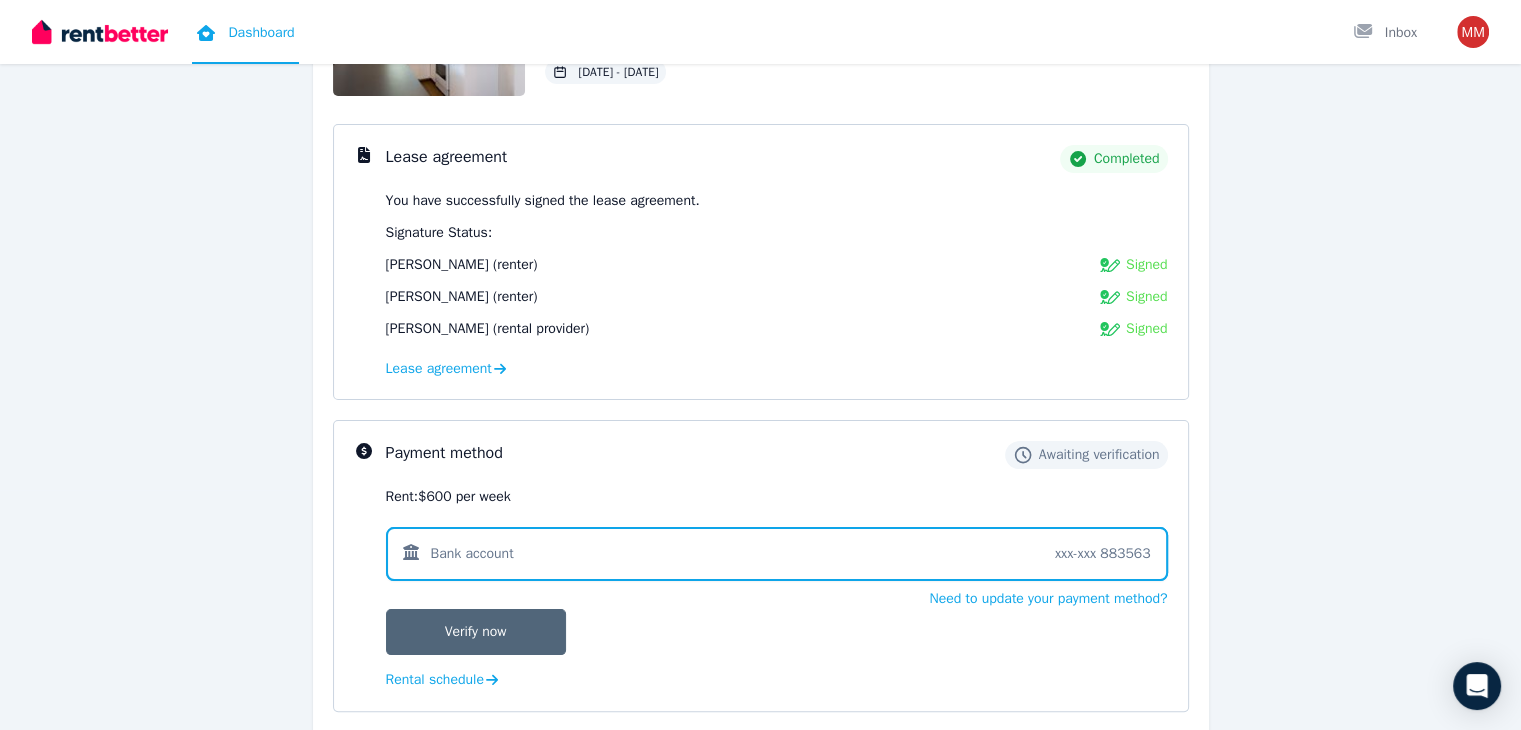 click on "Verify now" at bounding box center (476, 632) 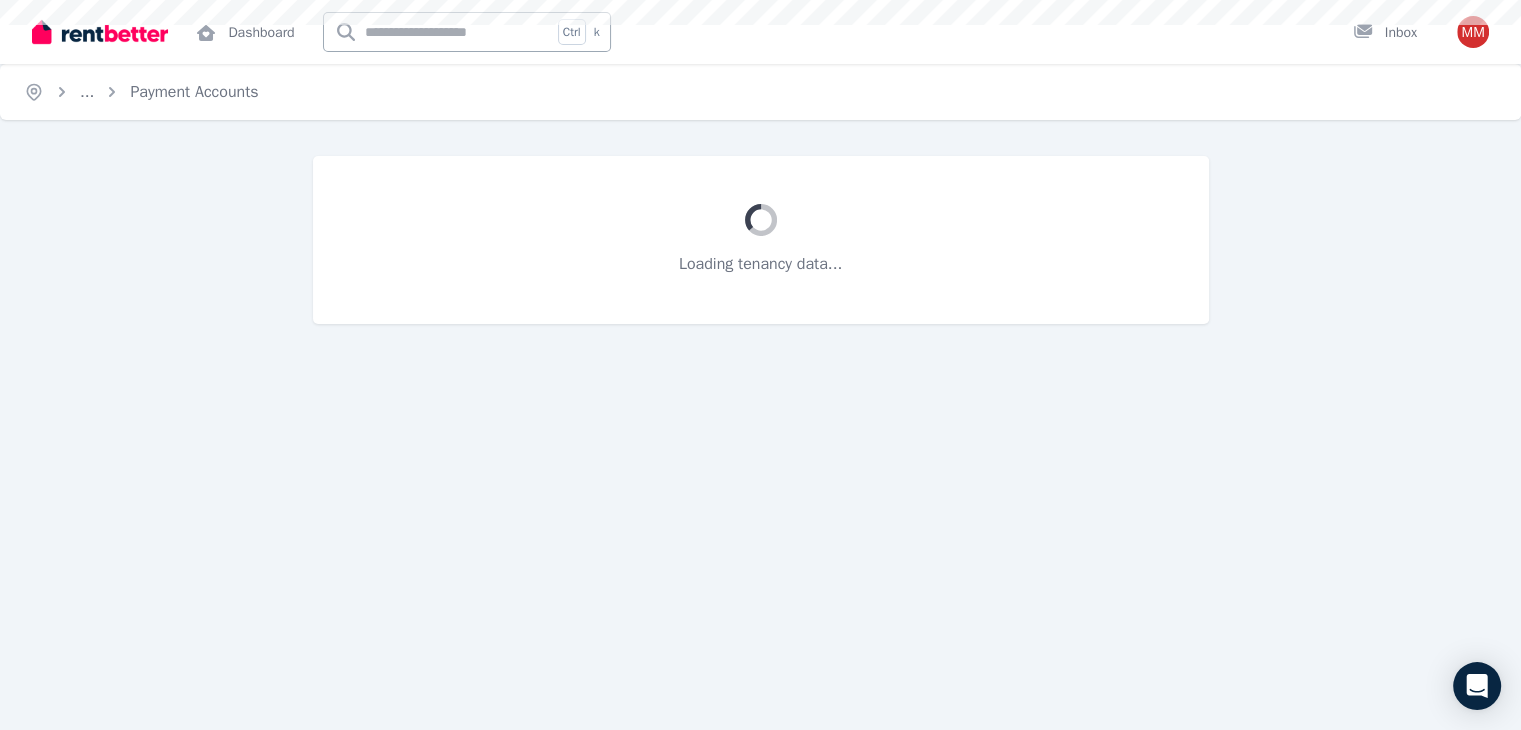 scroll, scrollTop: 0, scrollLeft: 0, axis: both 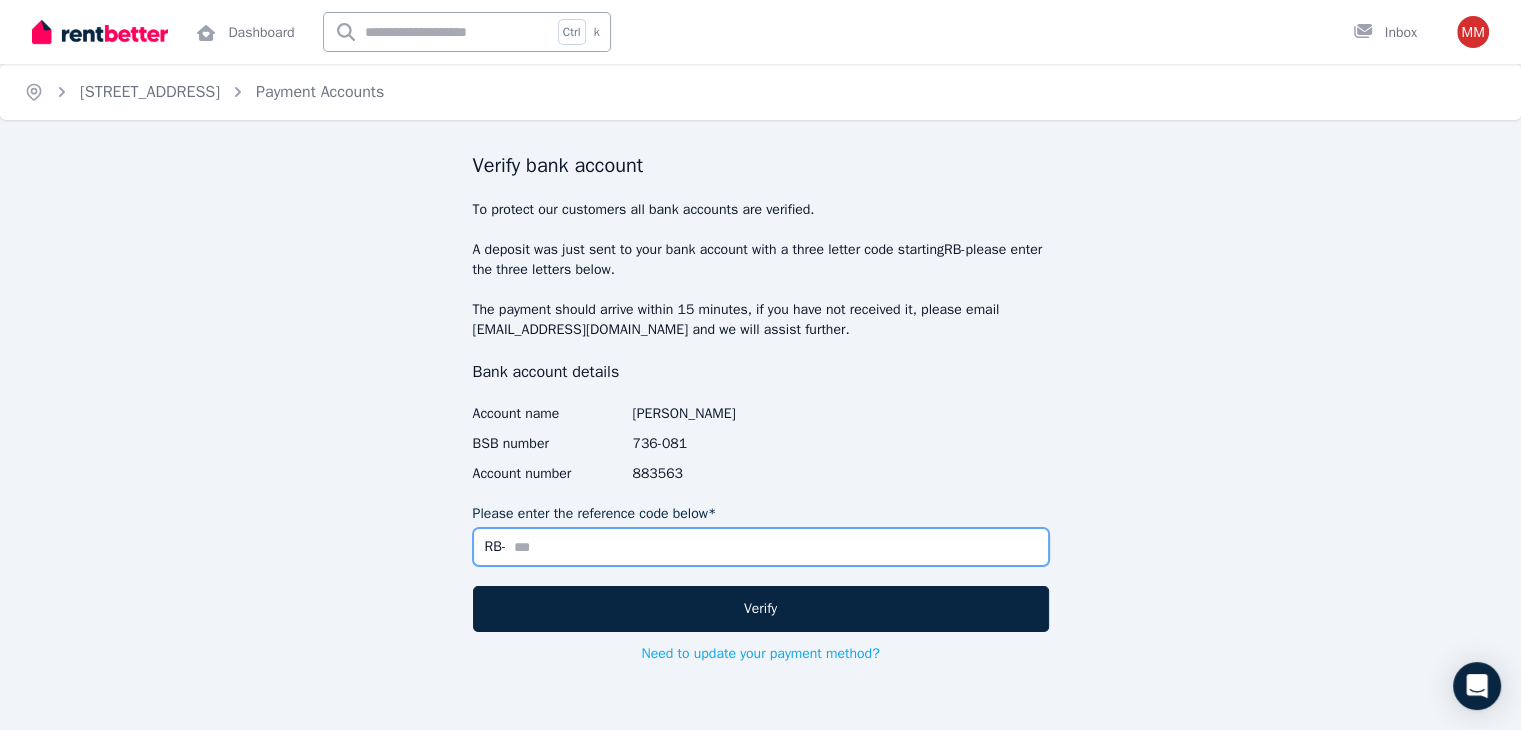click on "Please enter the reference code below*" at bounding box center (761, 547) 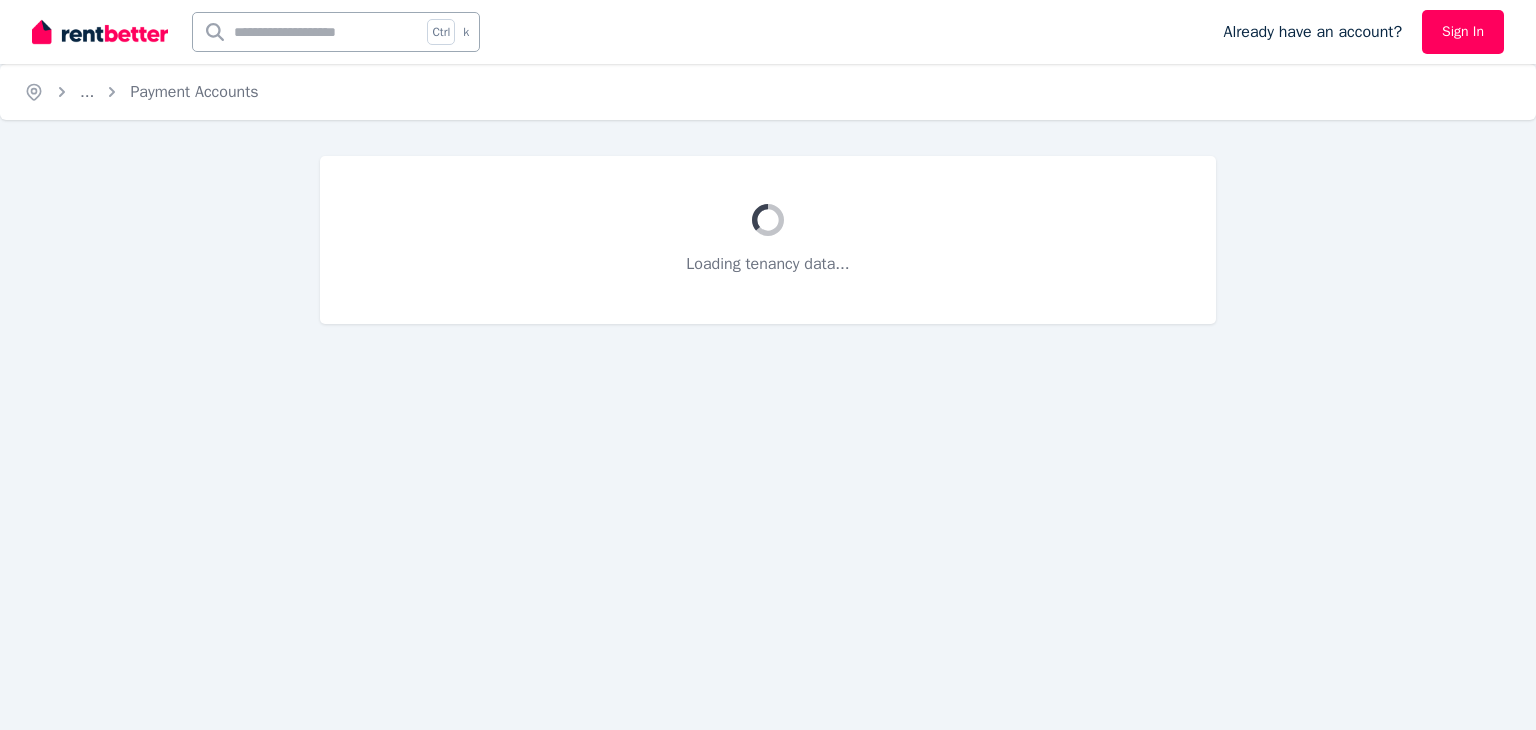 scroll, scrollTop: 0, scrollLeft: 0, axis: both 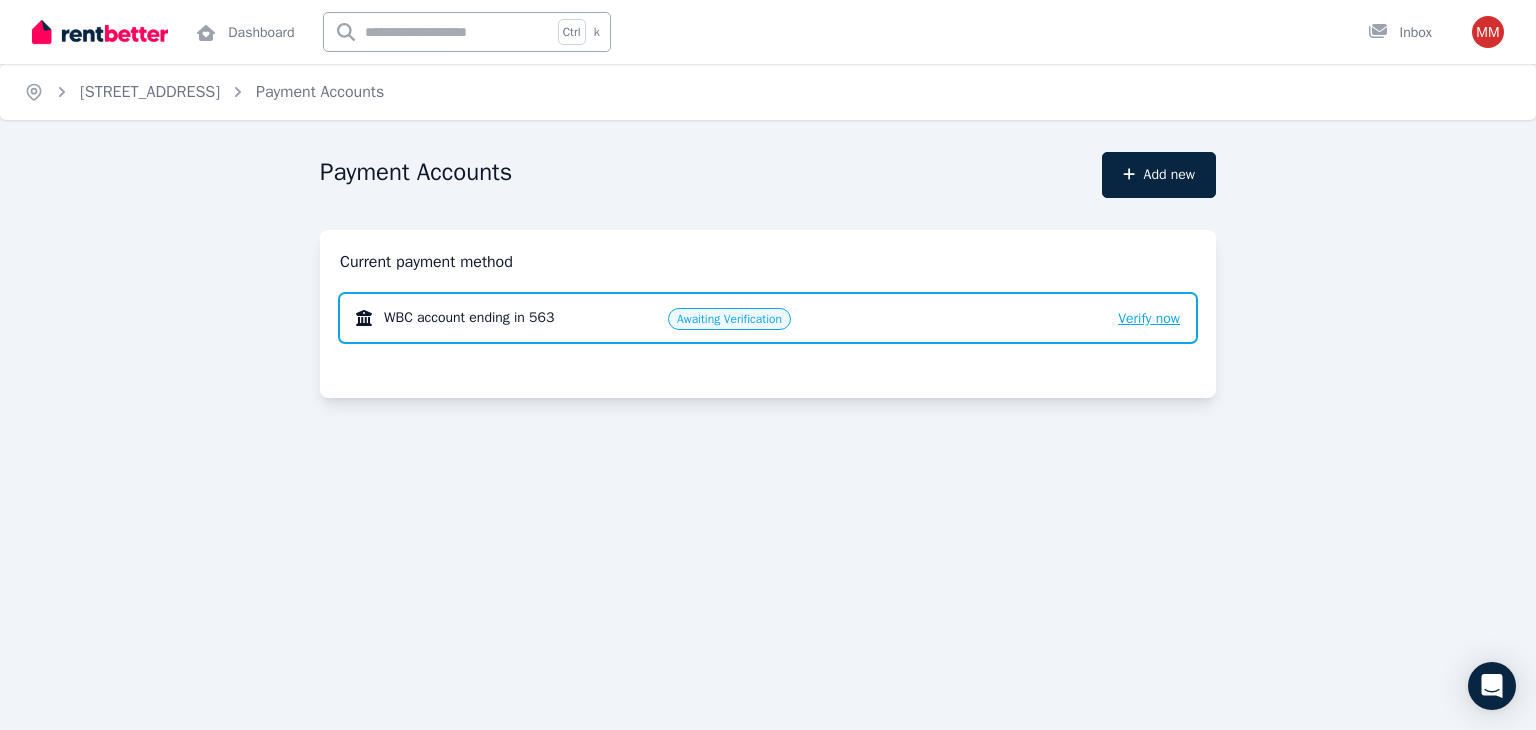 click on "Verify now" at bounding box center (1149, 318) 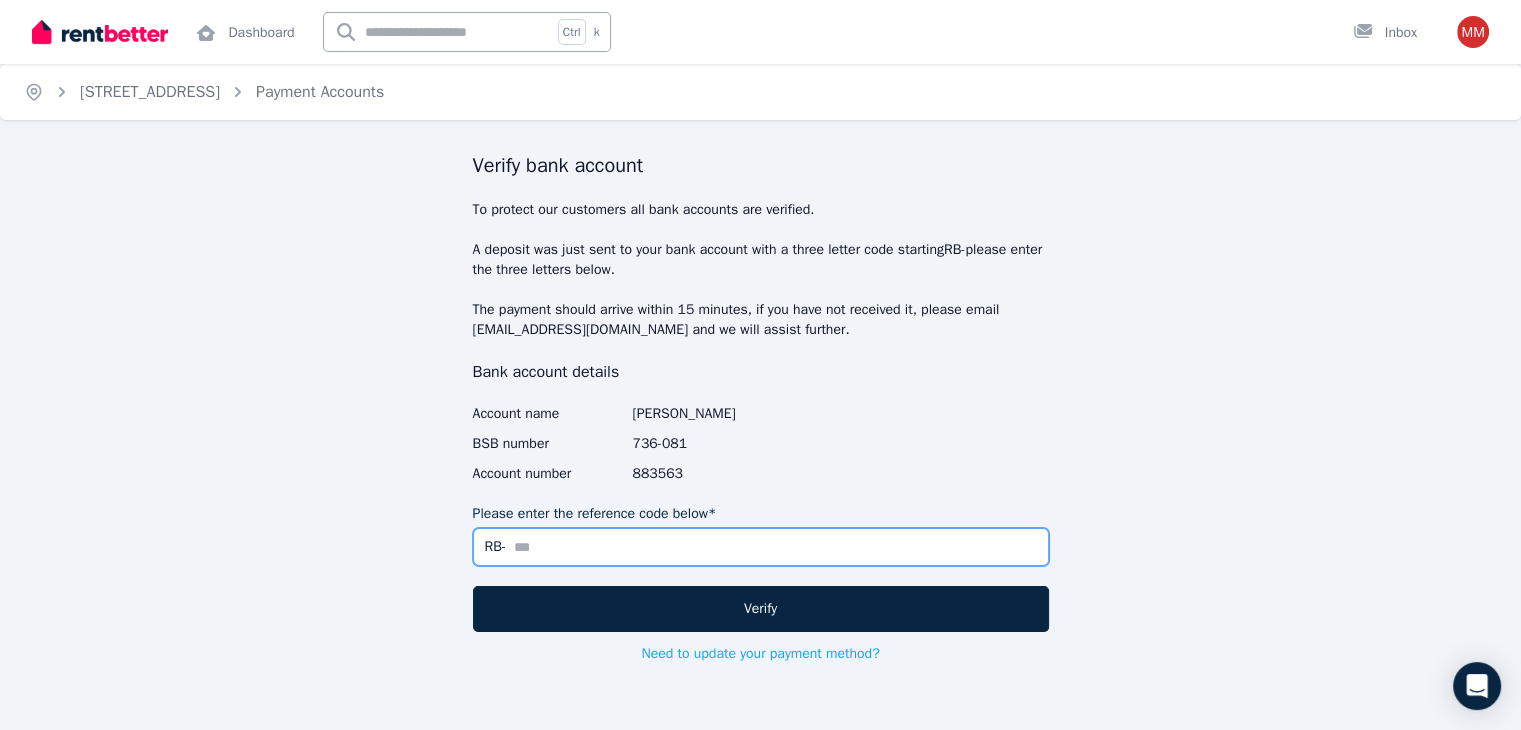 click on "Please enter the reference code below*" at bounding box center [761, 547] 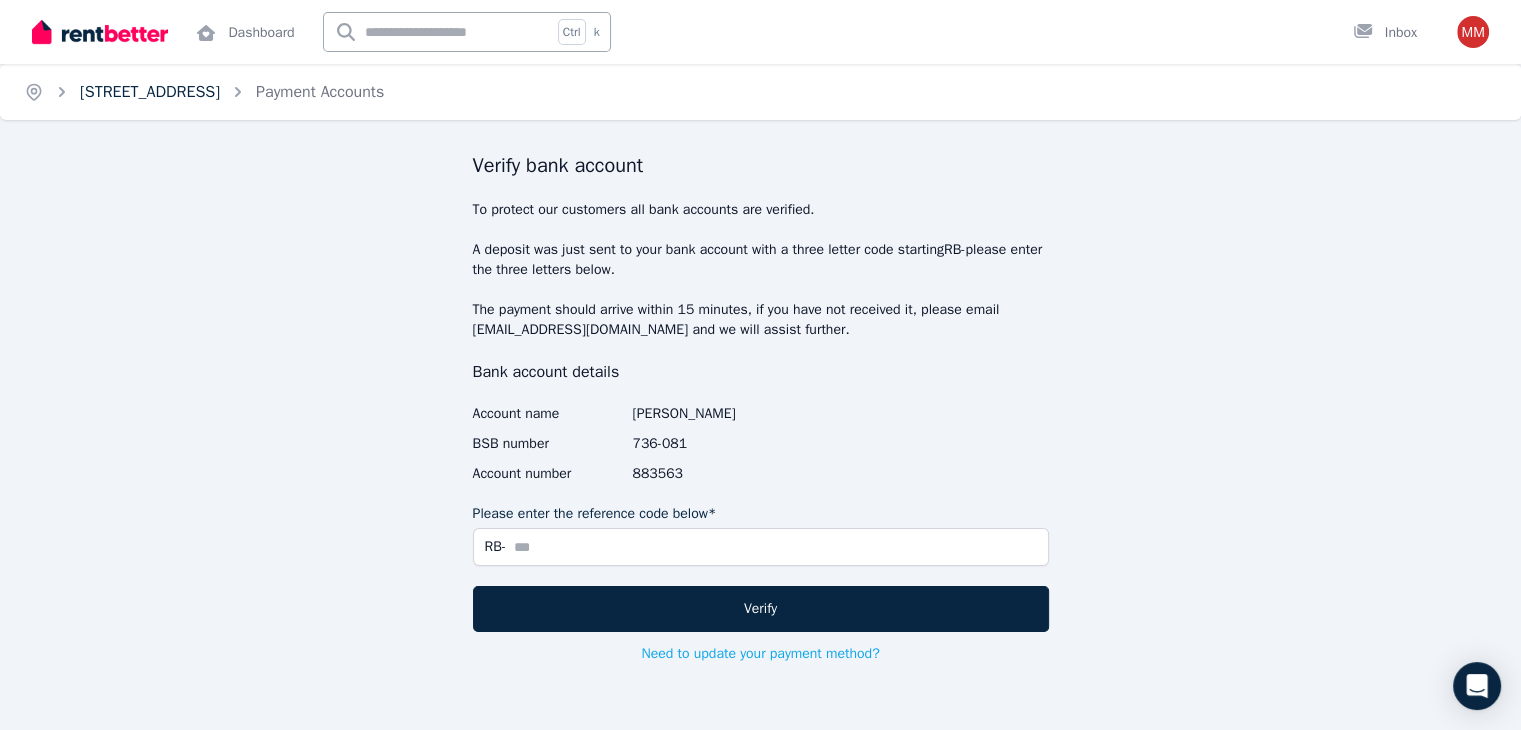 click on "[STREET_ADDRESS]" at bounding box center [150, 92] 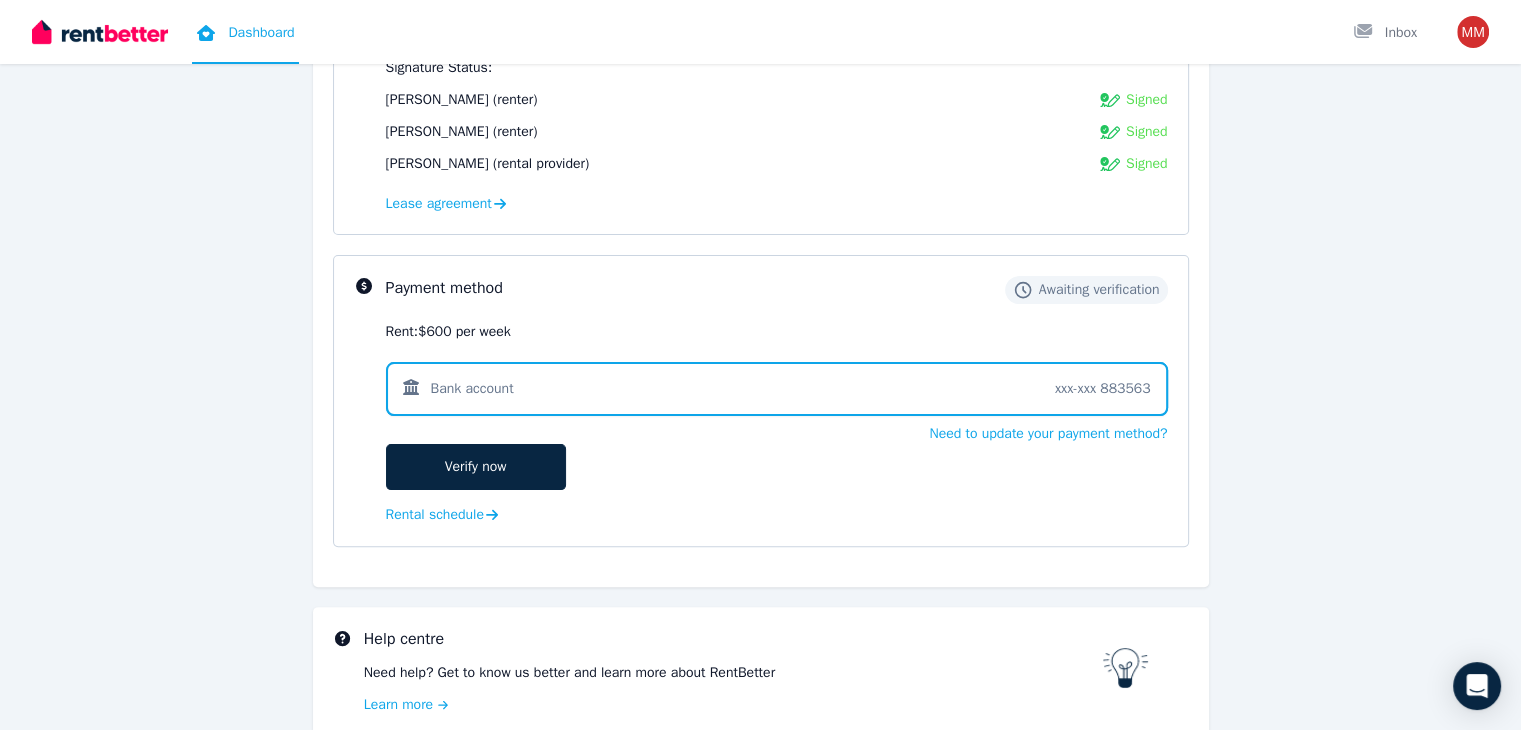 scroll, scrollTop: 413, scrollLeft: 0, axis: vertical 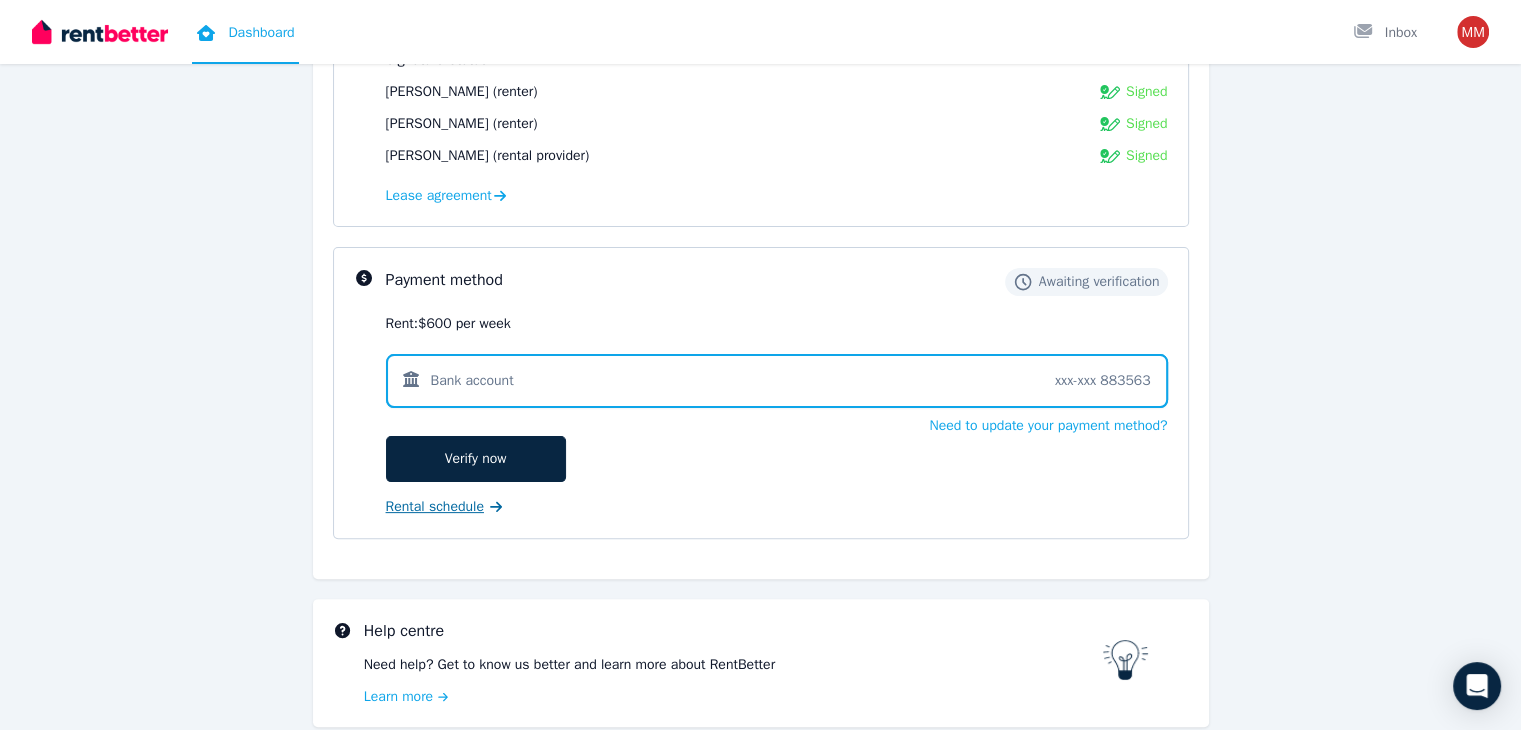 click on "Rental schedule" at bounding box center [435, 507] 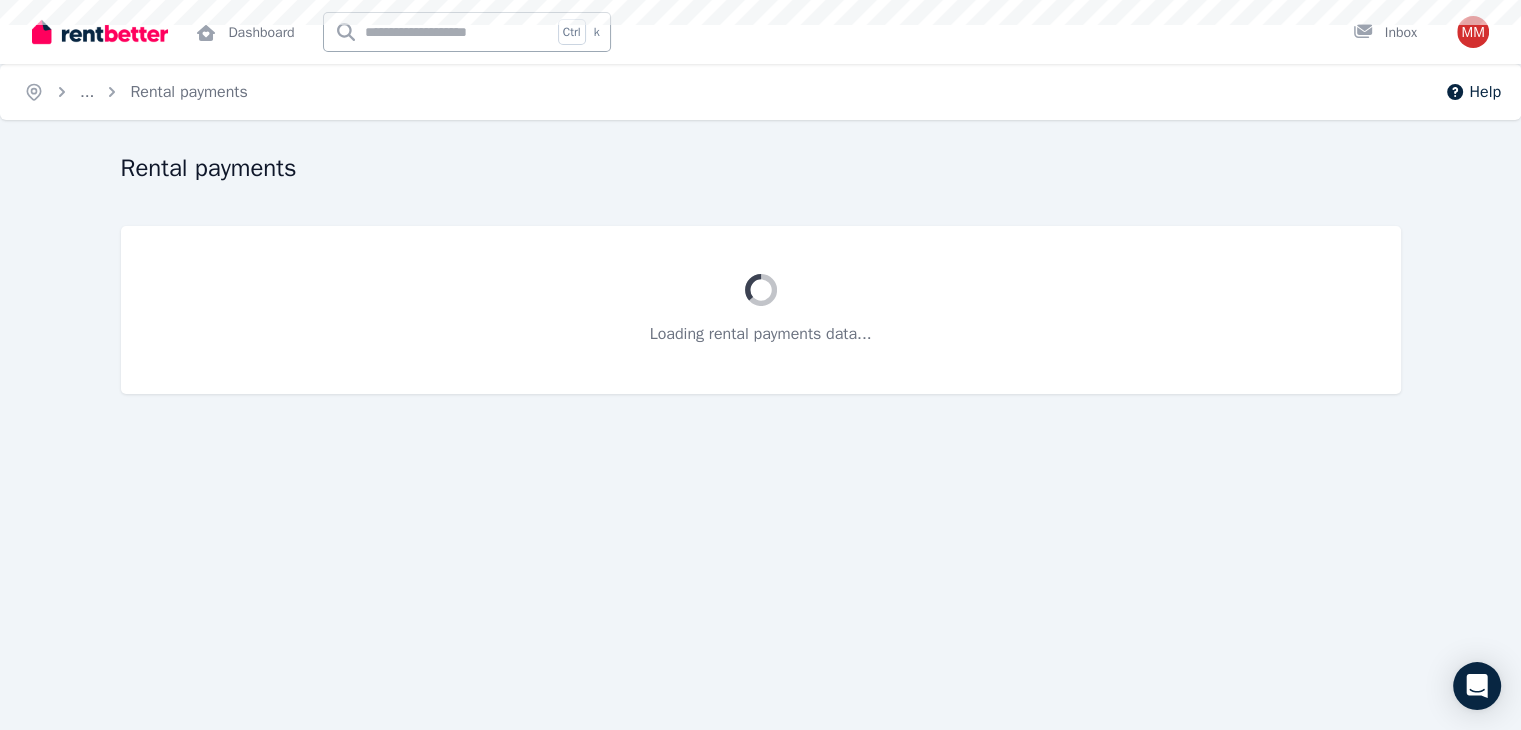 scroll, scrollTop: 0, scrollLeft: 0, axis: both 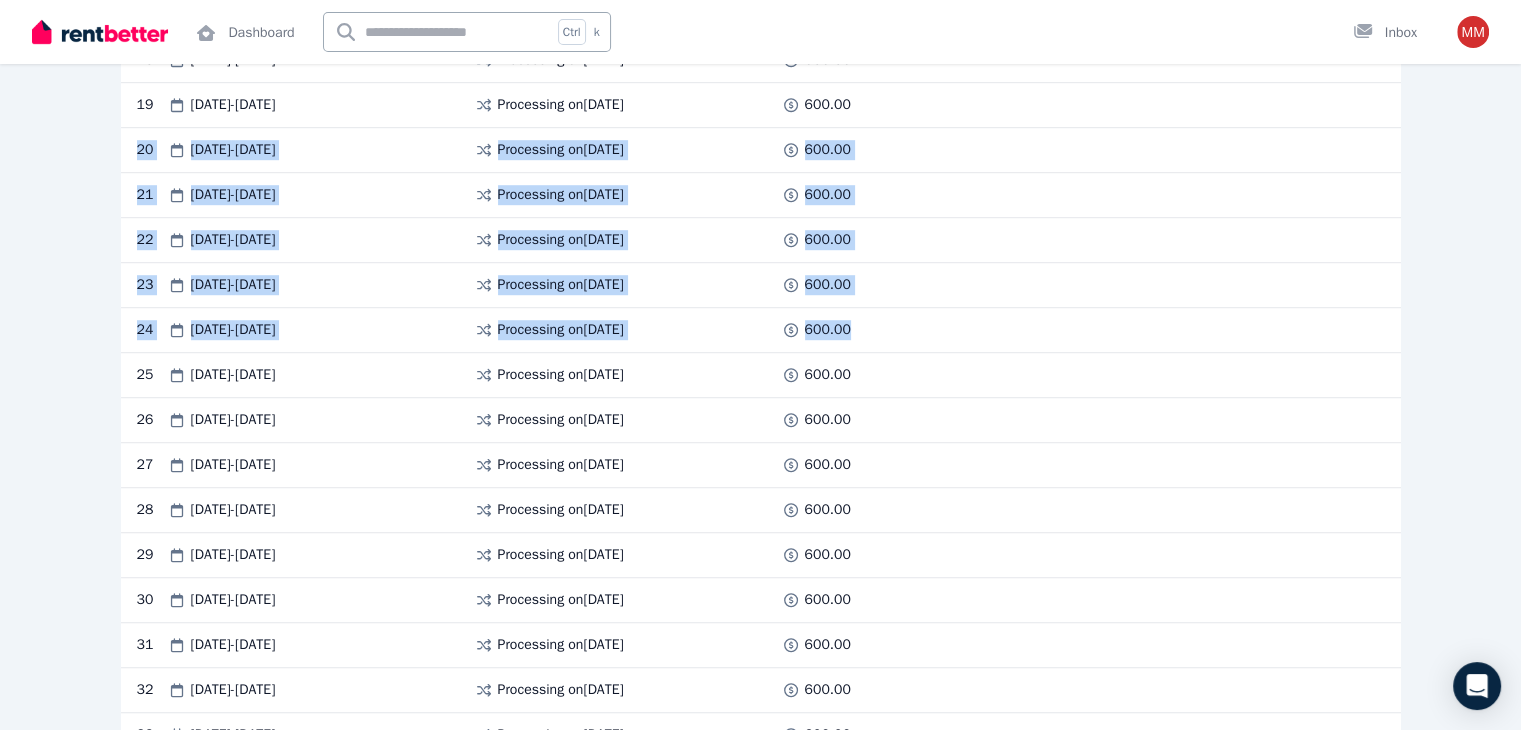 drag, startPoint x: 1488, startPoint y: 338, endPoint x: 1409, endPoint y: 86, distance: 264.09277 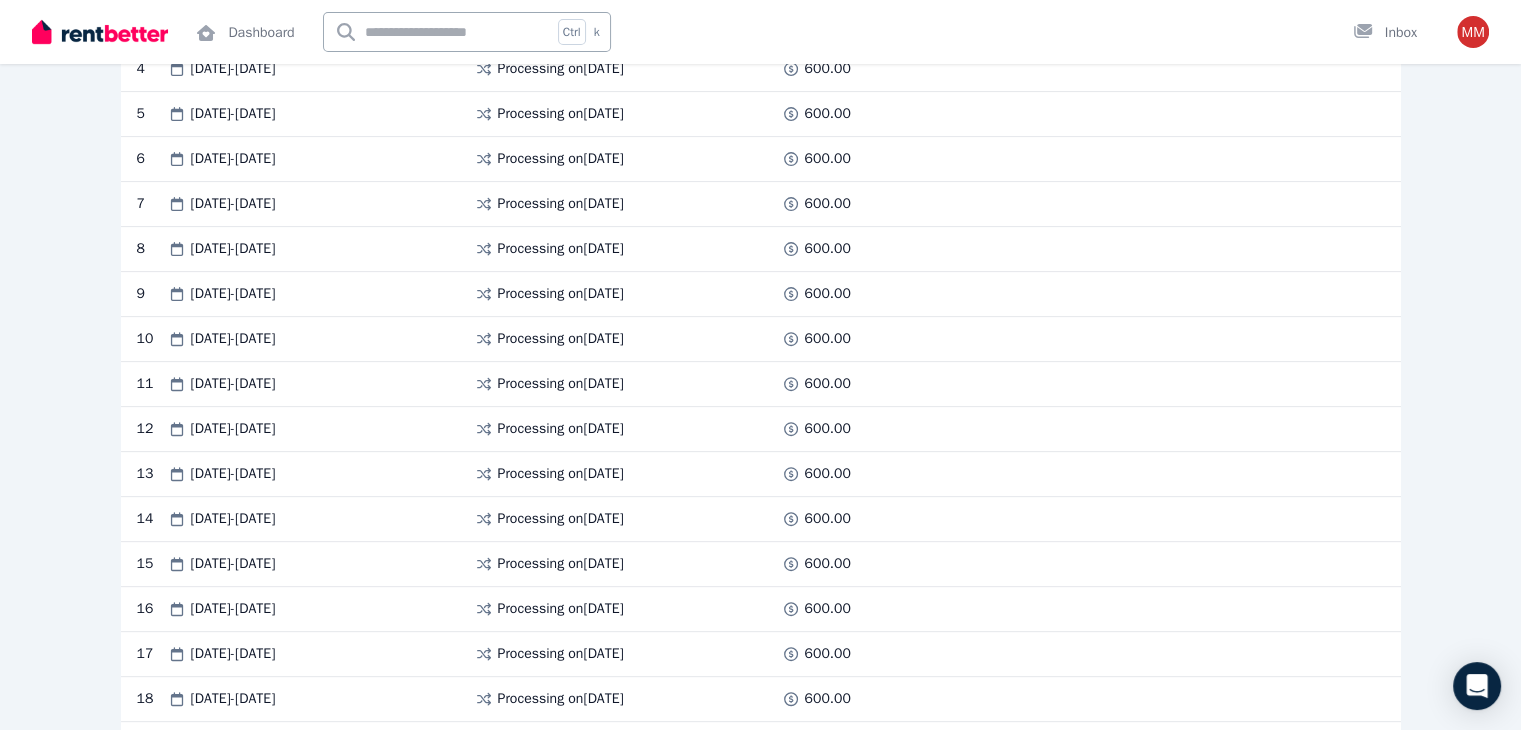 scroll, scrollTop: 0, scrollLeft: 0, axis: both 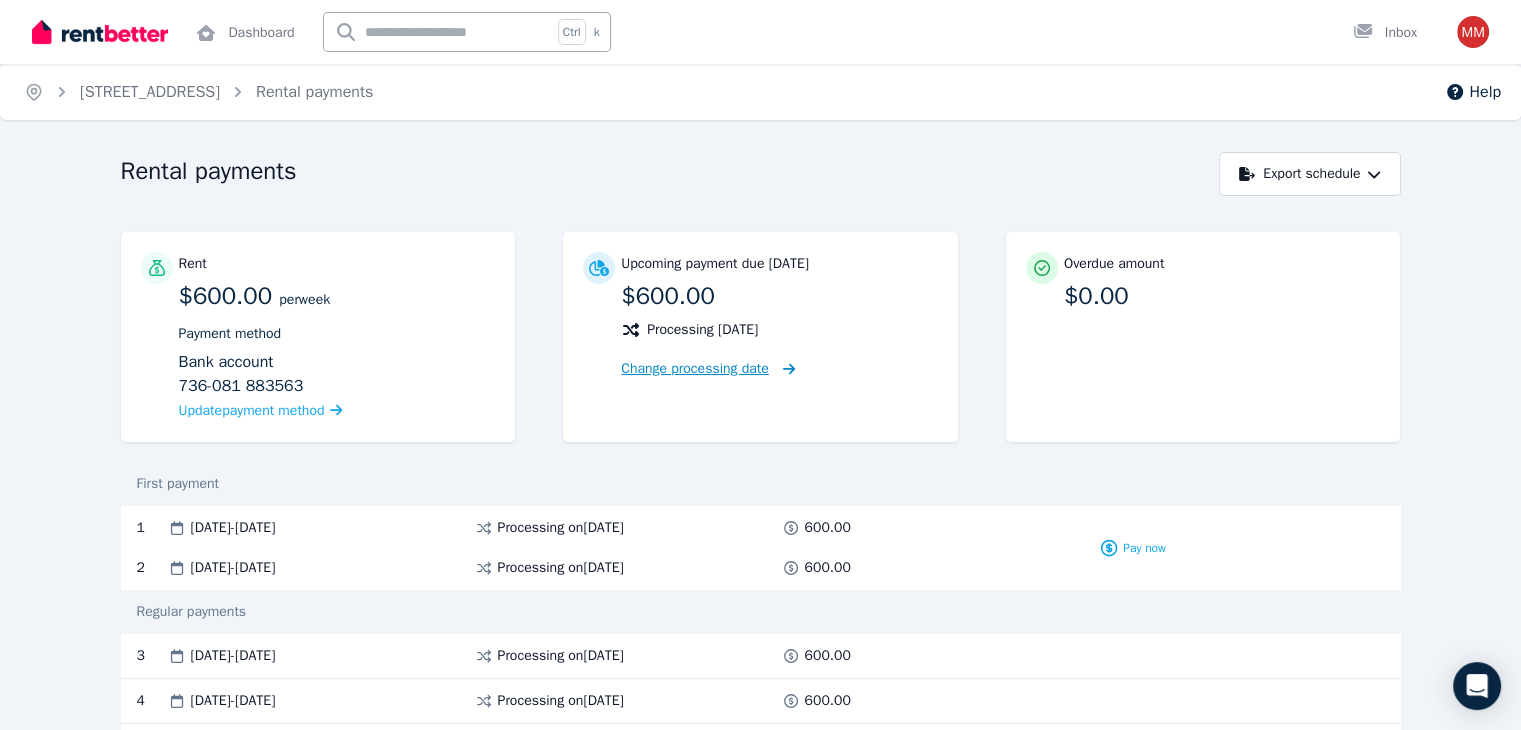 click on "Change processing date" at bounding box center [695, 369] 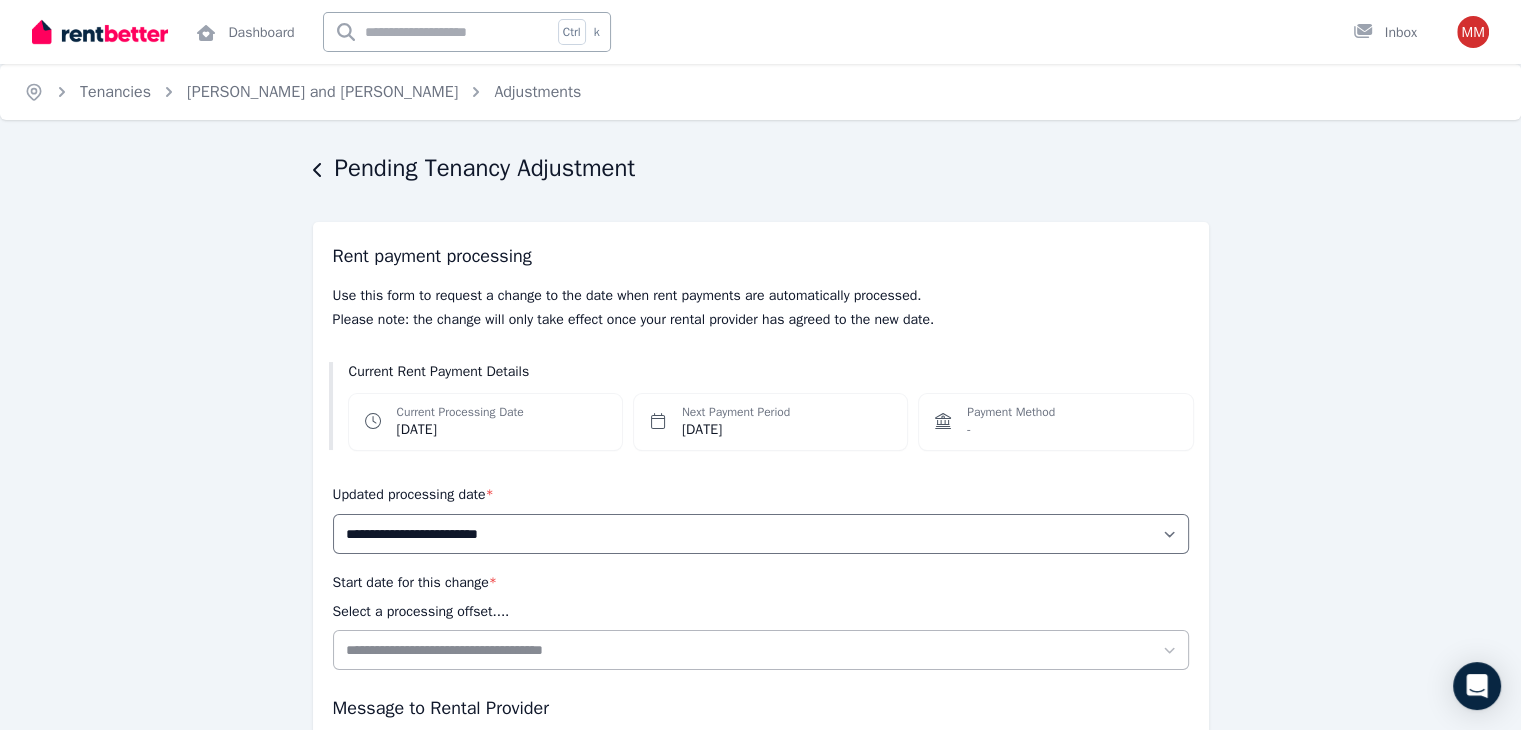 click on "Fri, 8 Aug 2025" at bounding box center (736, 430) 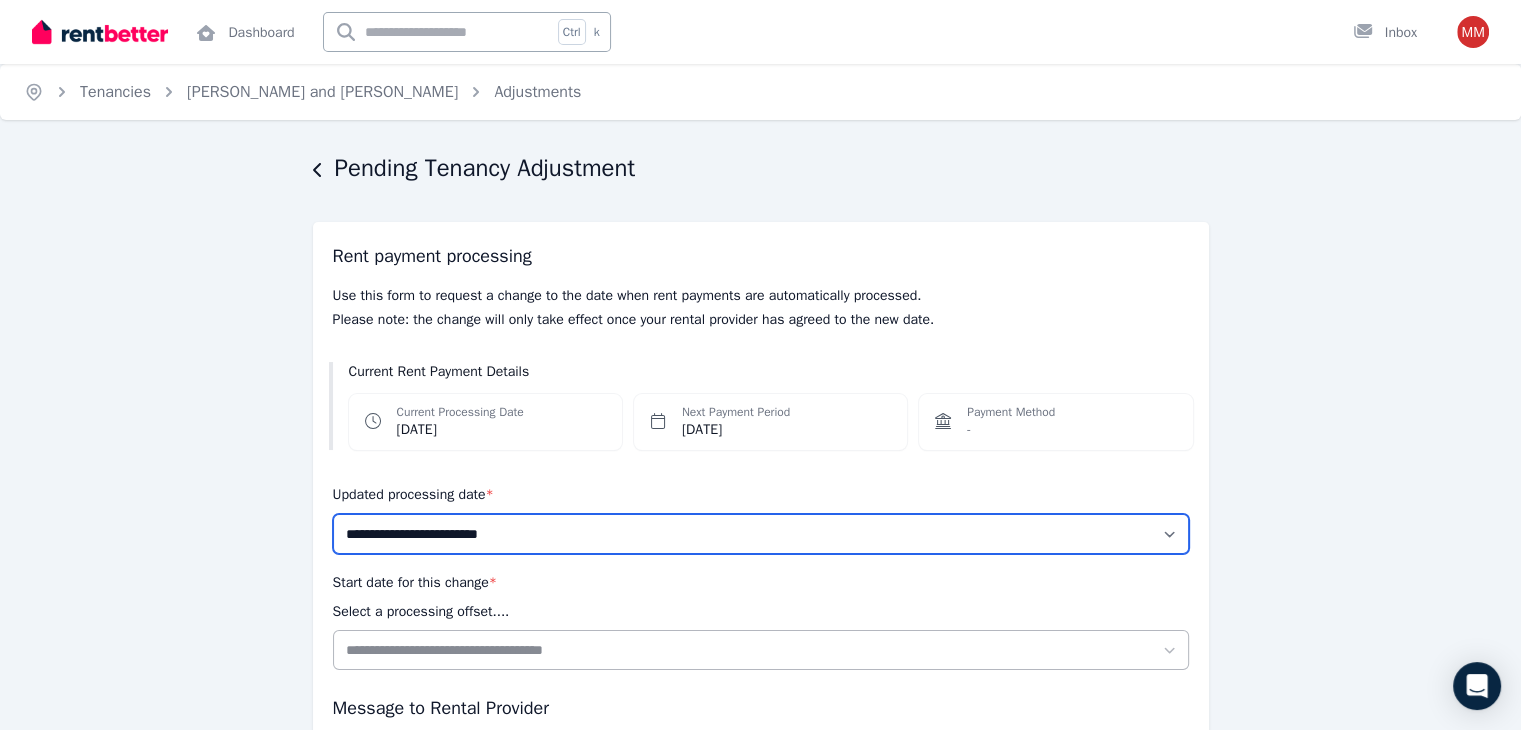 click on "**********" at bounding box center [761, 534] 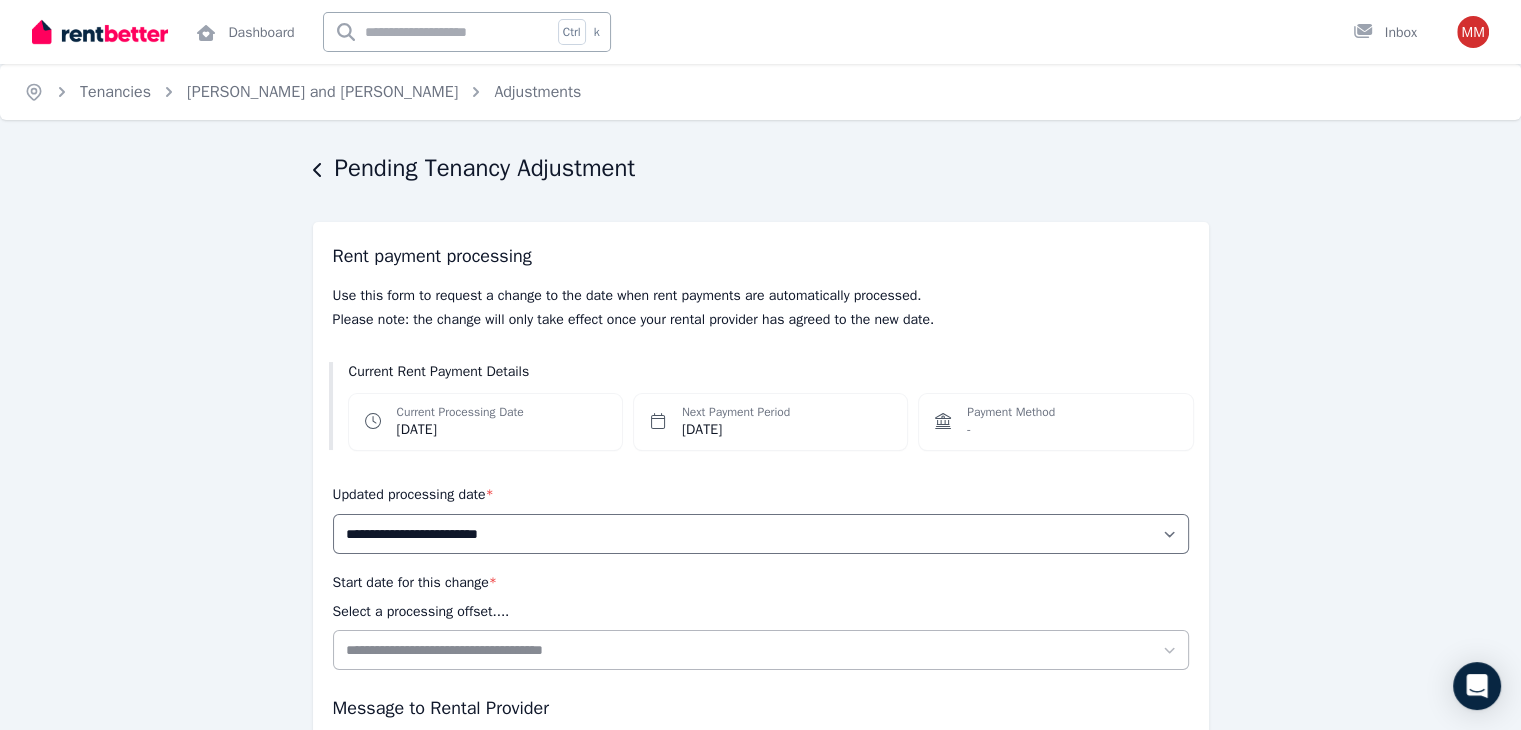 click on "**********" at bounding box center (760, 569) 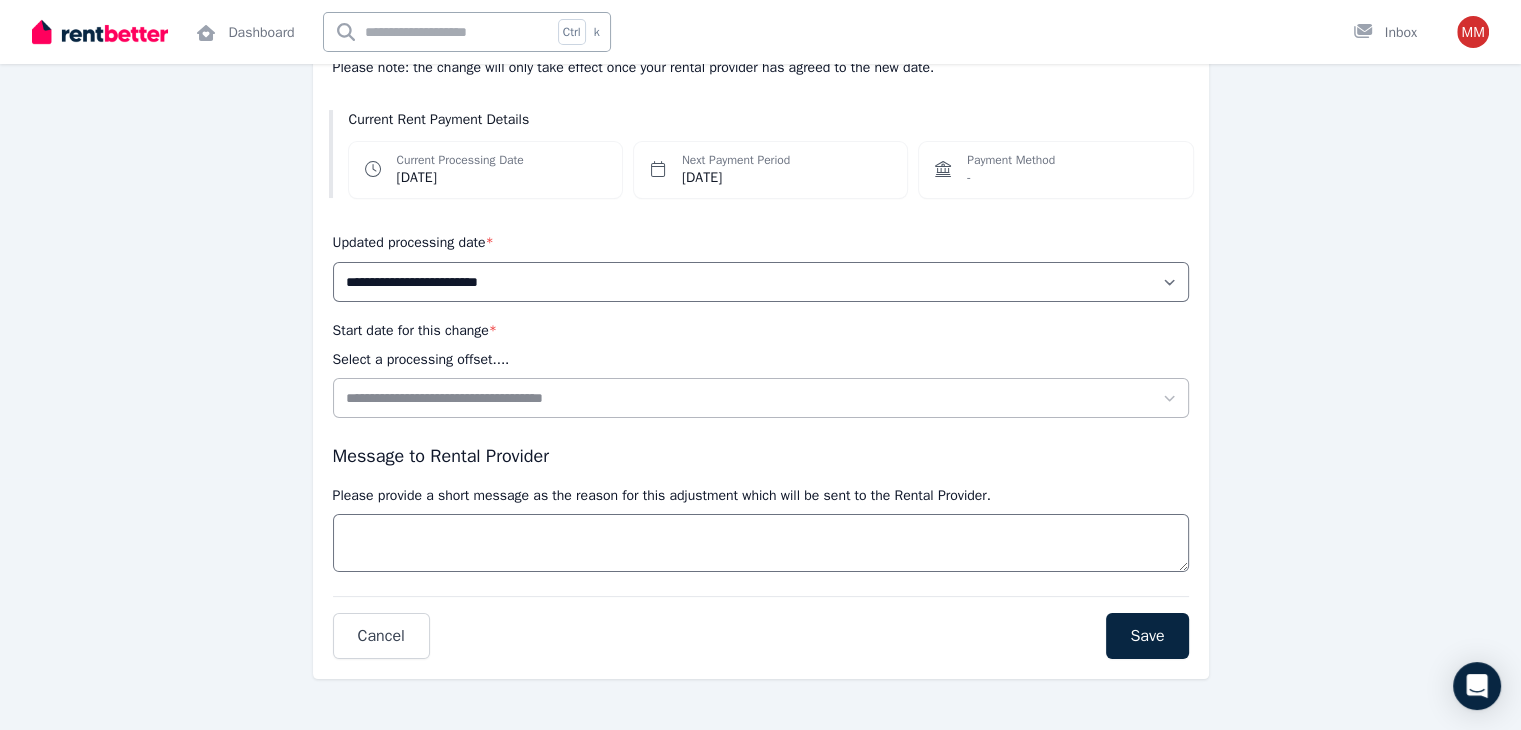 scroll, scrollTop: 256, scrollLeft: 0, axis: vertical 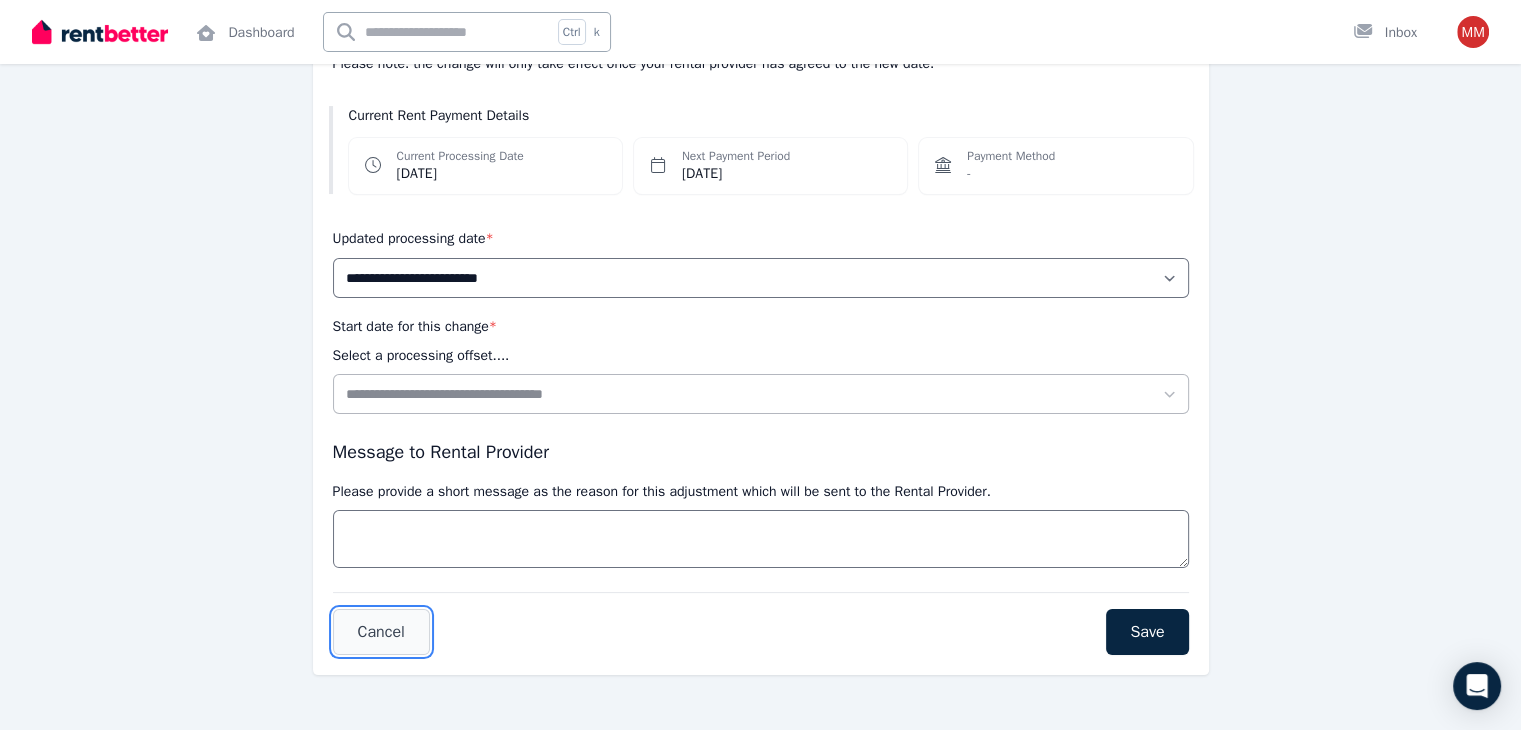 click on "Cancel" at bounding box center [381, 632] 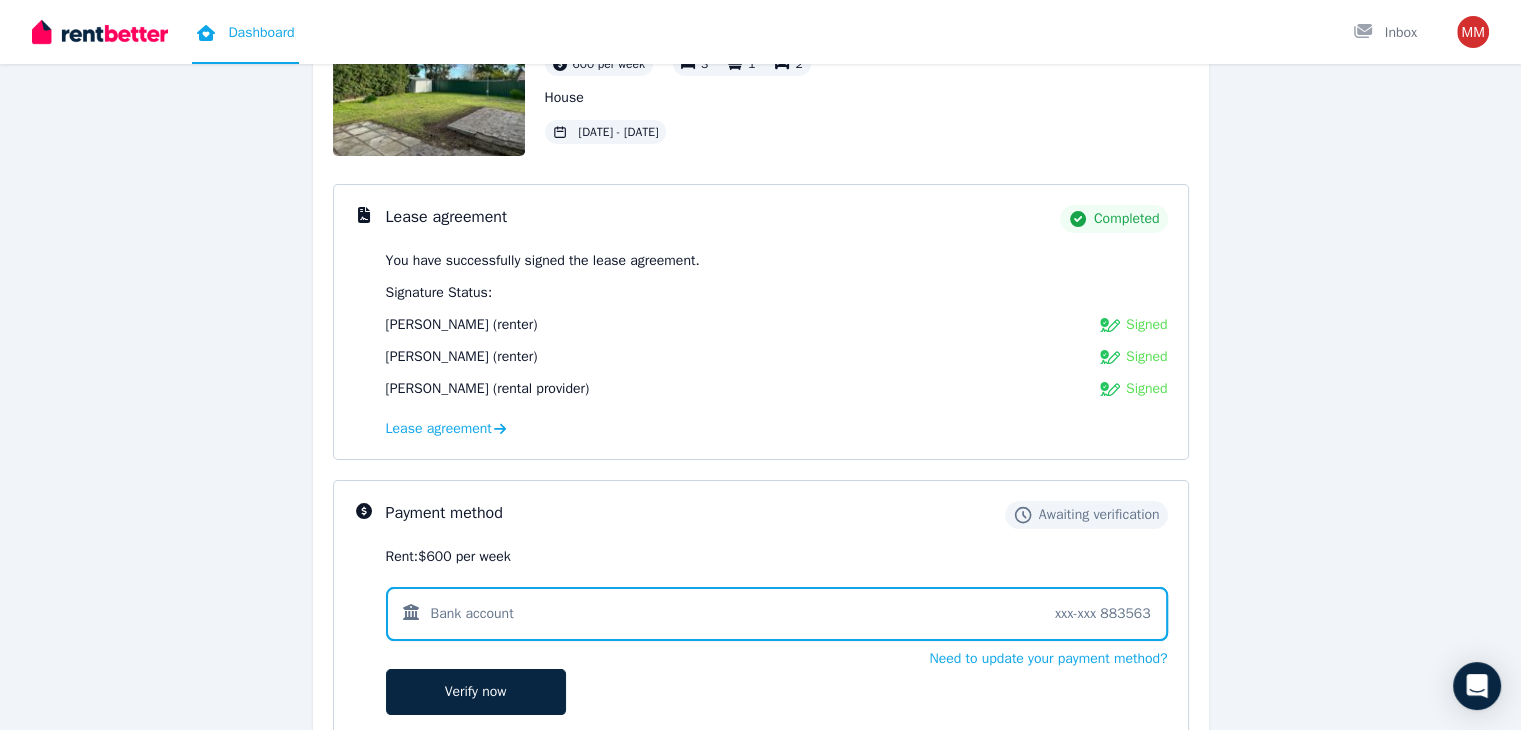 scroll, scrollTop: 220, scrollLeft: 0, axis: vertical 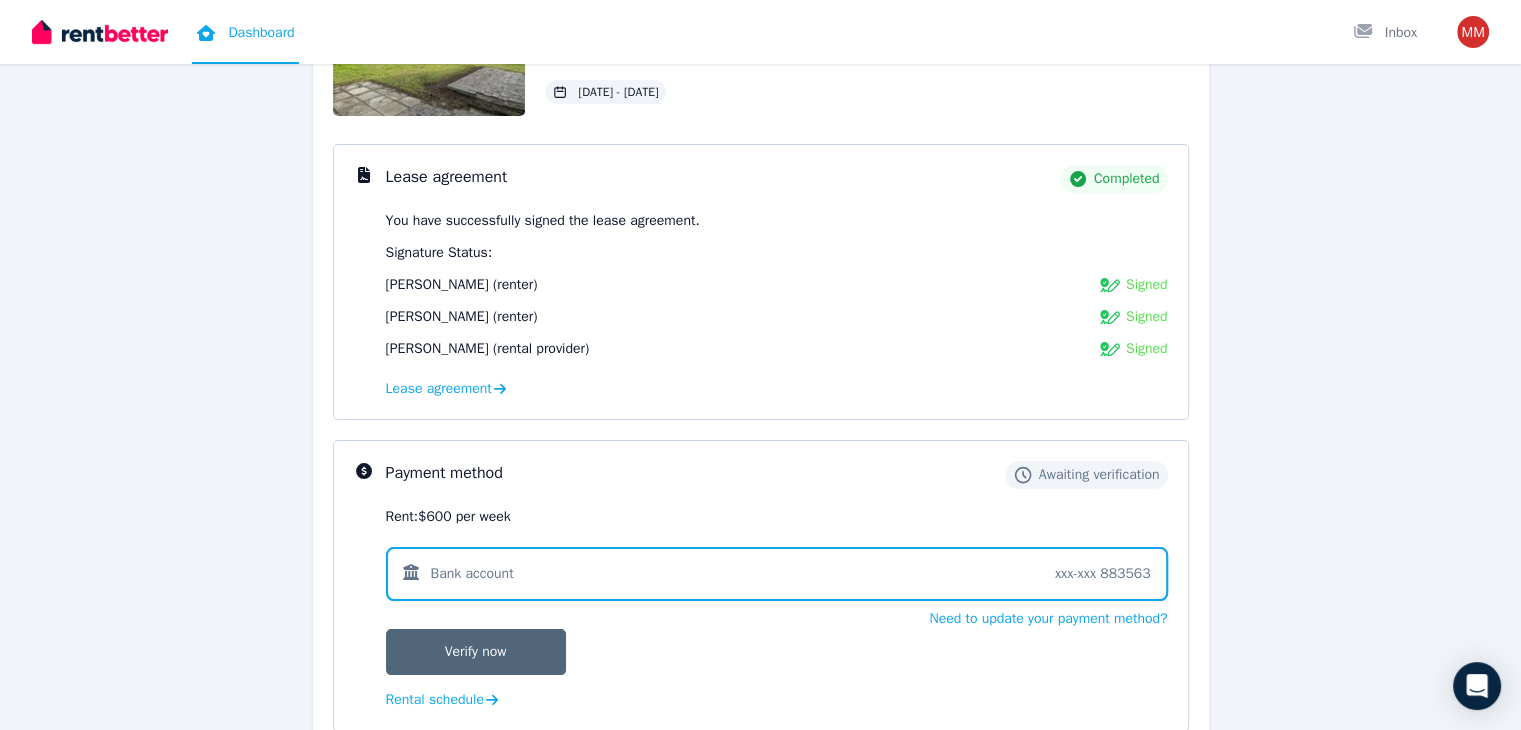click on "Verify now" at bounding box center (476, 652) 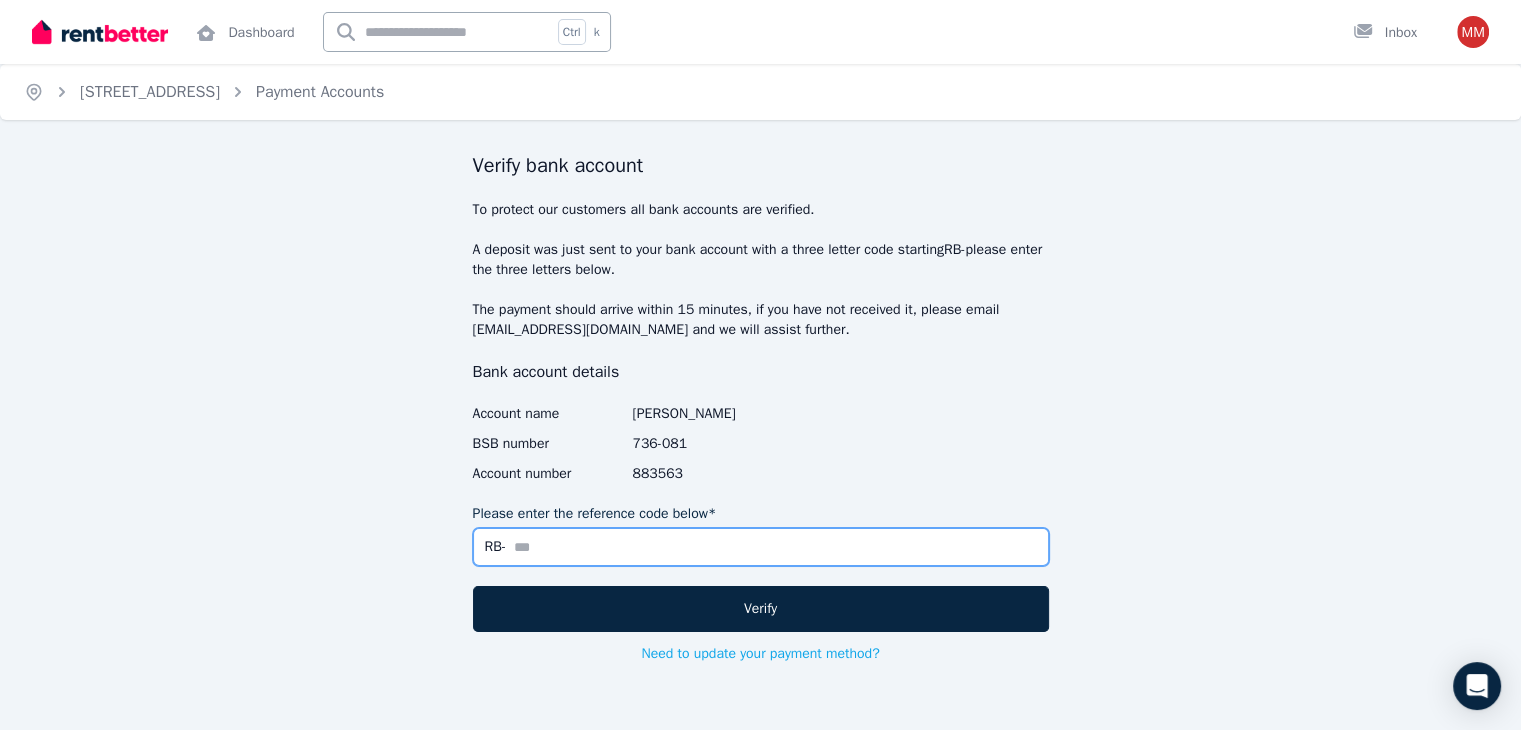 click on "Please enter the reference code below*" at bounding box center [761, 547] 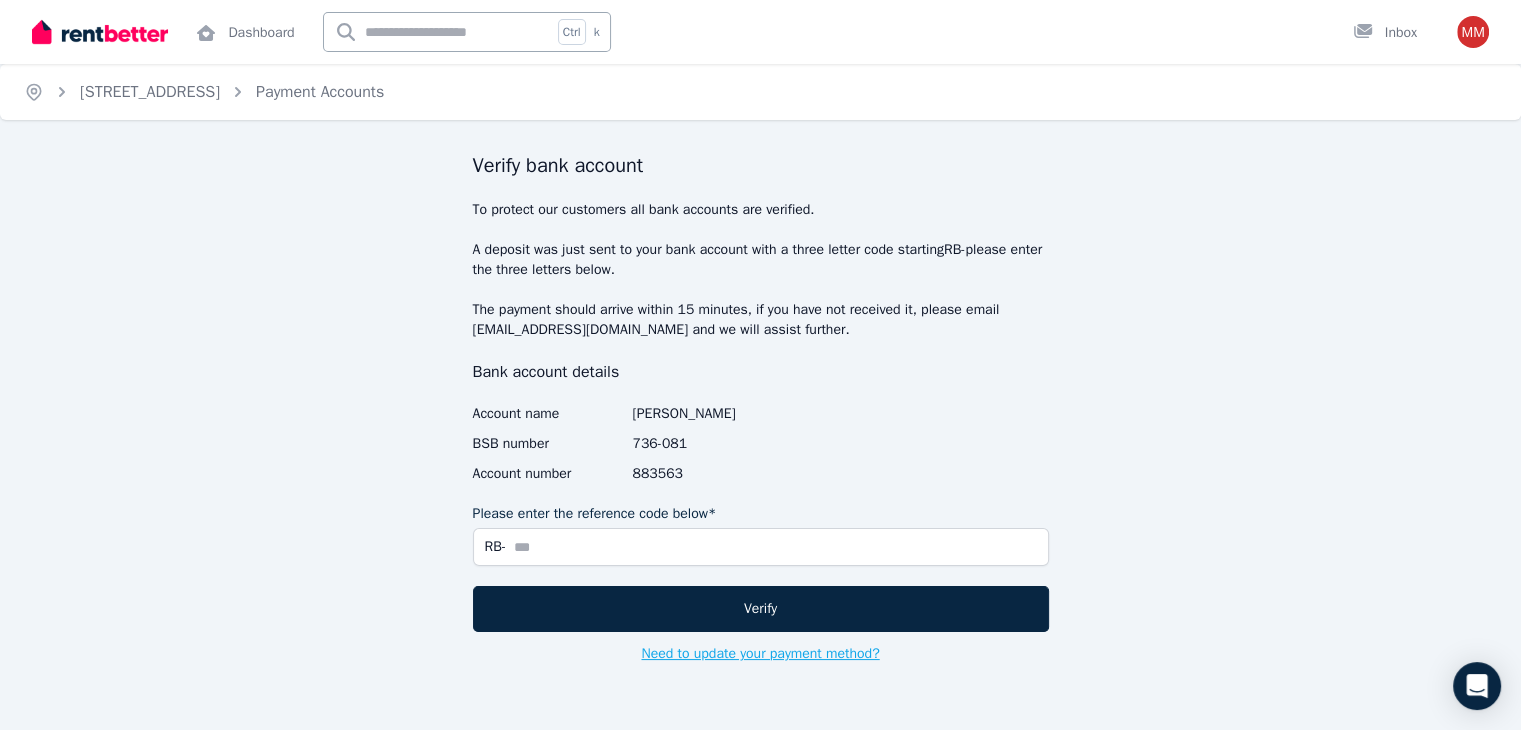 click on "Need to update your payment method?" at bounding box center [760, 654] 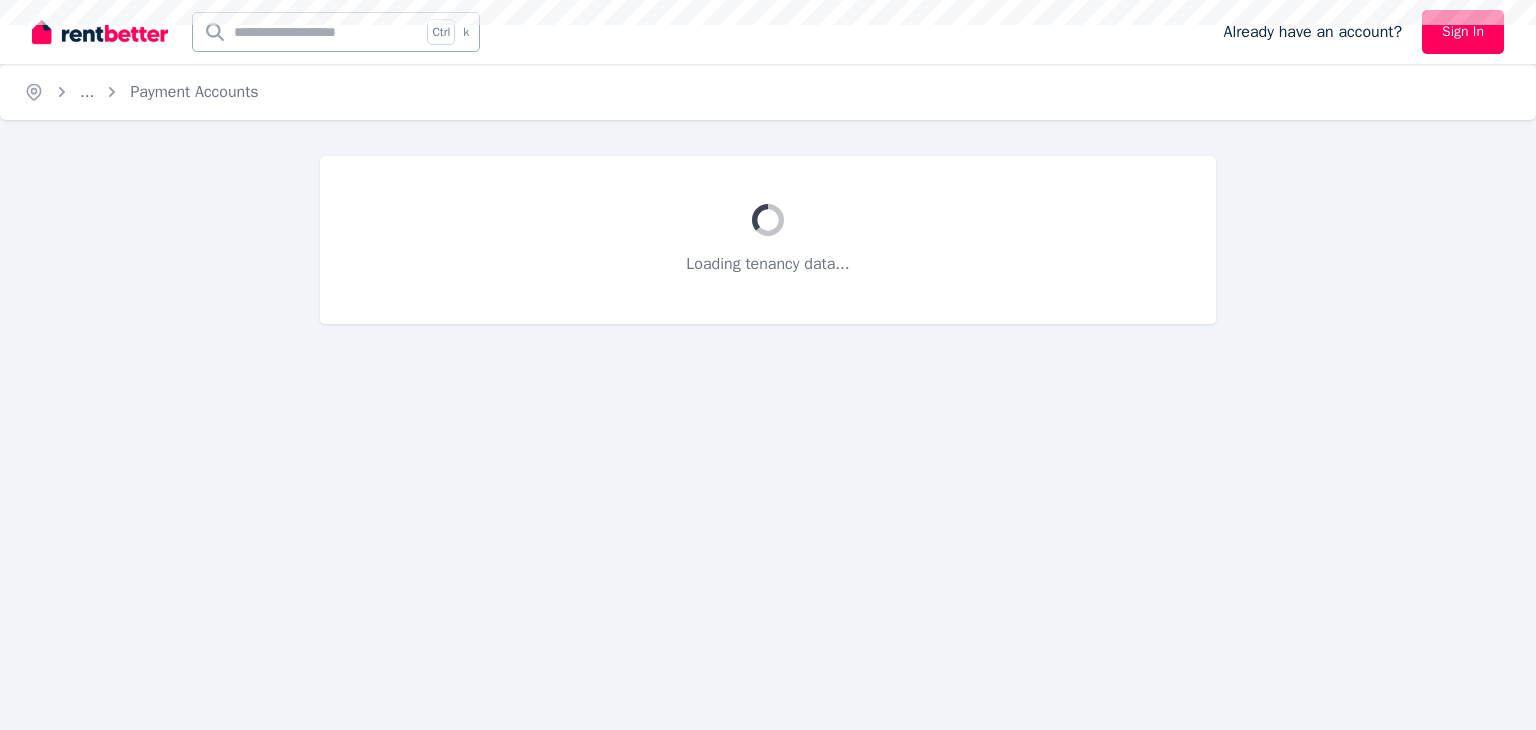 scroll, scrollTop: 0, scrollLeft: 0, axis: both 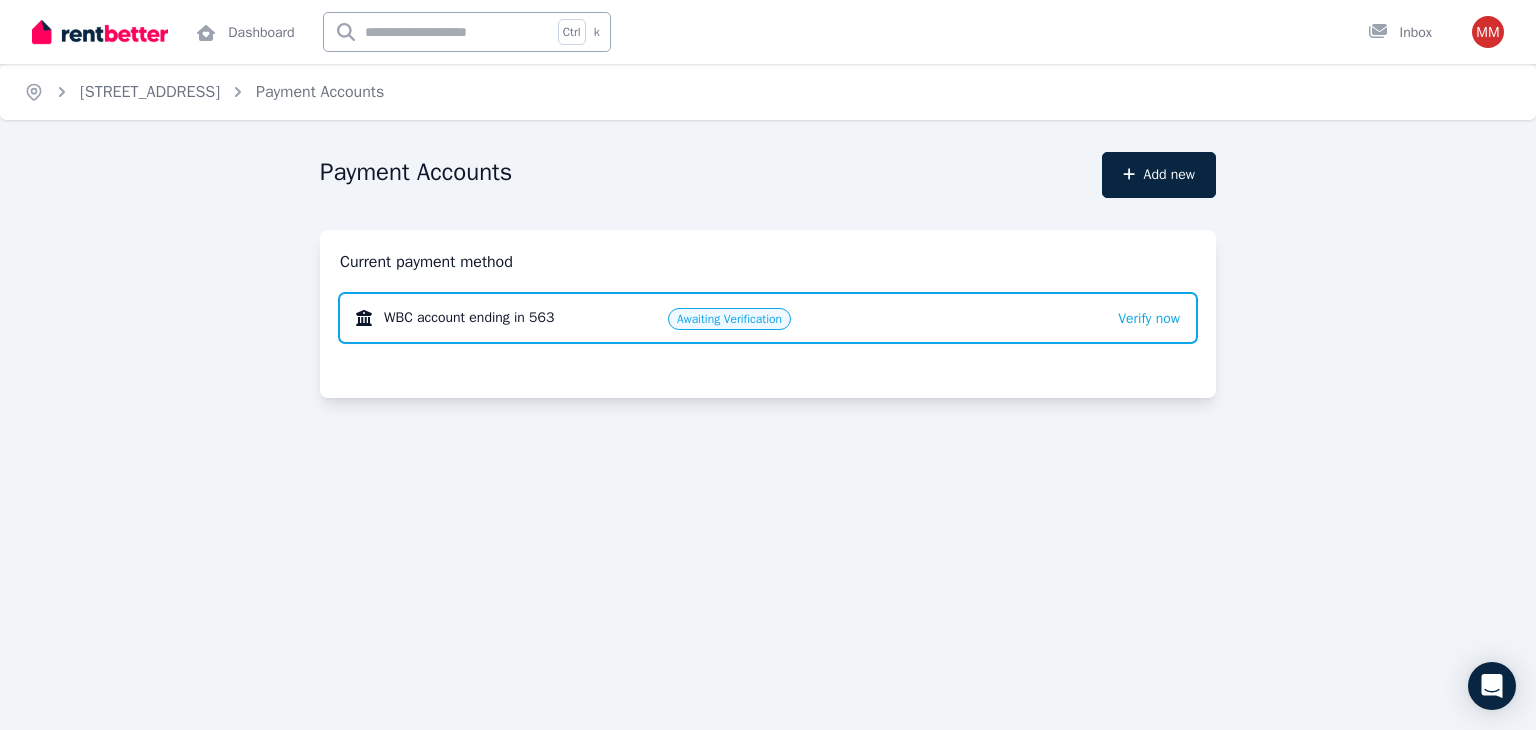 click on "Awaiting Verification" at bounding box center (729, 319) 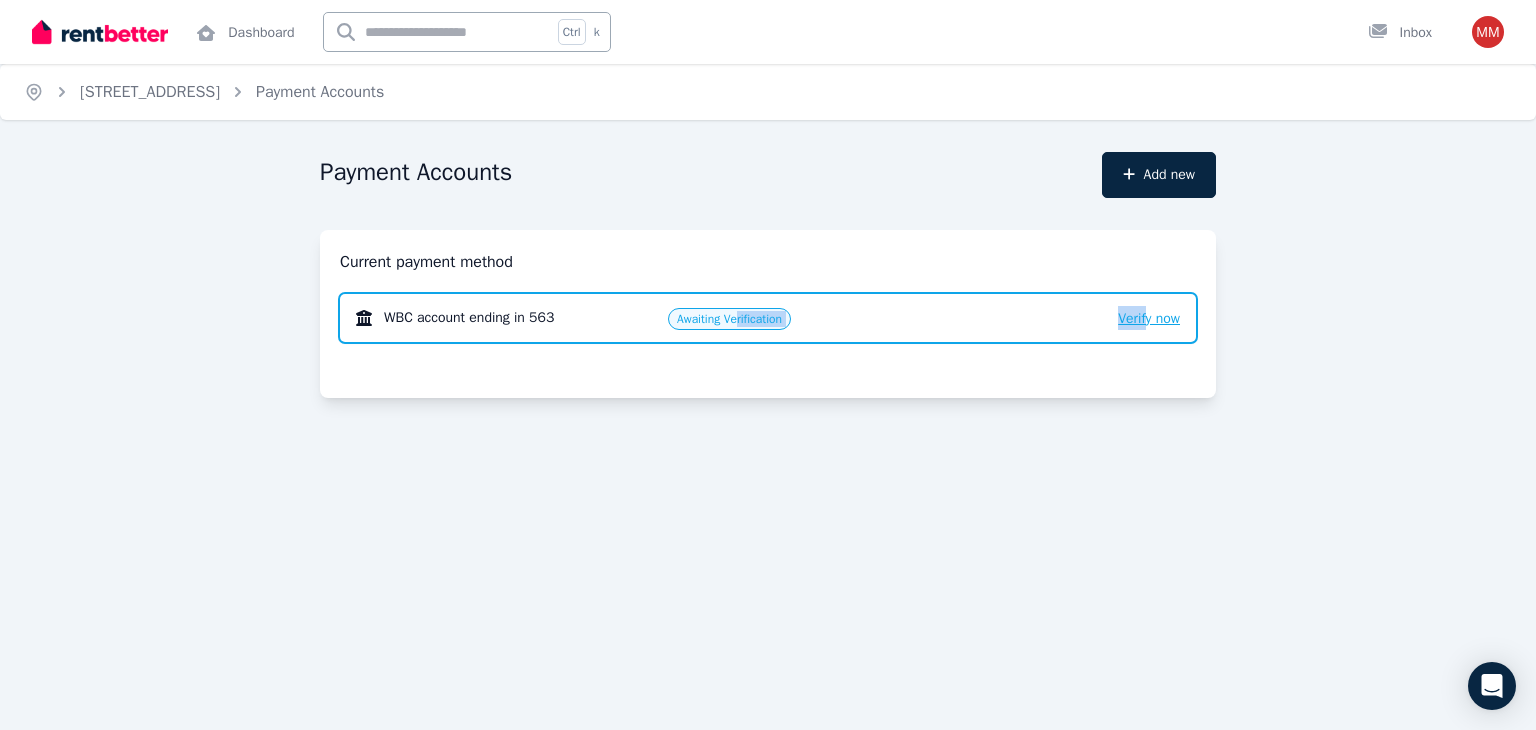 drag, startPoint x: 738, startPoint y: 320, endPoint x: 1135, endPoint y: 314, distance: 397.04535 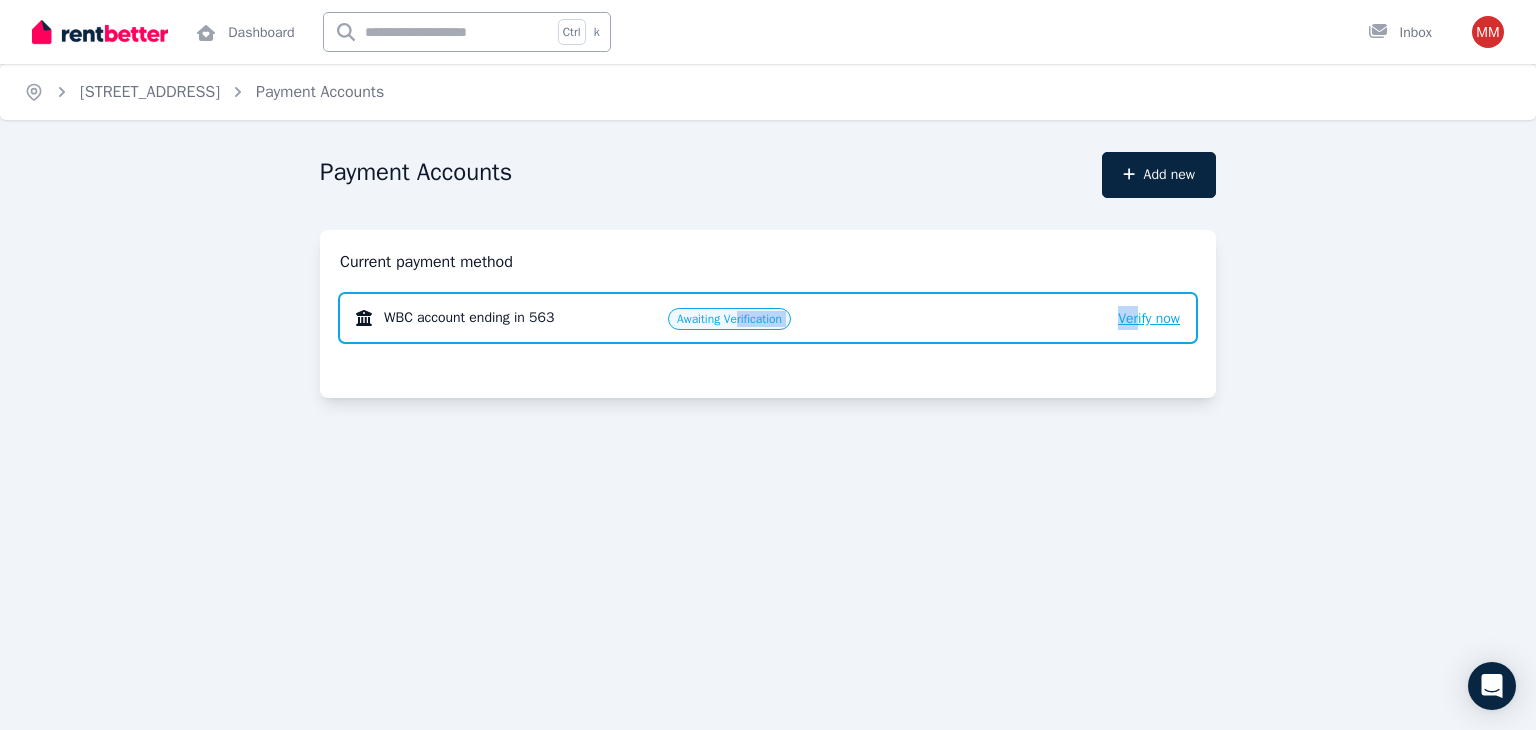 click on "Verify now" at bounding box center (1149, 318) 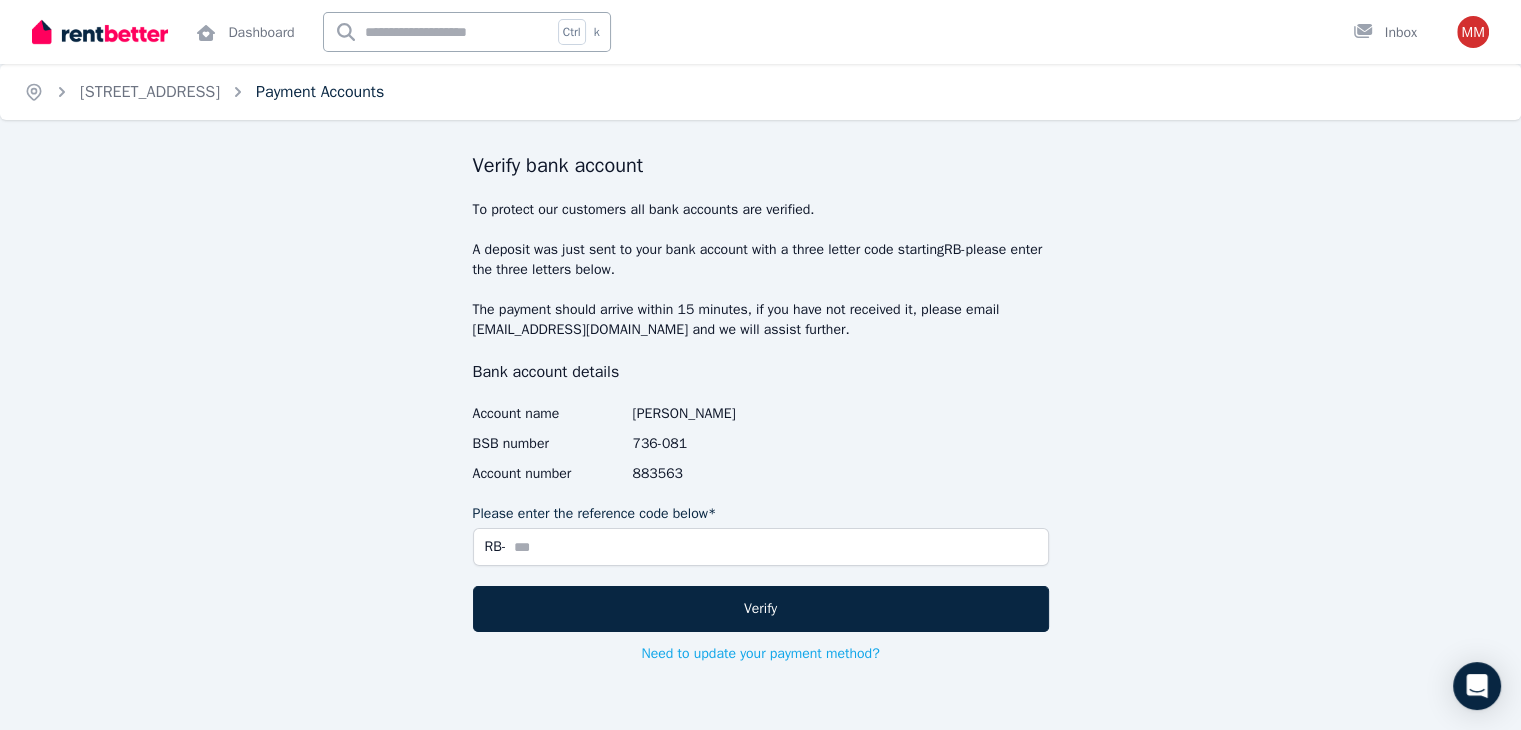 click on "Payment Accounts" at bounding box center [320, 92] 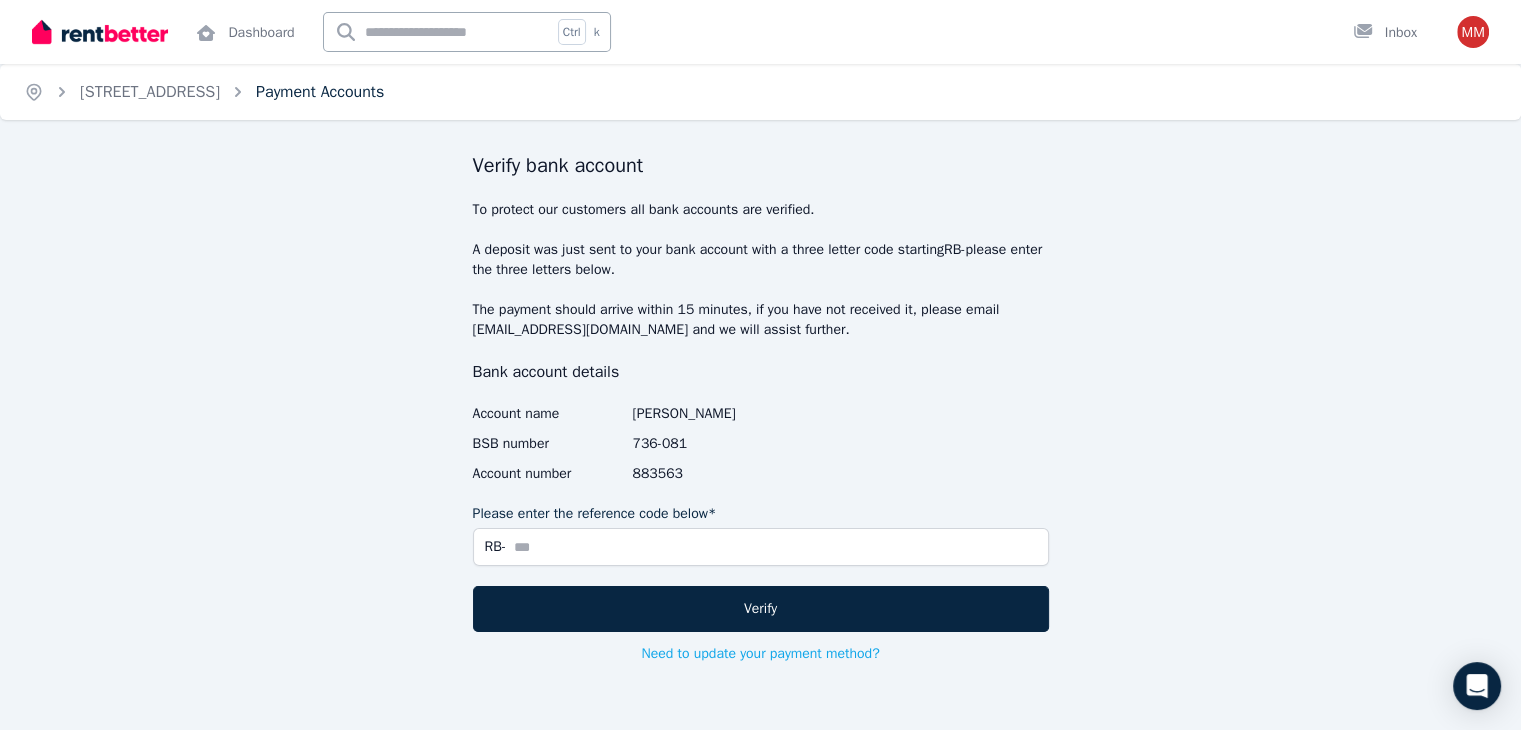 click on "Payment Accounts" at bounding box center [320, 92] 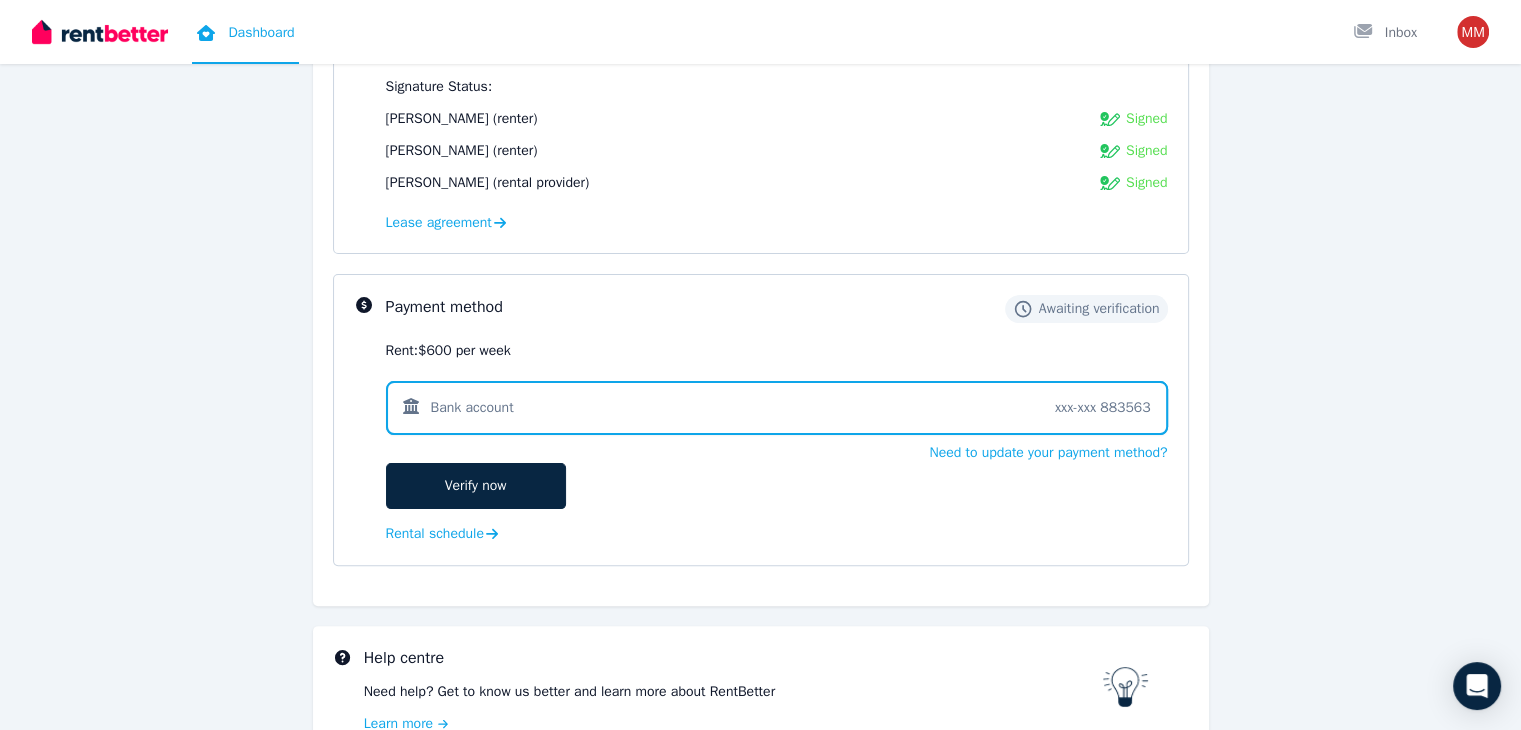 scroll, scrollTop: 400, scrollLeft: 0, axis: vertical 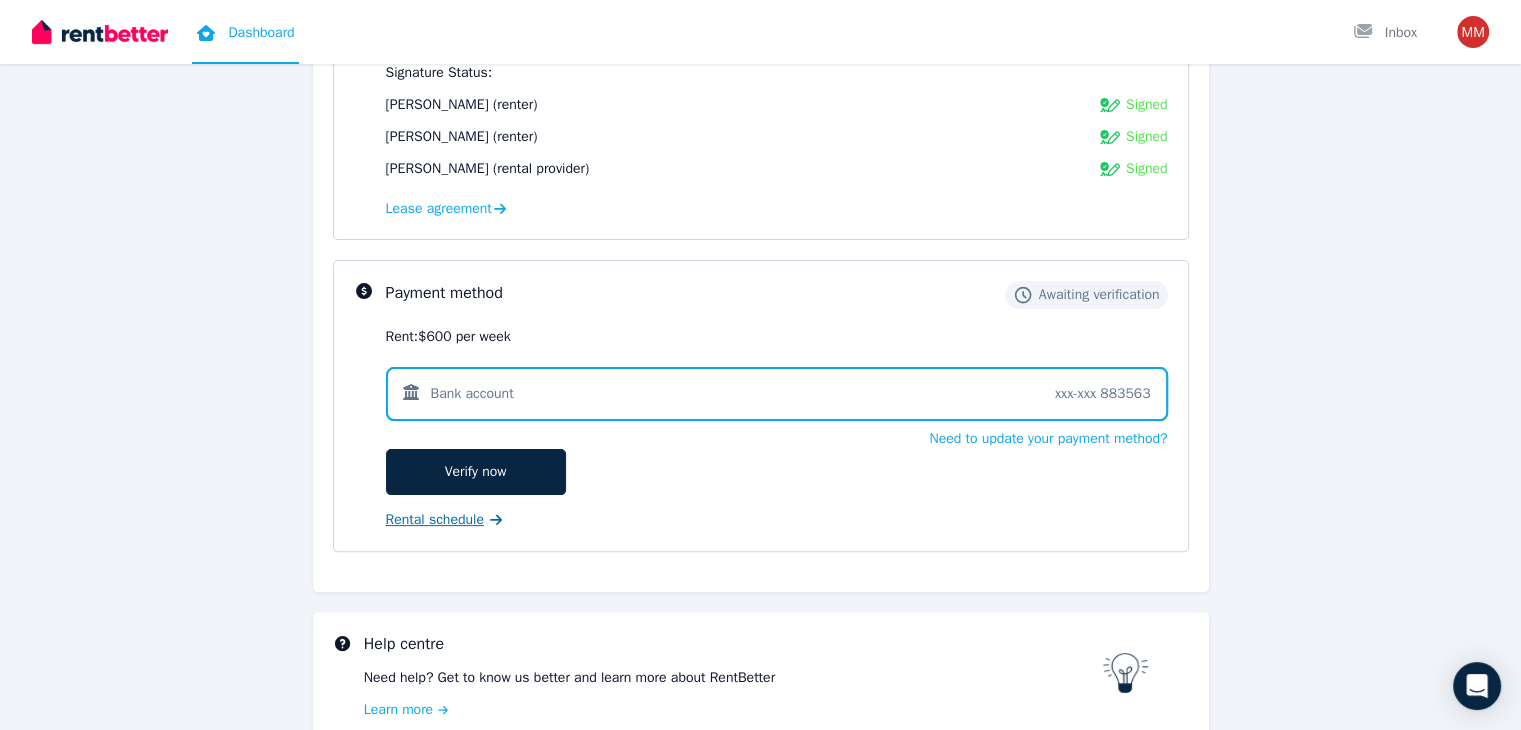 click on "Rental schedule" at bounding box center (435, 520) 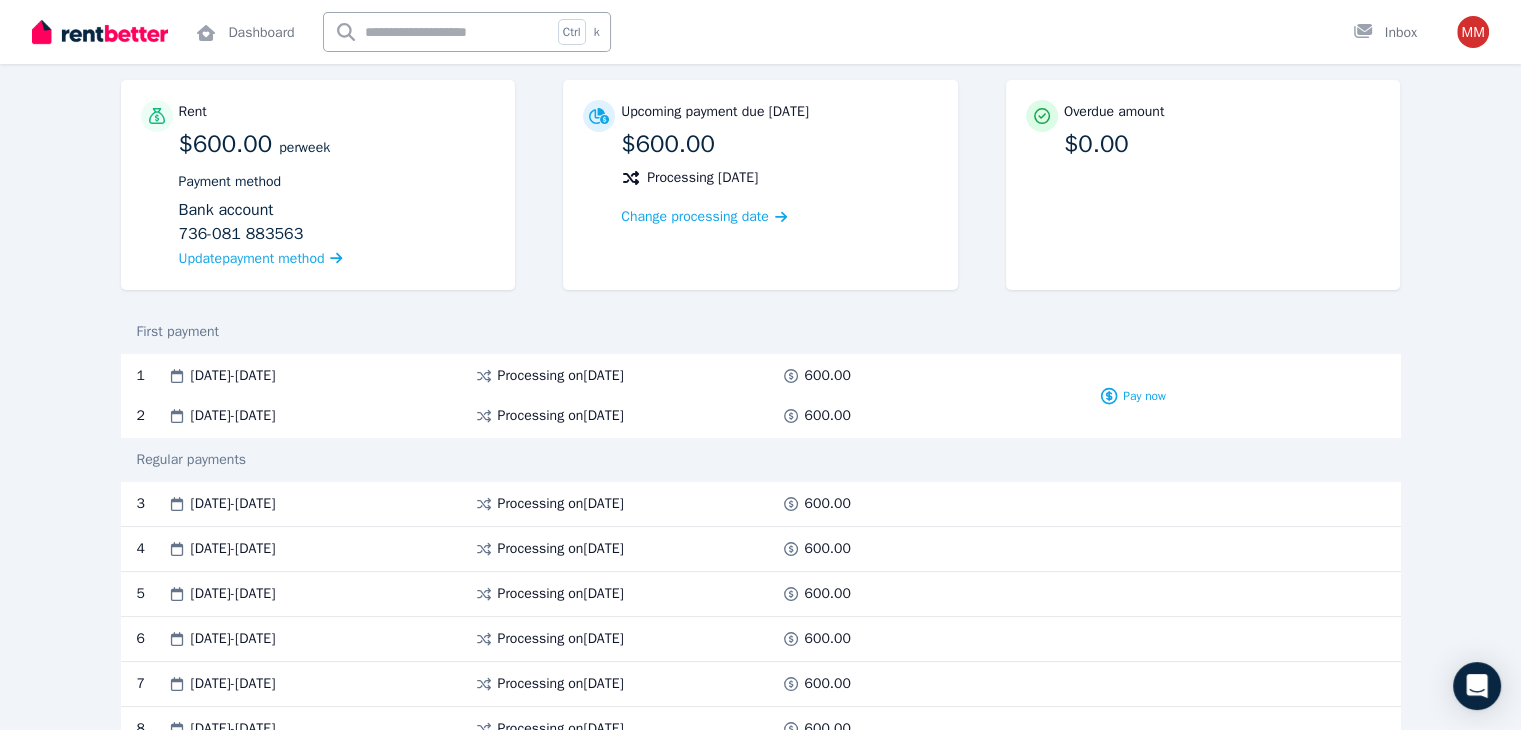 scroll, scrollTop: 160, scrollLeft: 0, axis: vertical 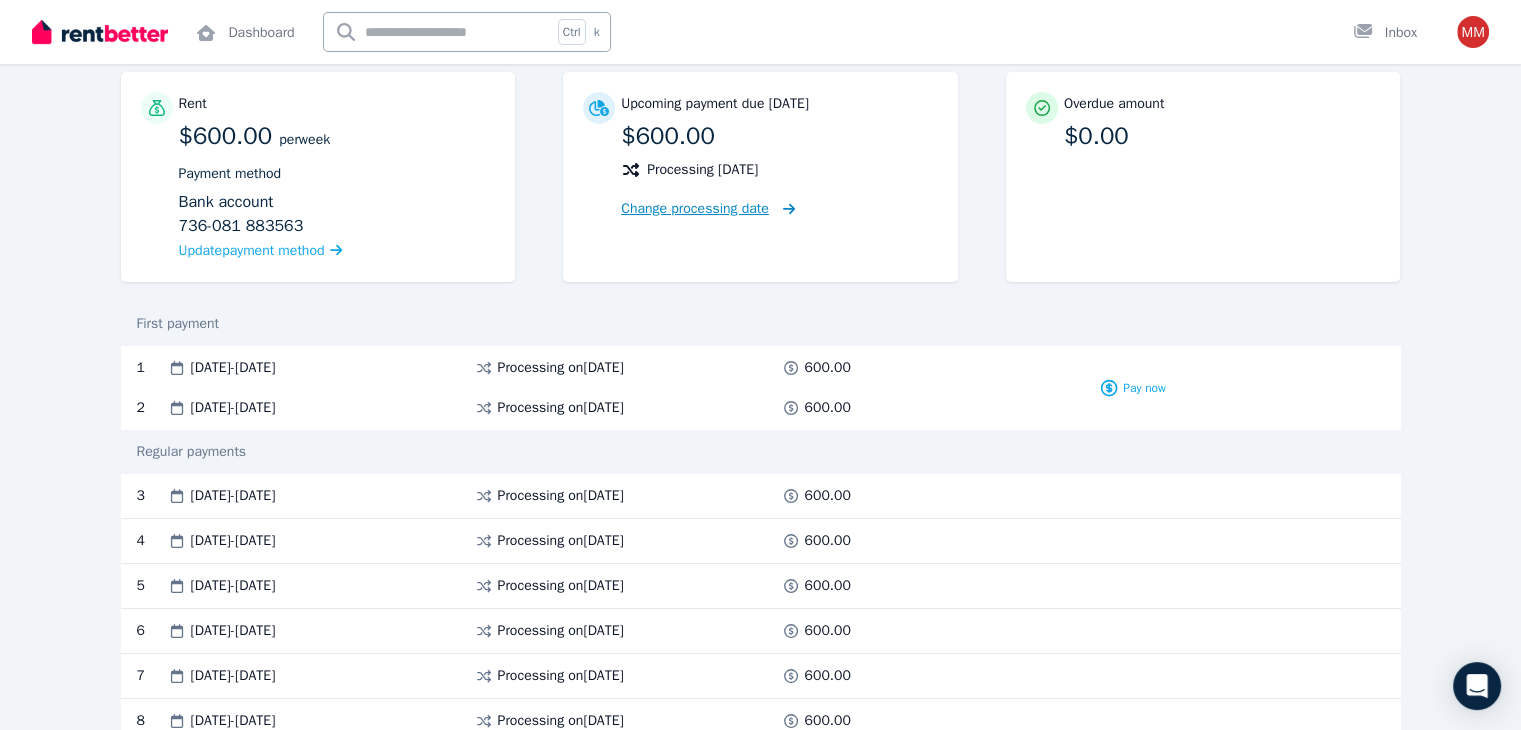 click on "Change processing date" at bounding box center [695, 209] 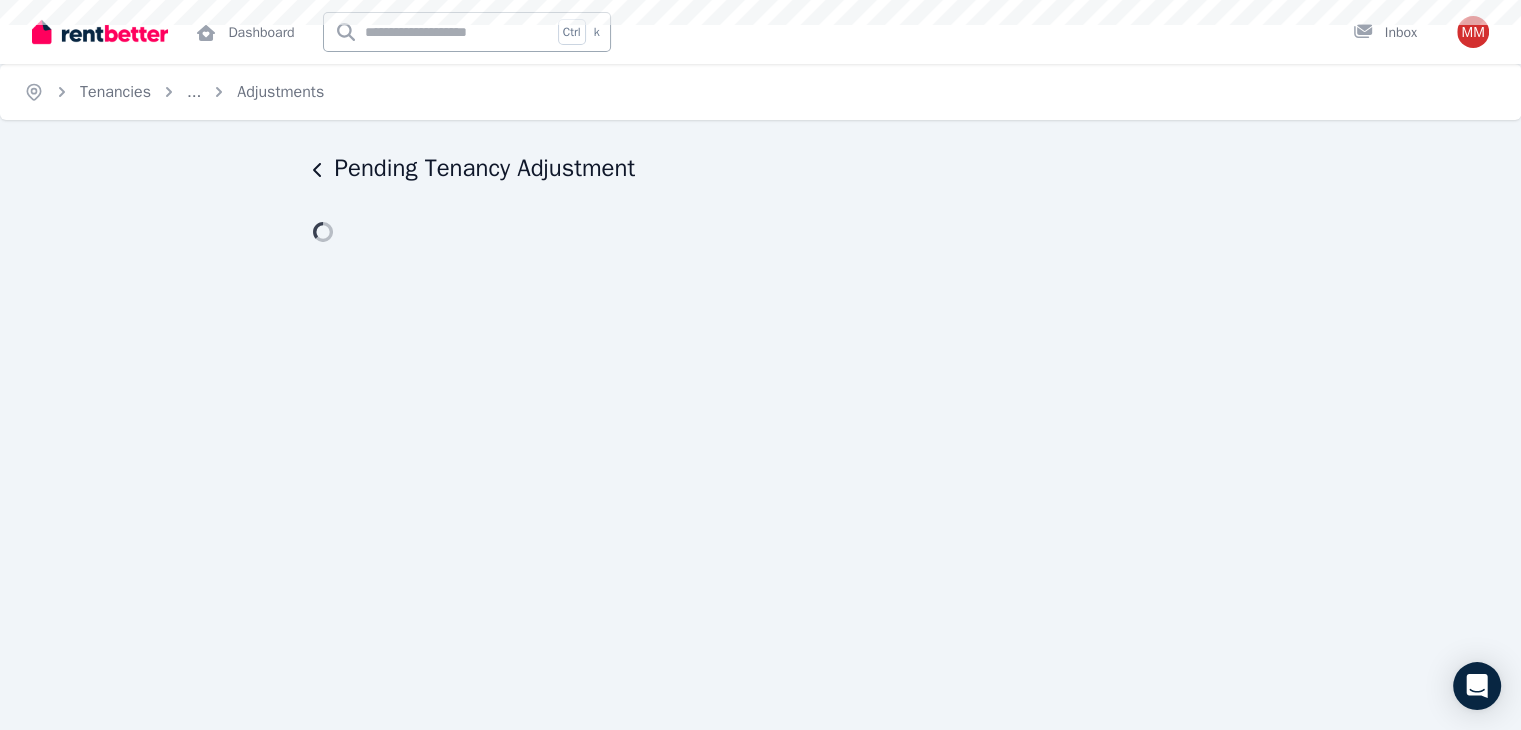scroll, scrollTop: 0, scrollLeft: 0, axis: both 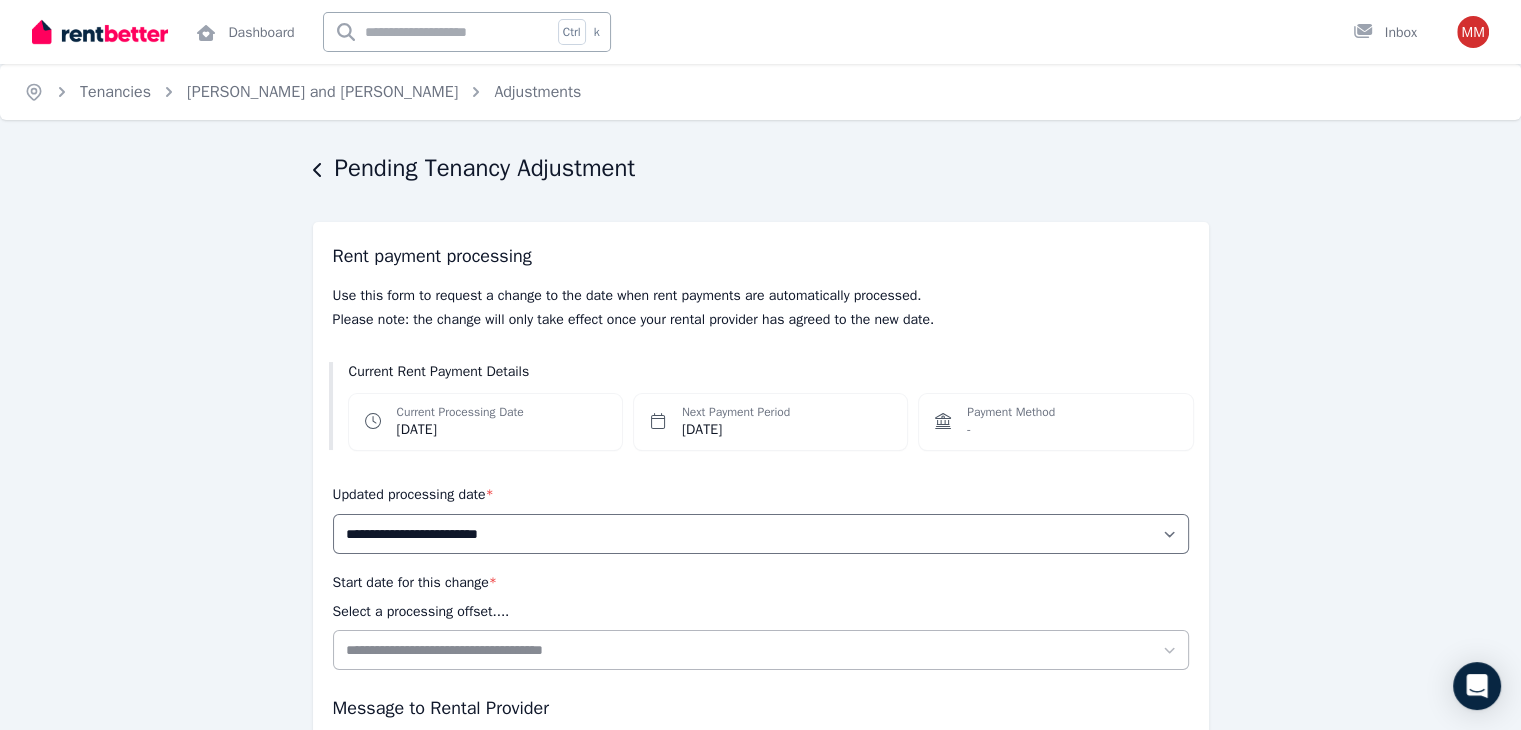 click on "Next Payment Period Fri, 8 Aug 2025" at bounding box center (770, 422) 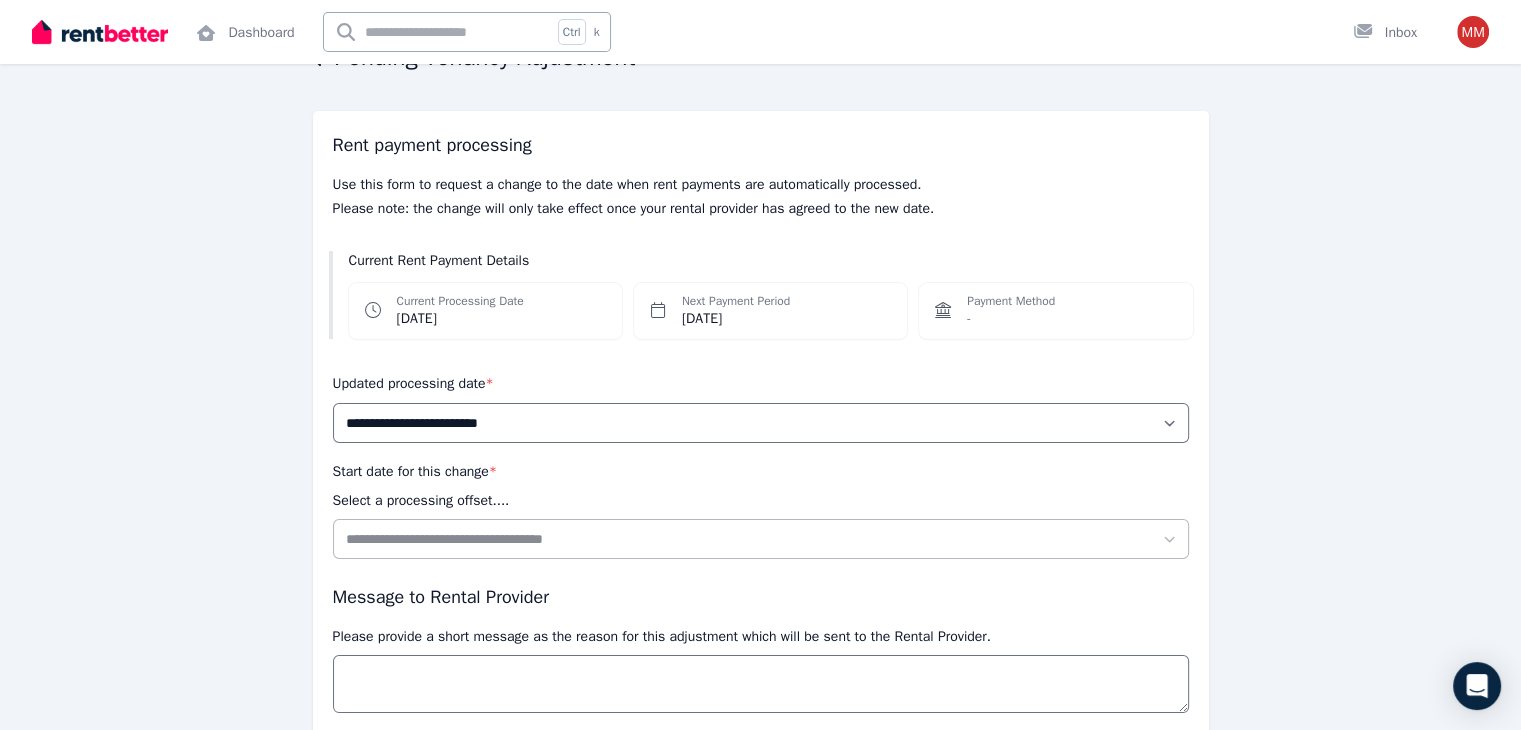 scroll, scrollTop: 120, scrollLeft: 0, axis: vertical 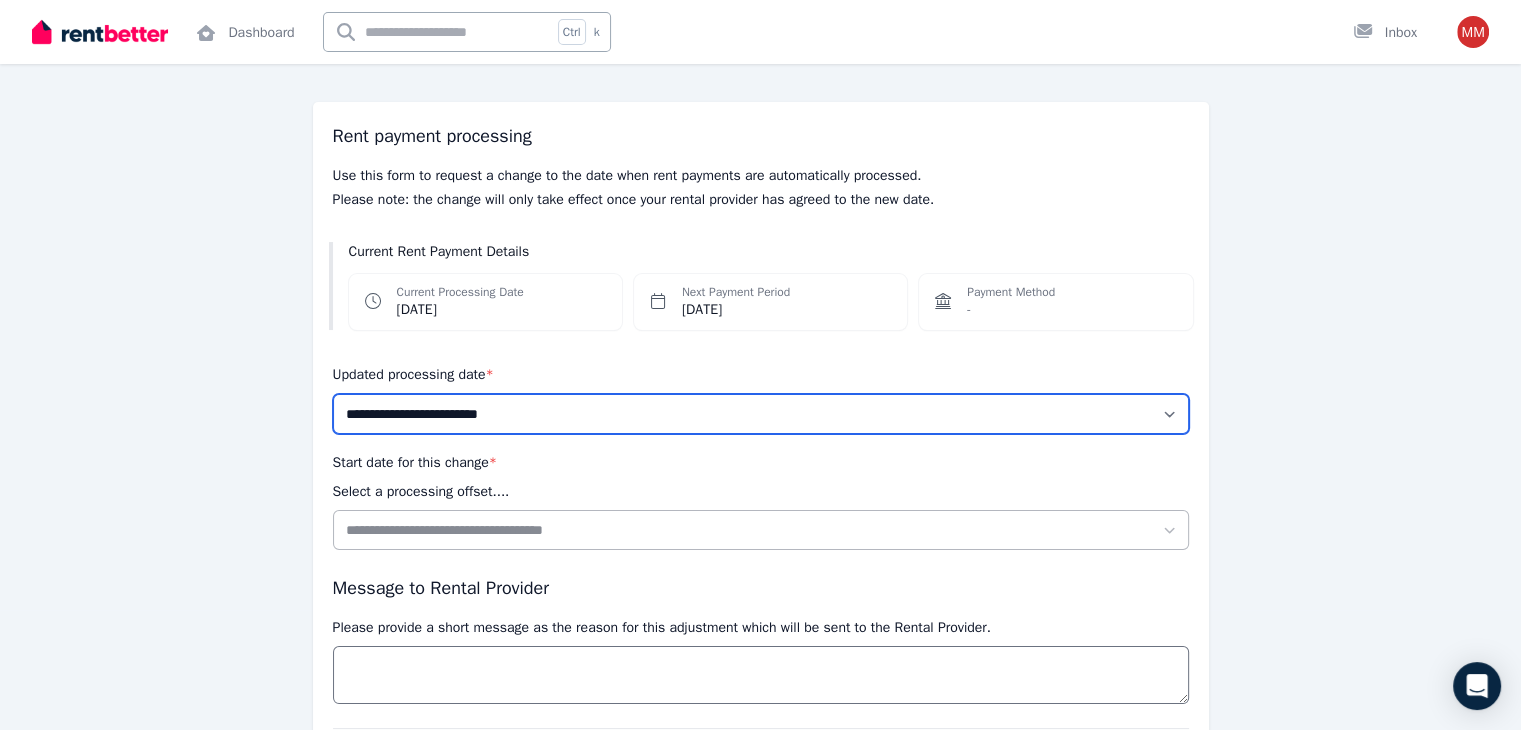 click on "**********" at bounding box center [761, 414] 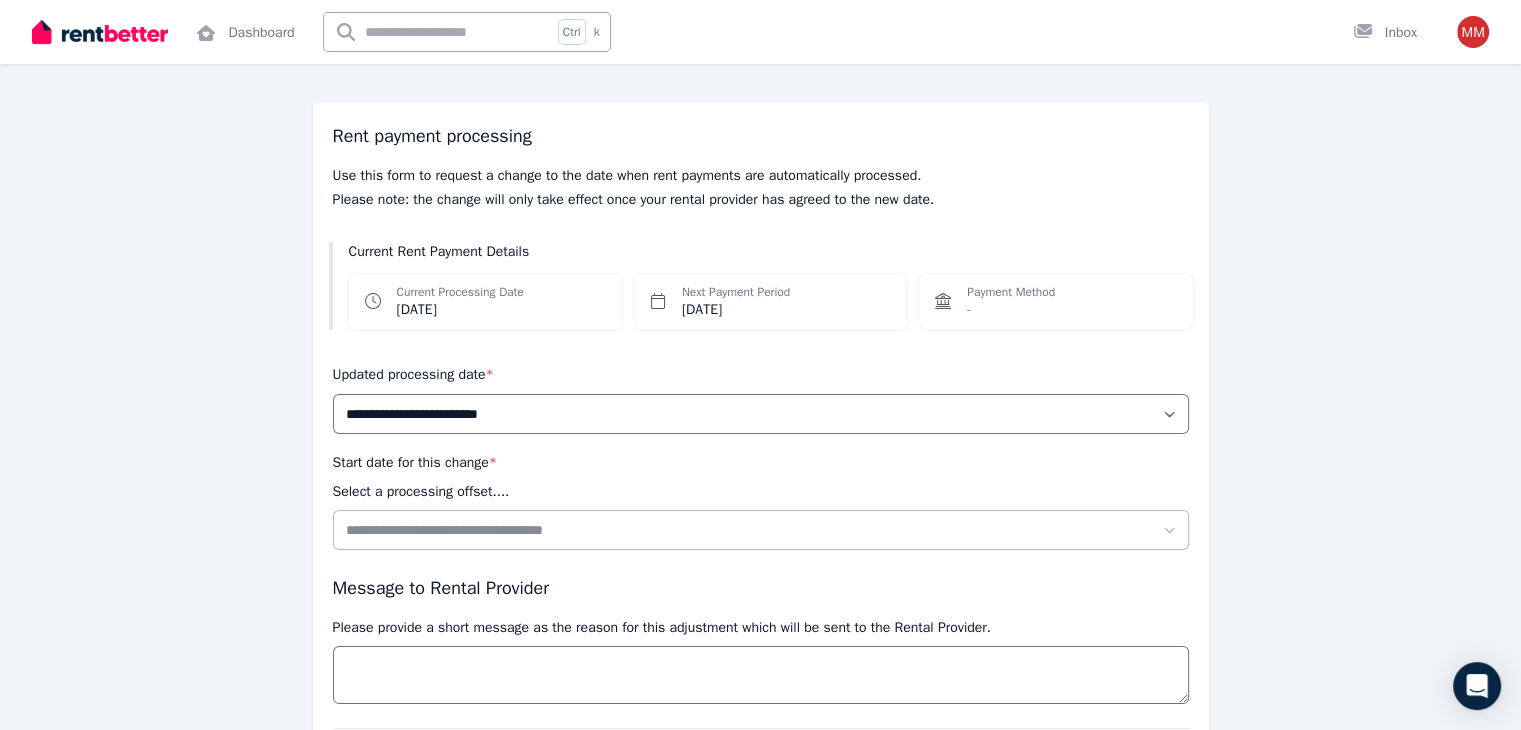 click on "**********" at bounding box center [761, 336] 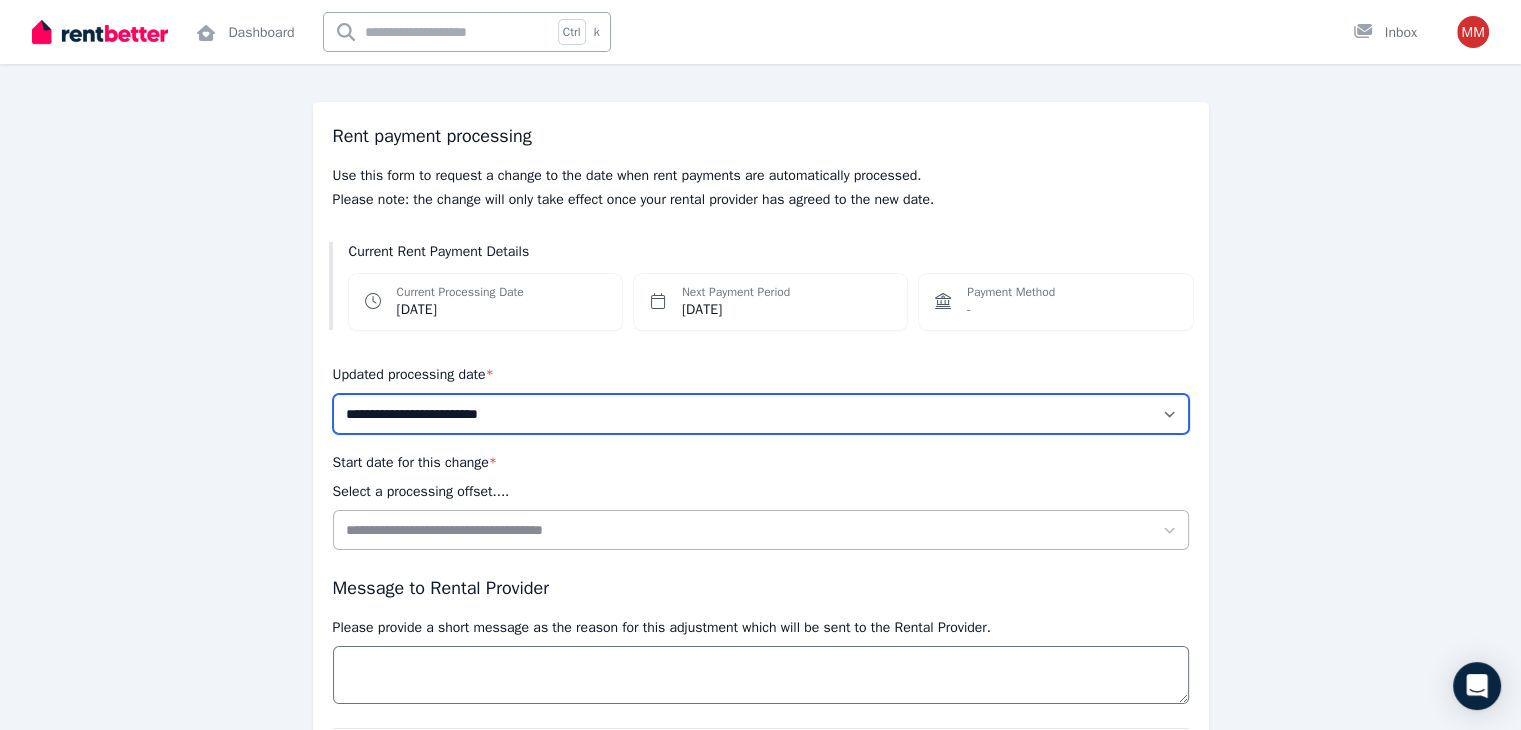 click on "**********" at bounding box center (761, 414) 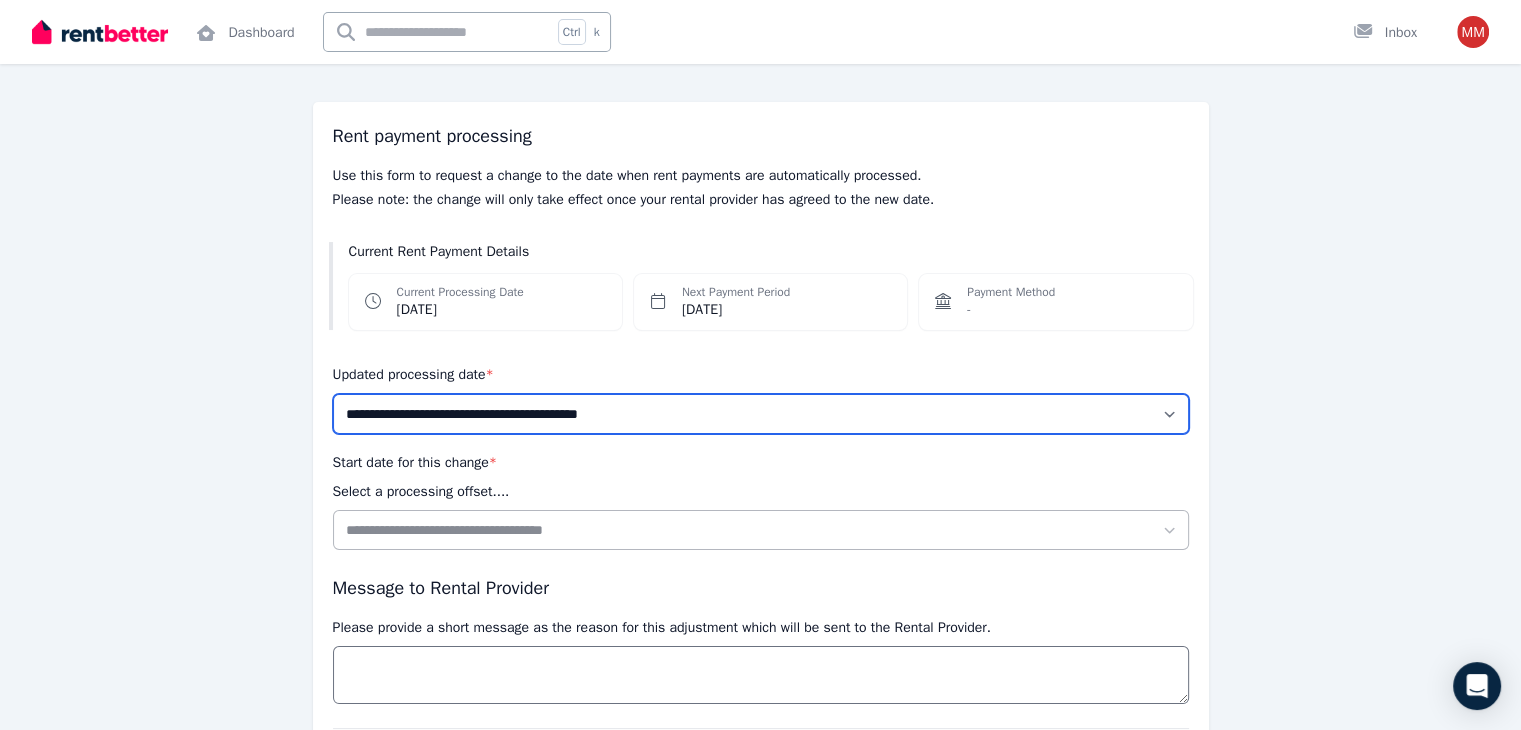 click on "**********" at bounding box center [761, 414] 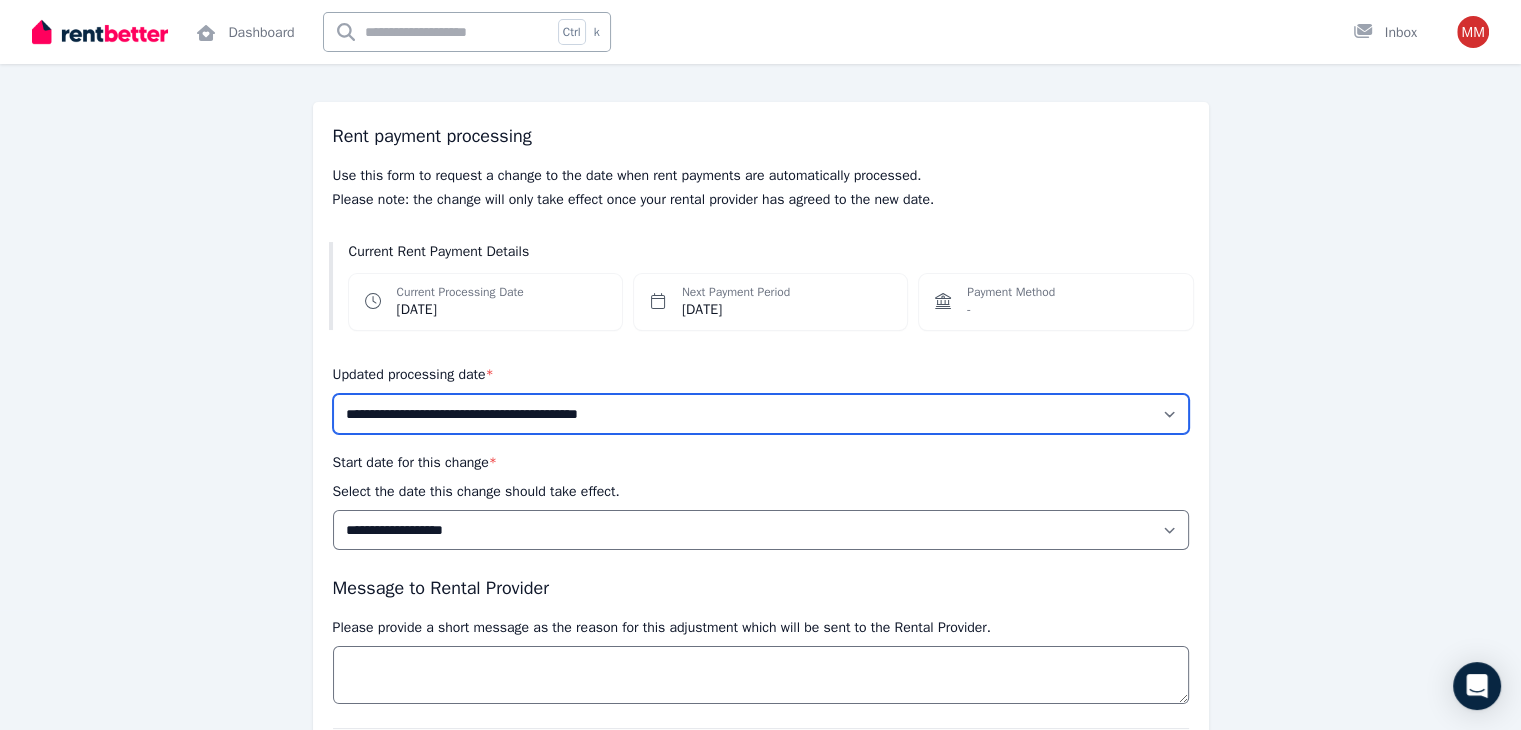 click on "**********" at bounding box center [761, 414] 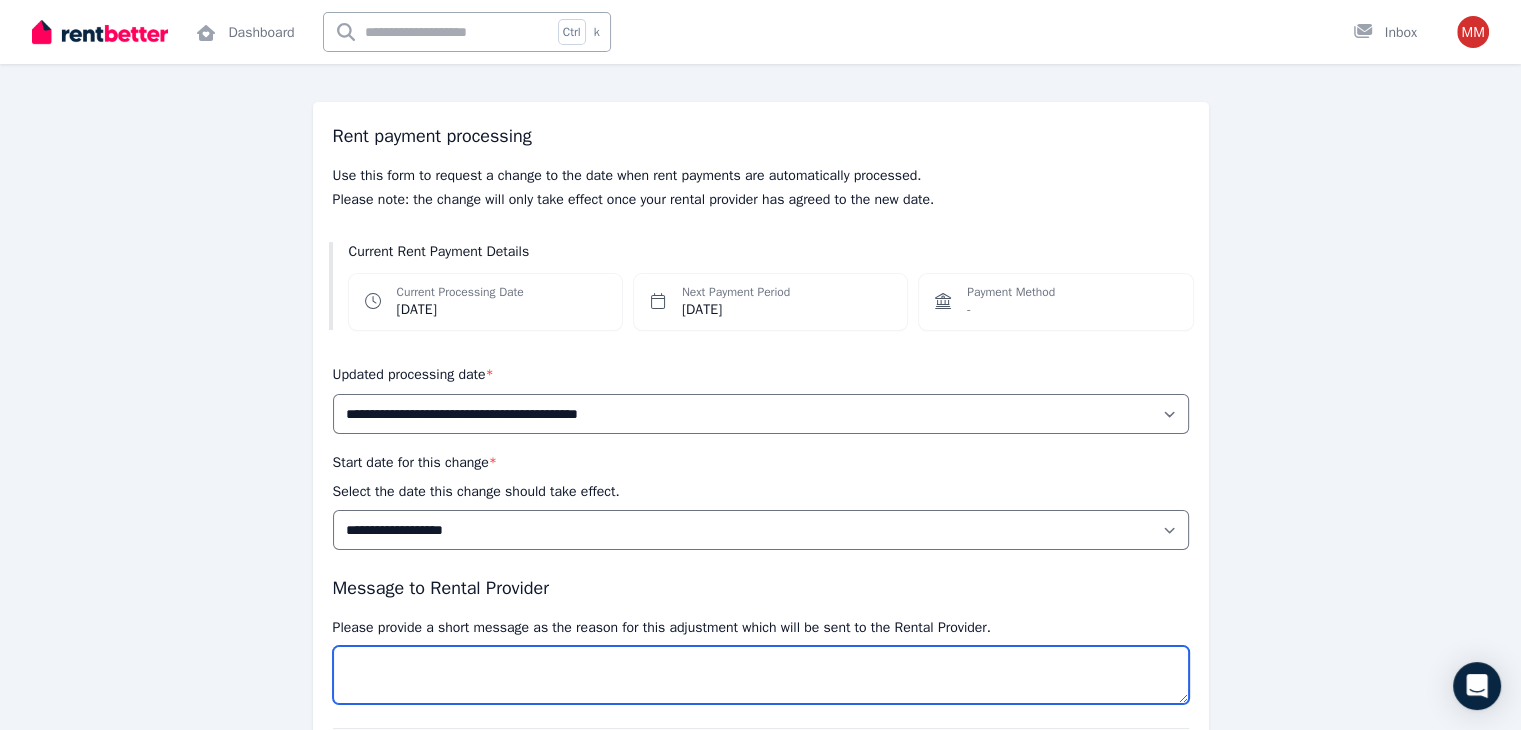 click on "Message" at bounding box center [761, 675] 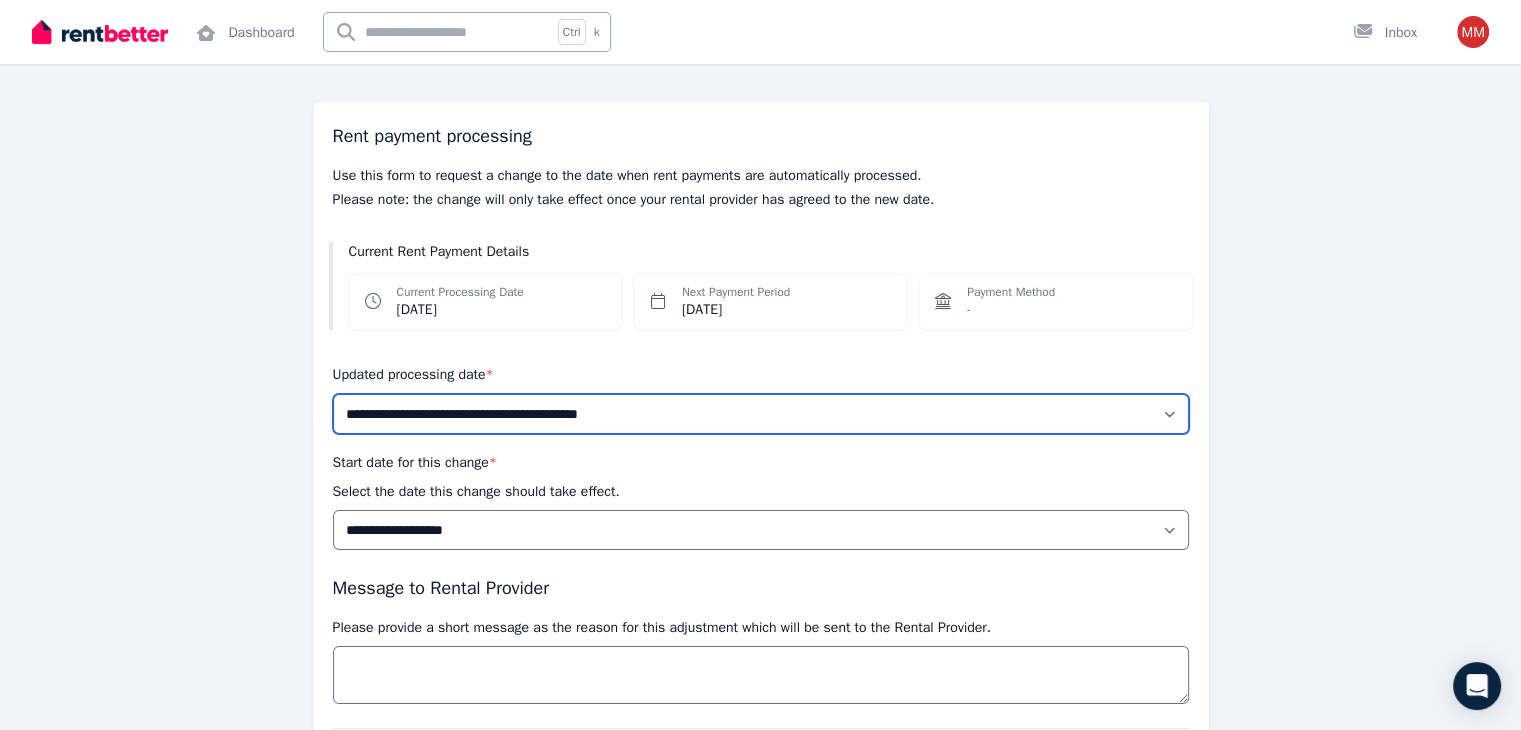 click on "**********" at bounding box center (761, 414) 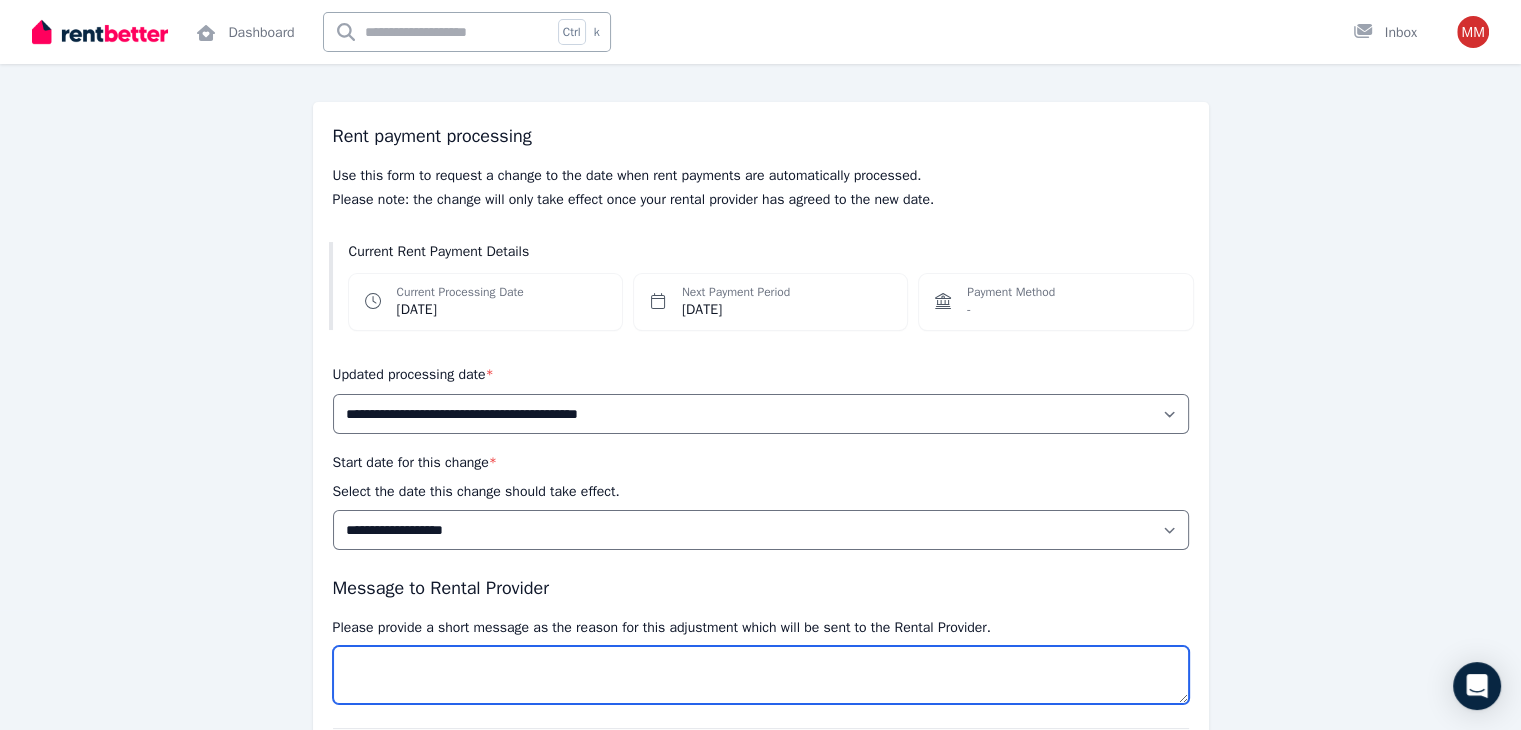 click on "Message" at bounding box center [761, 675] 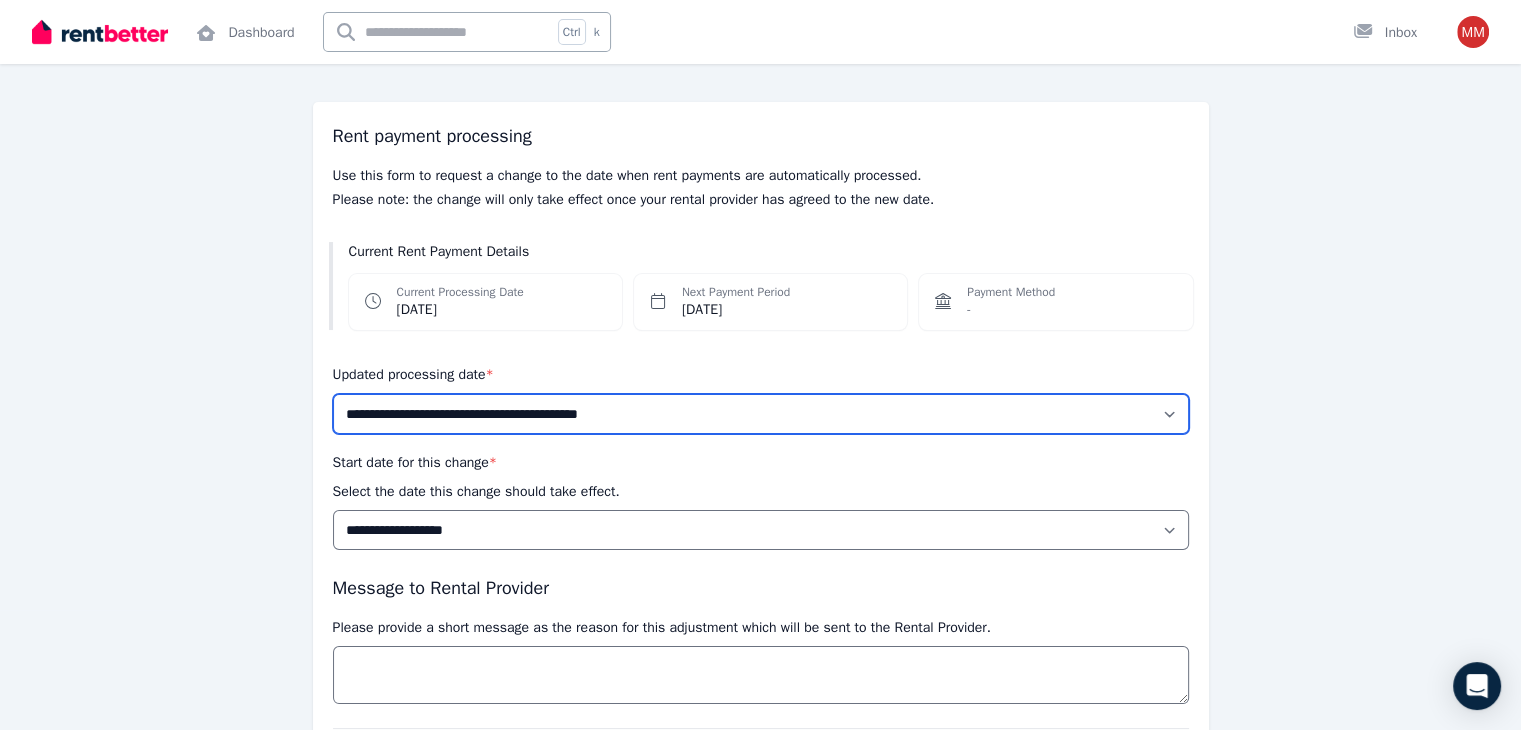 click on "**********" at bounding box center [761, 414] 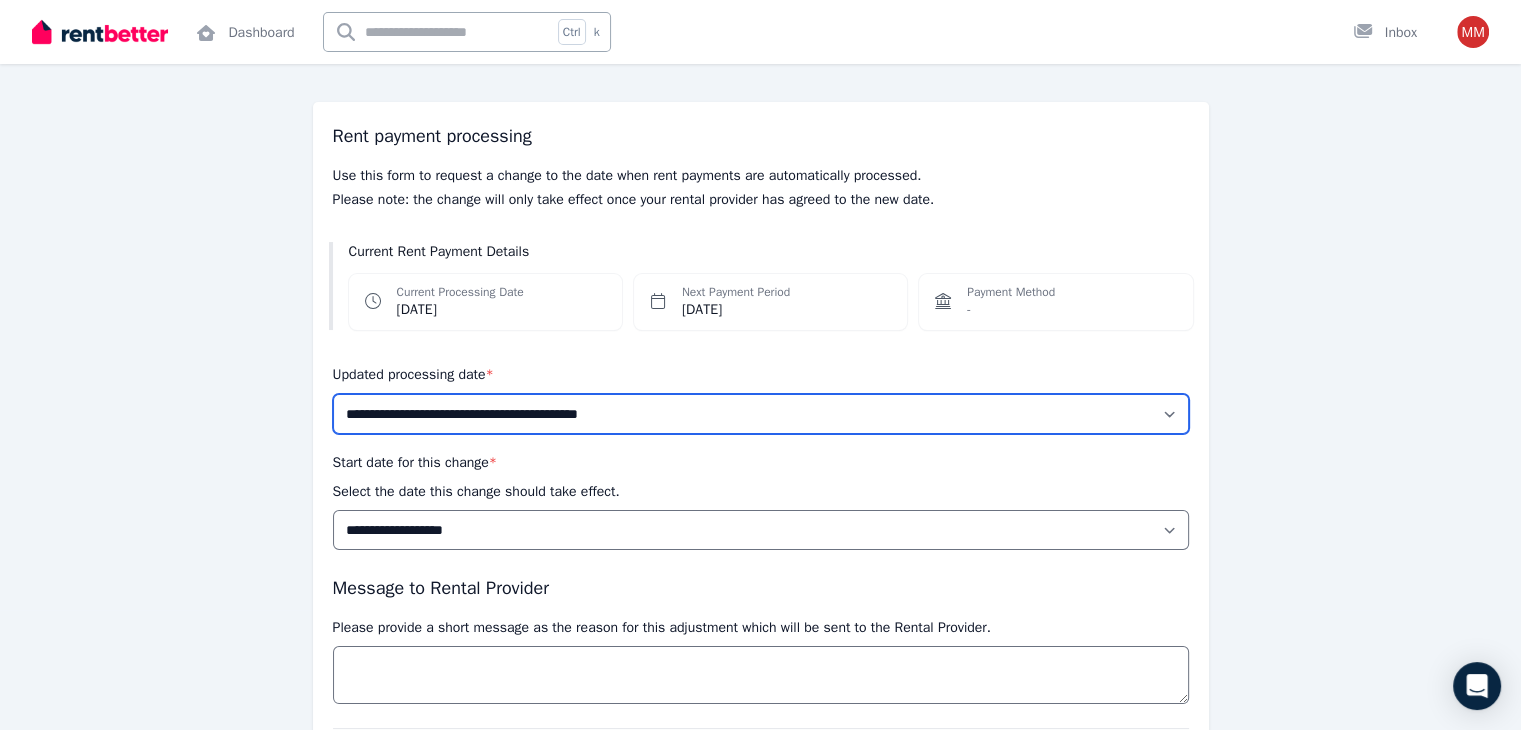select on "******" 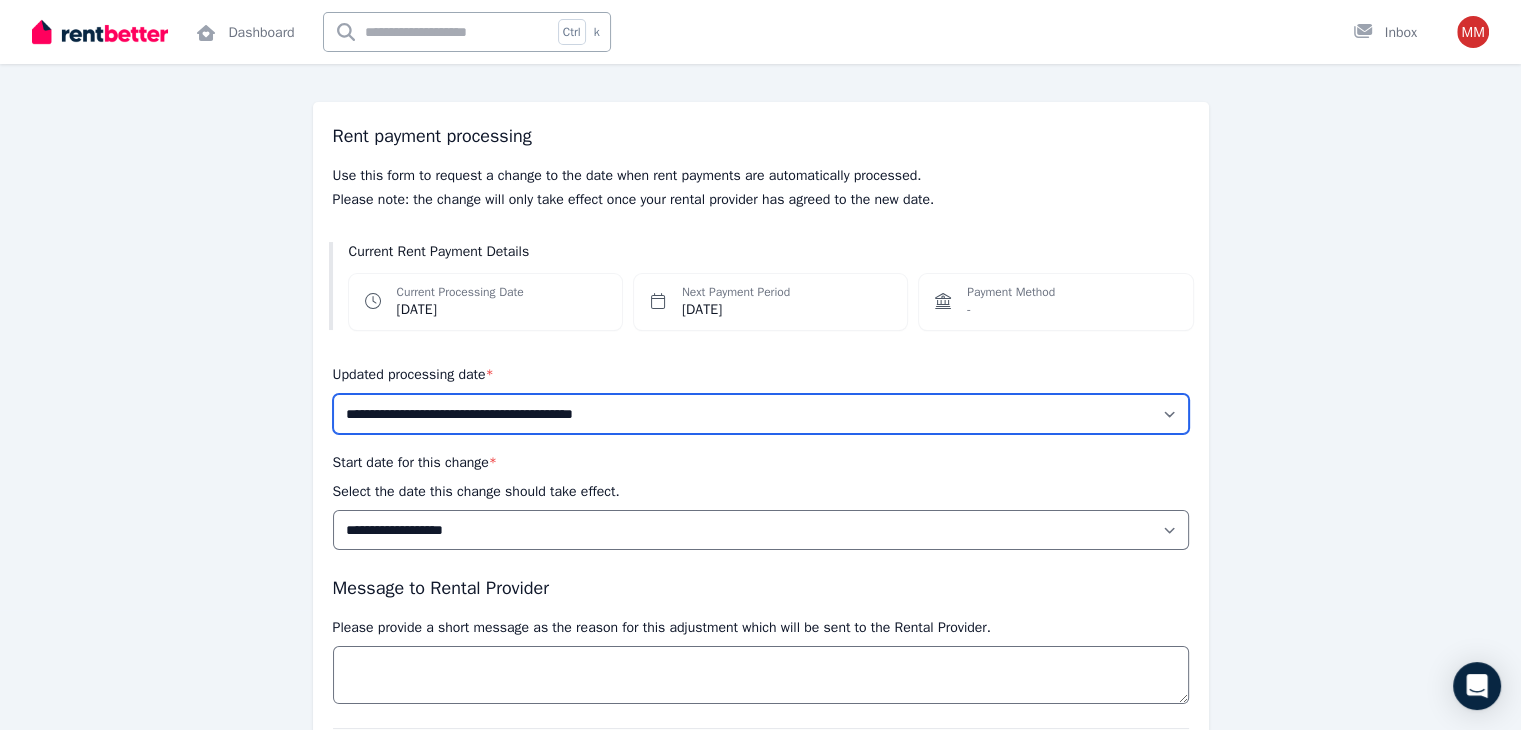 click on "**********" at bounding box center (761, 414) 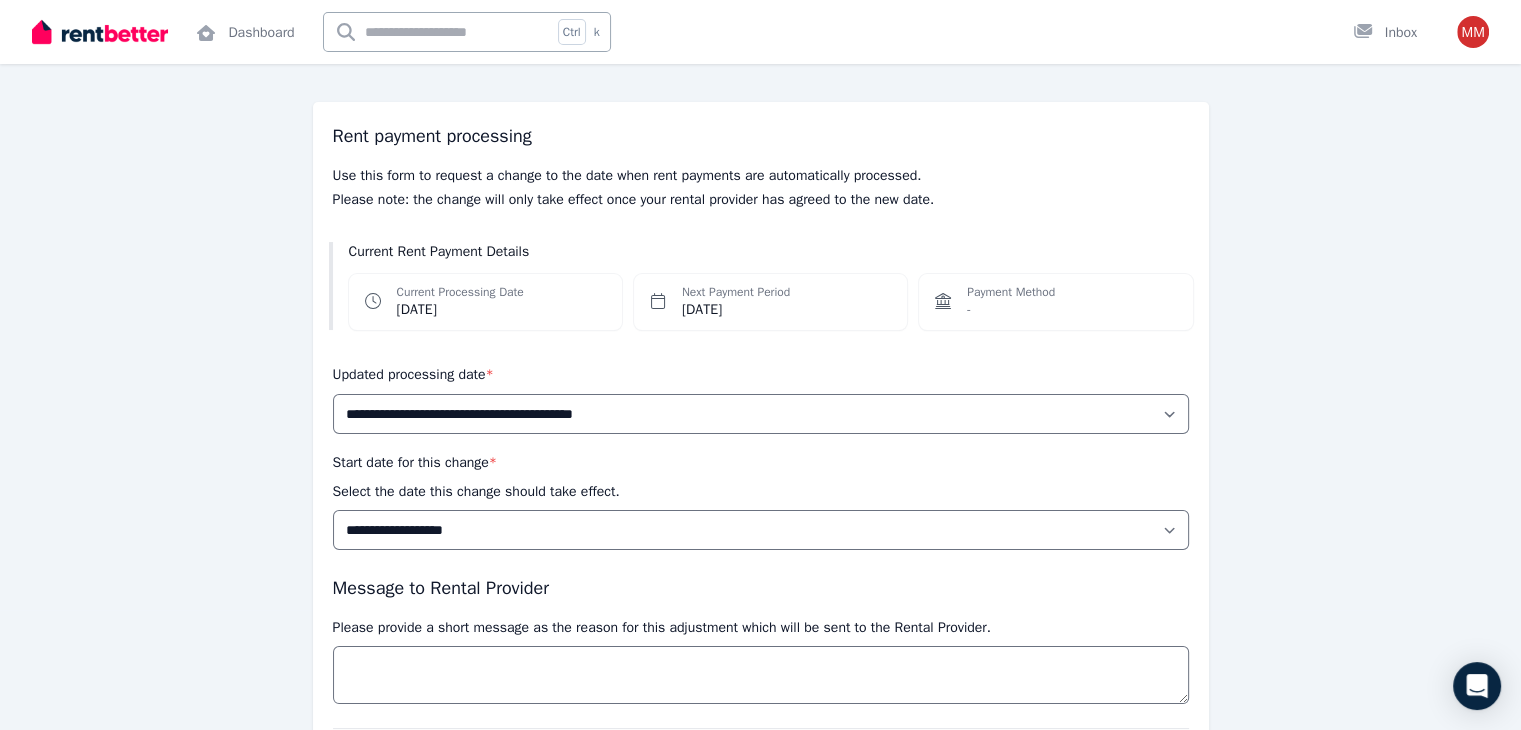 click on "**********" at bounding box center (760, 449) 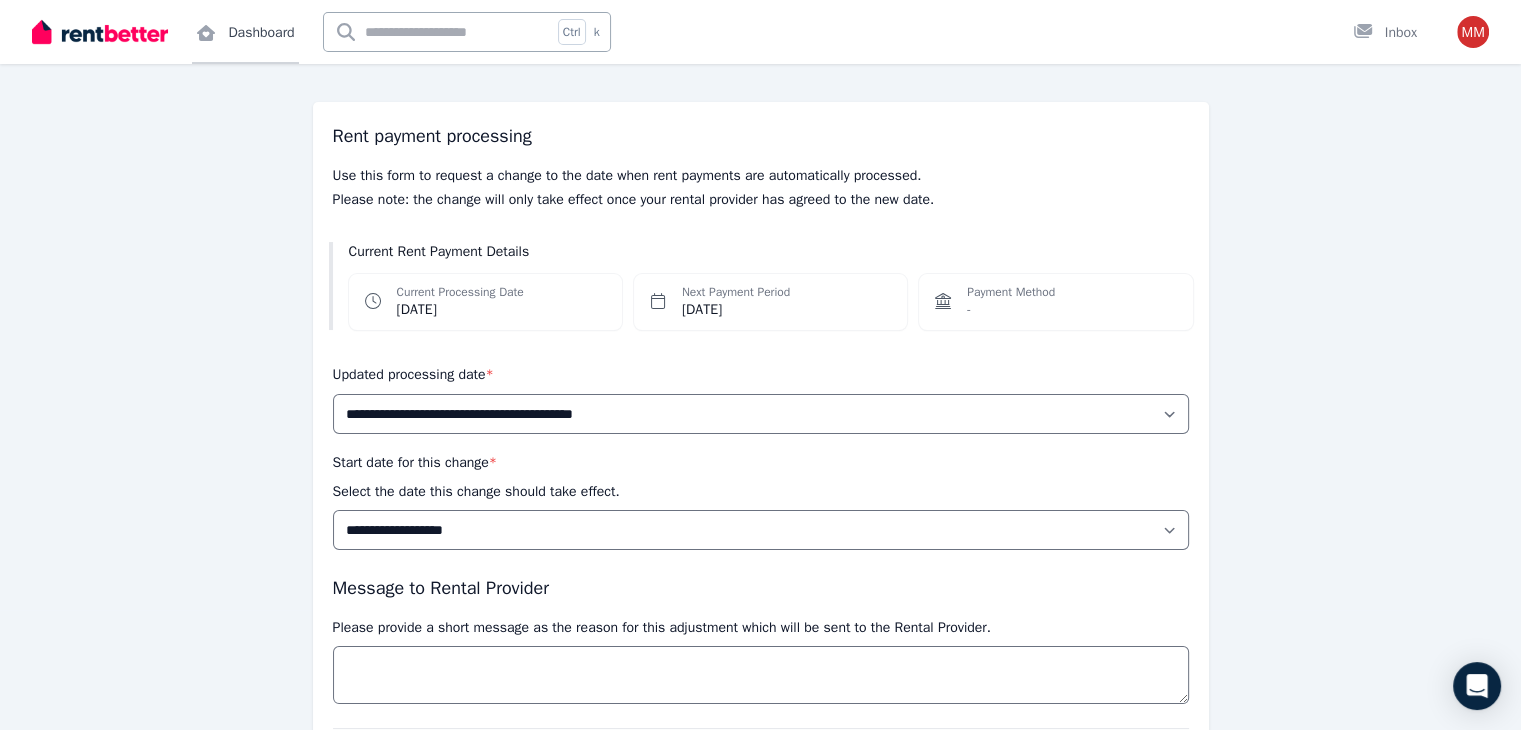 scroll, scrollTop: 0, scrollLeft: 0, axis: both 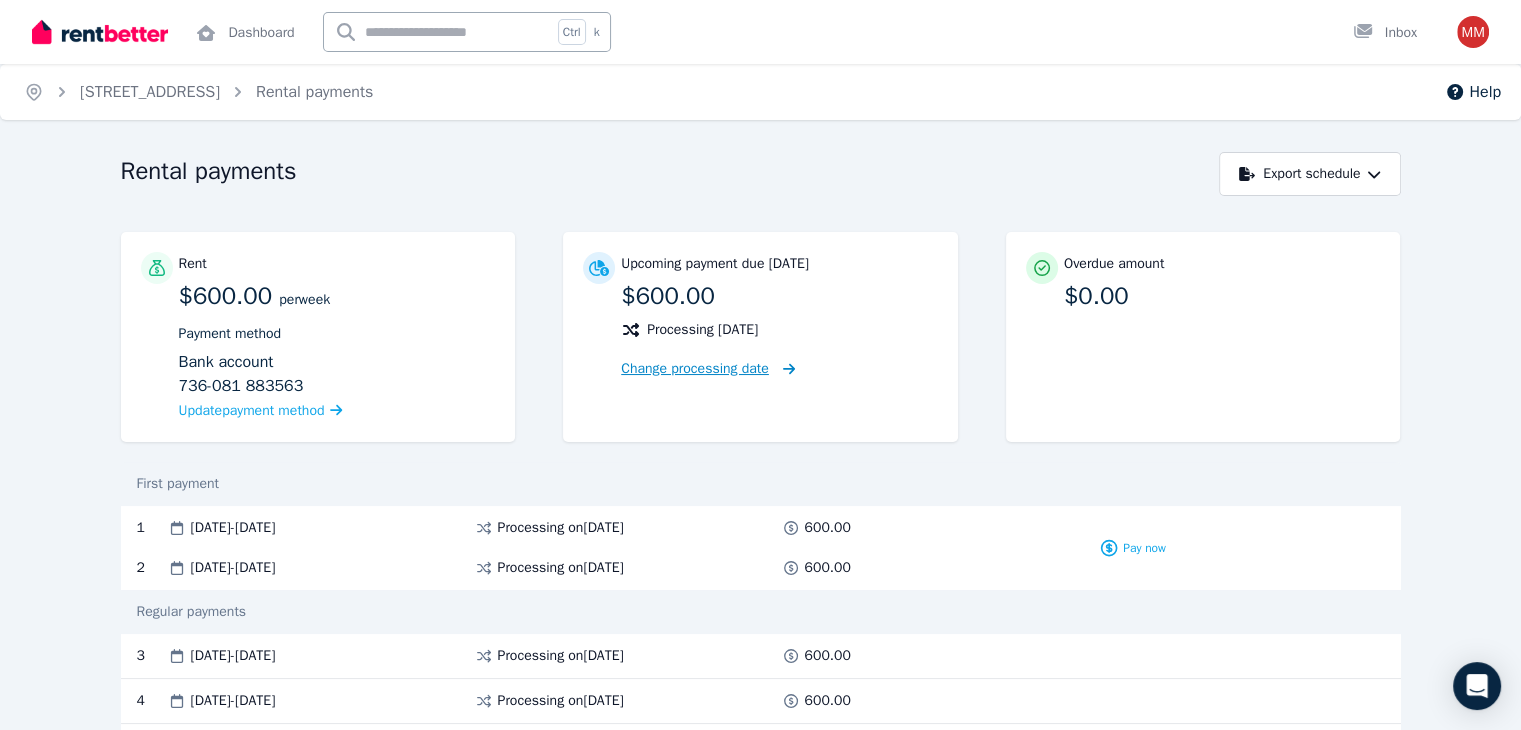 click on "Change processing date" at bounding box center (695, 369) 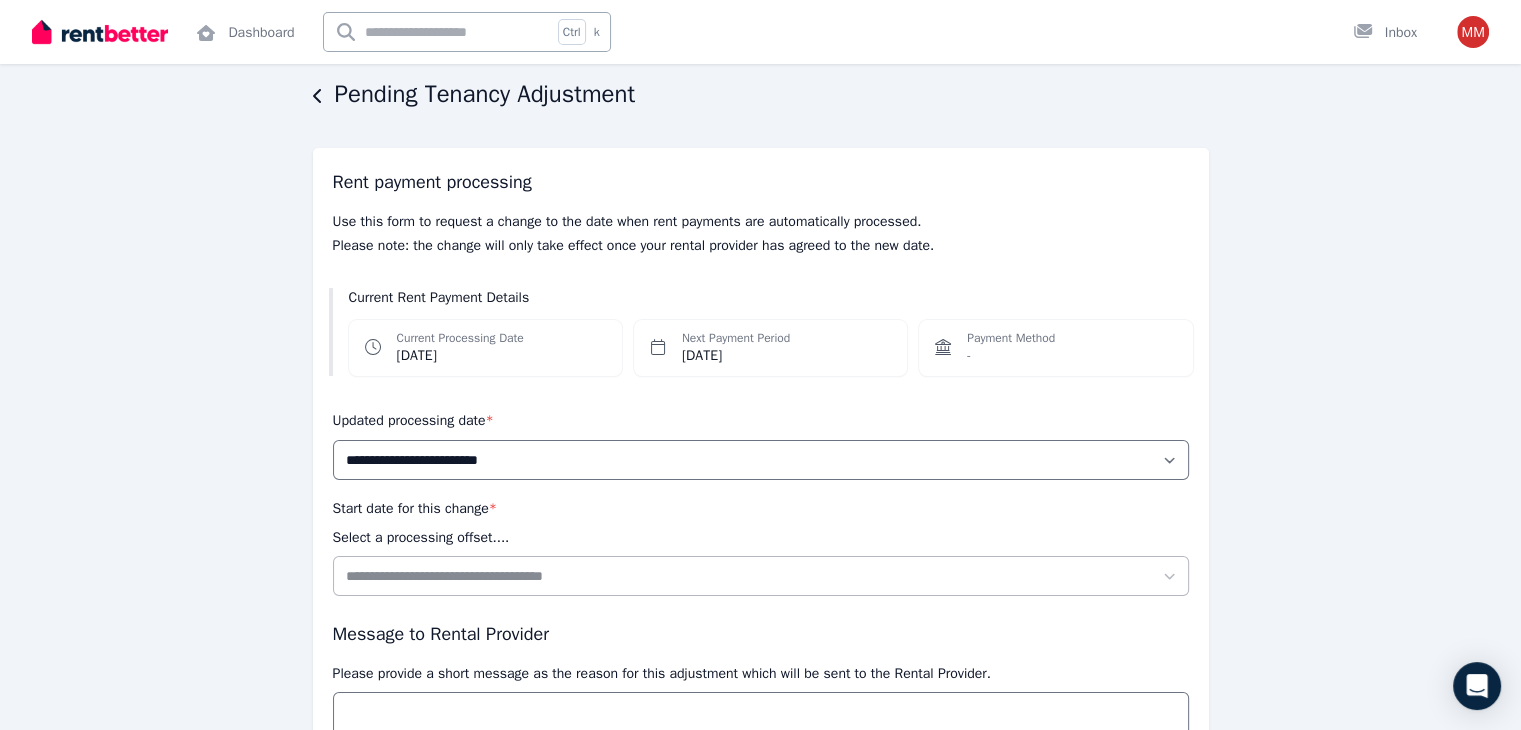 scroll, scrollTop: 93, scrollLeft: 0, axis: vertical 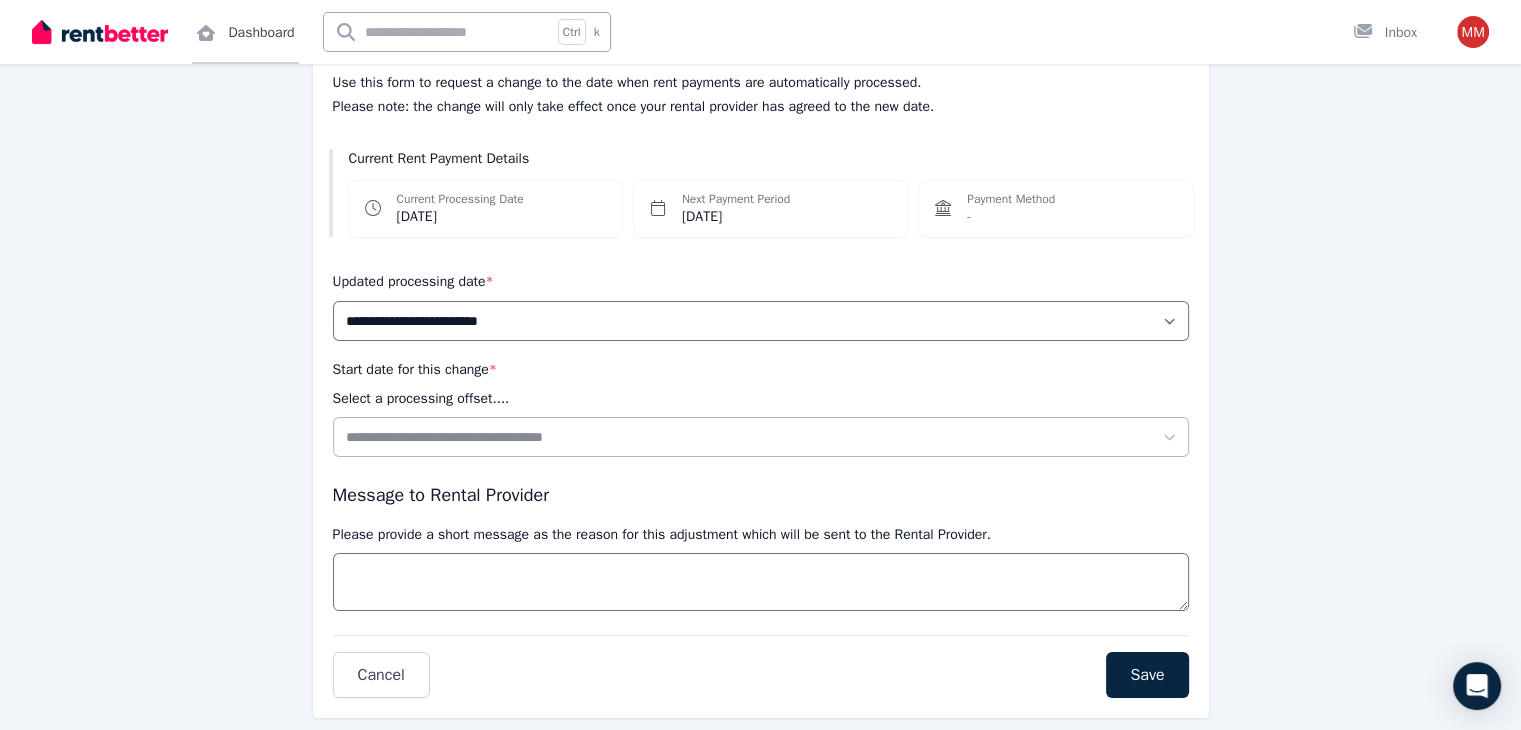 click on "Dashboard" at bounding box center [245, 32] 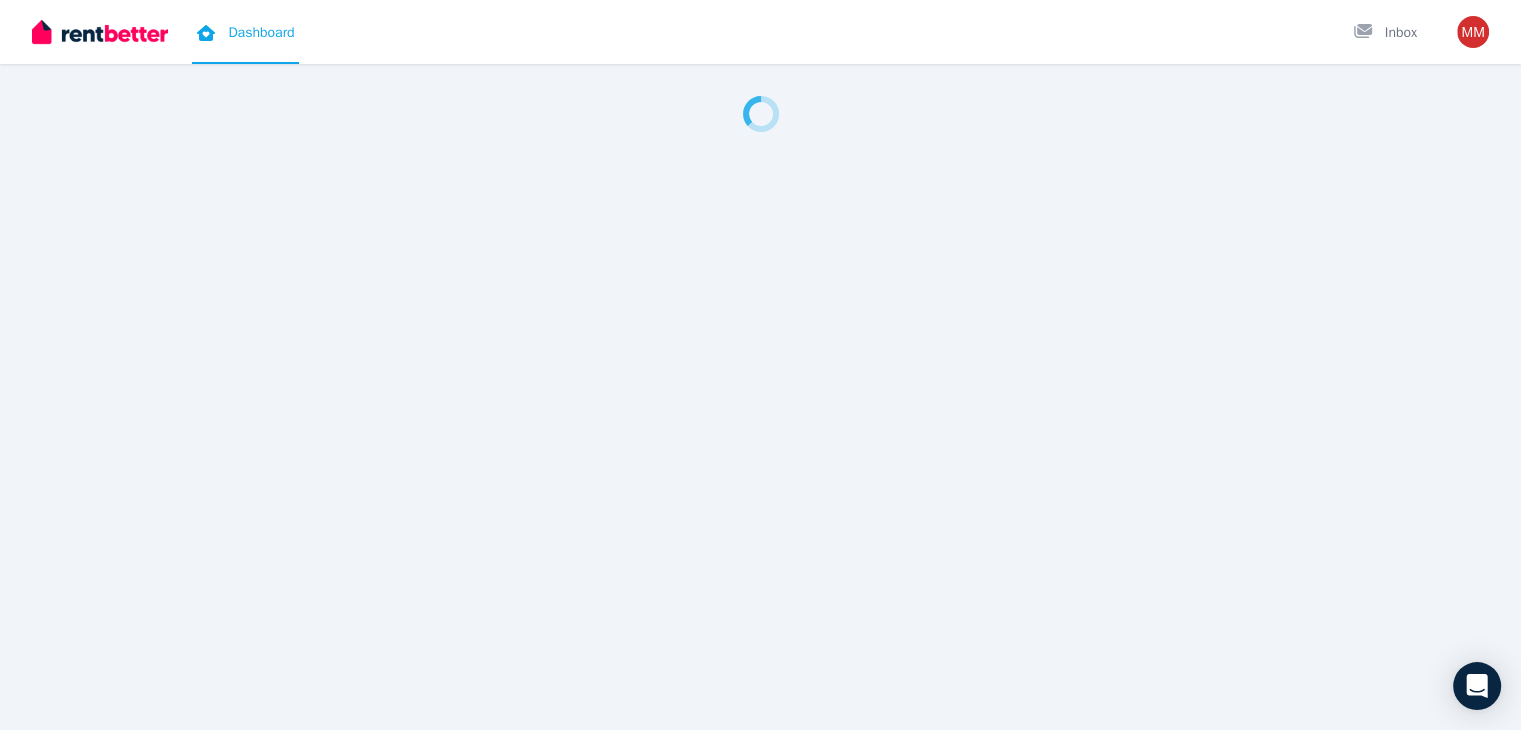 scroll, scrollTop: 0, scrollLeft: 0, axis: both 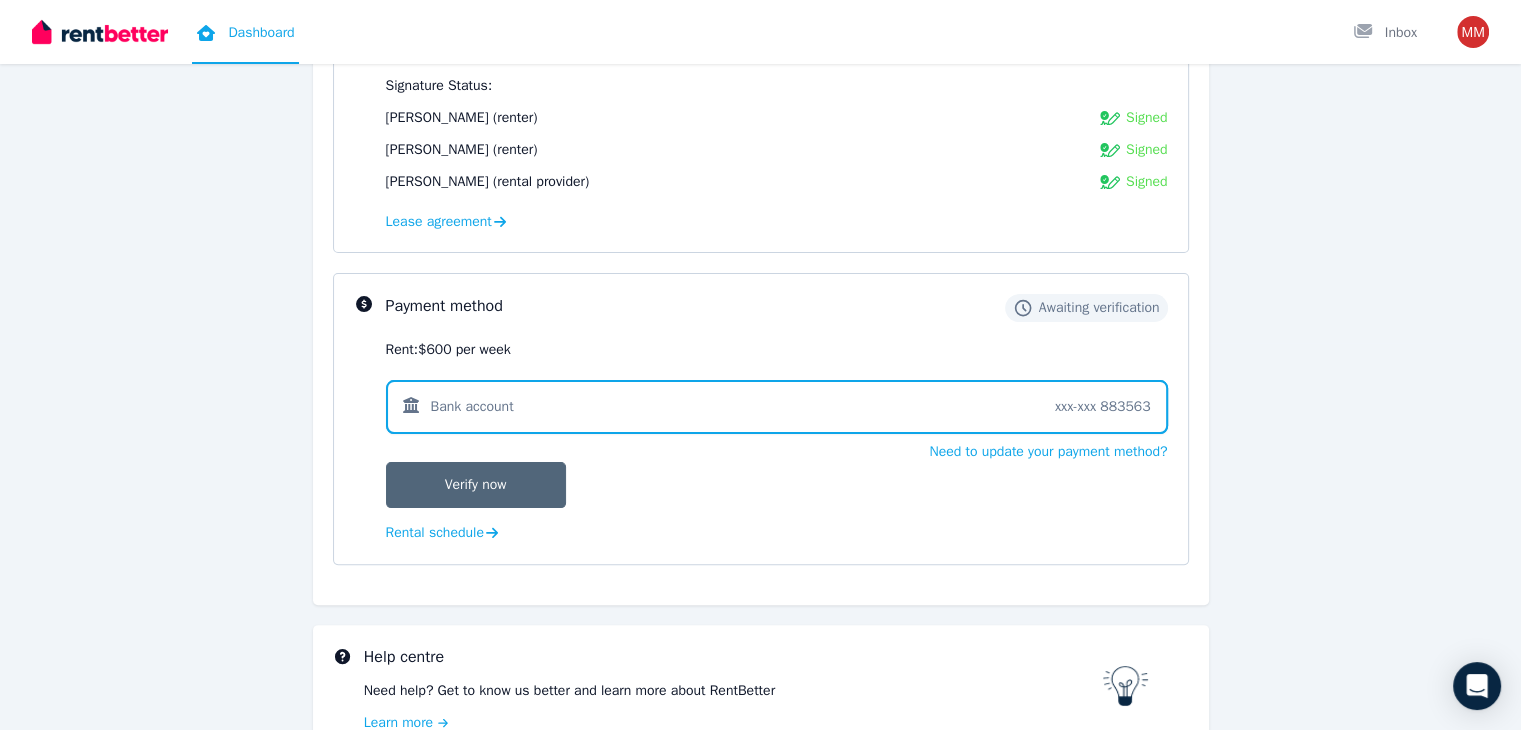 click on "Verify now" at bounding box center [476, 485] 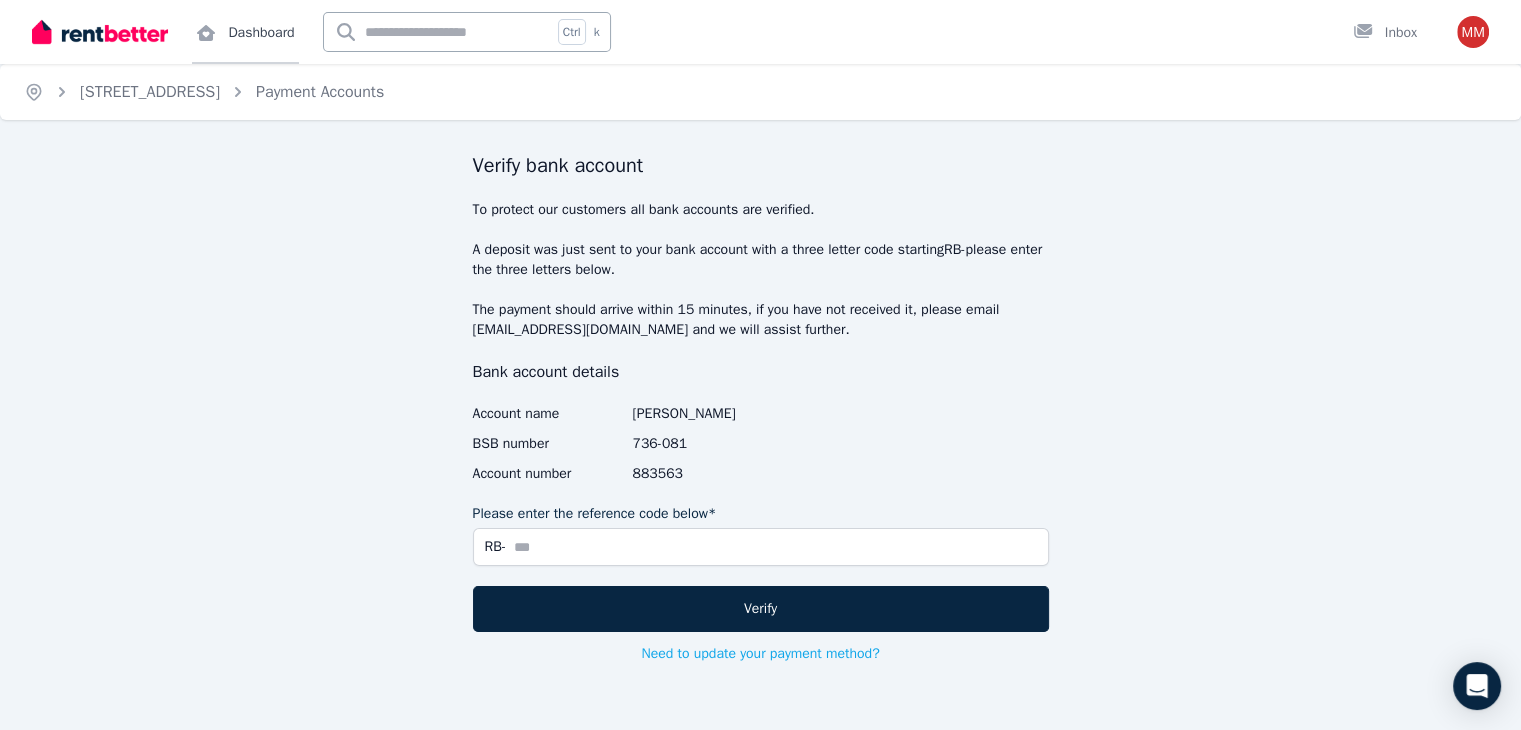 click on "Dashboard" at bounding box center (245, 32) 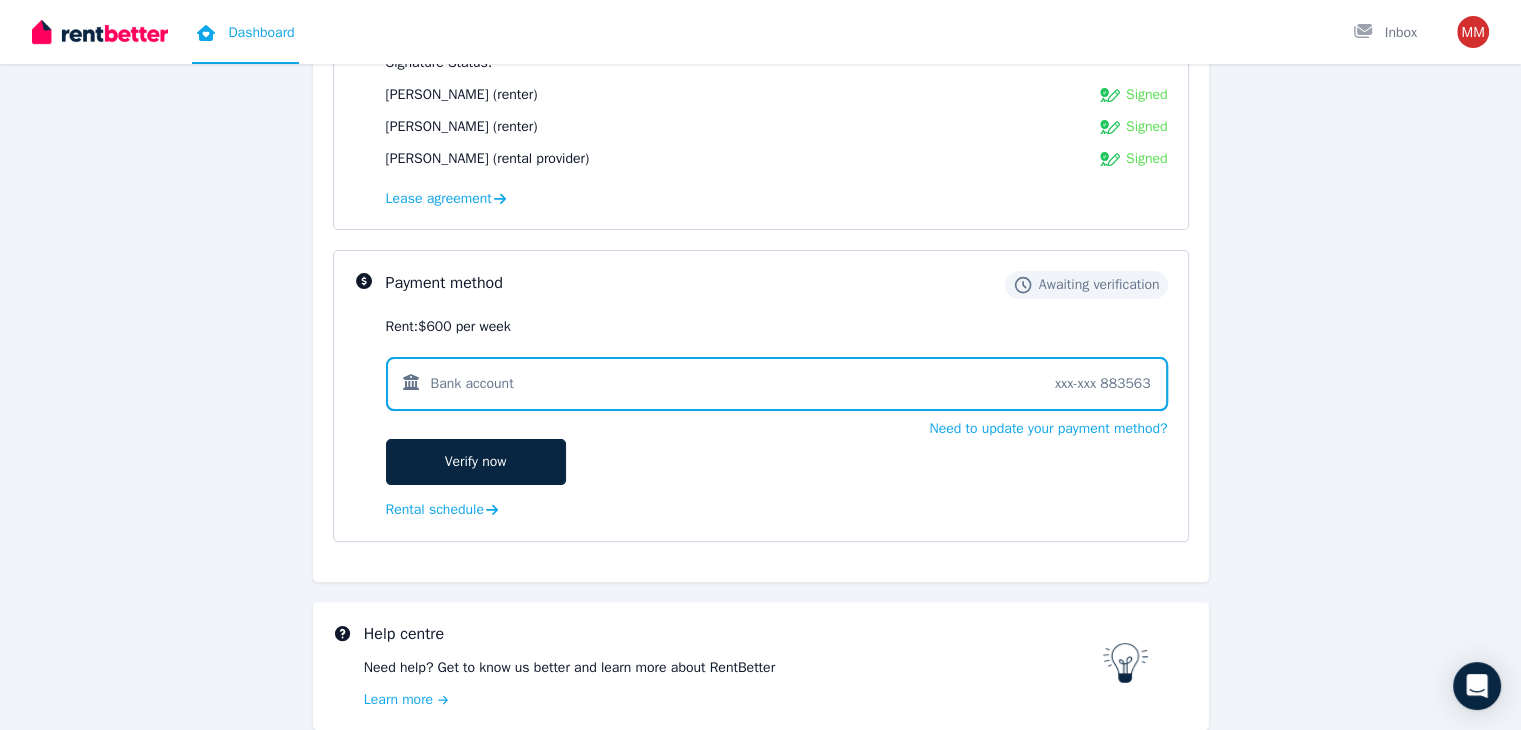 scroll, scrollTop: 440, scrollLeft: 0, axis: vertical 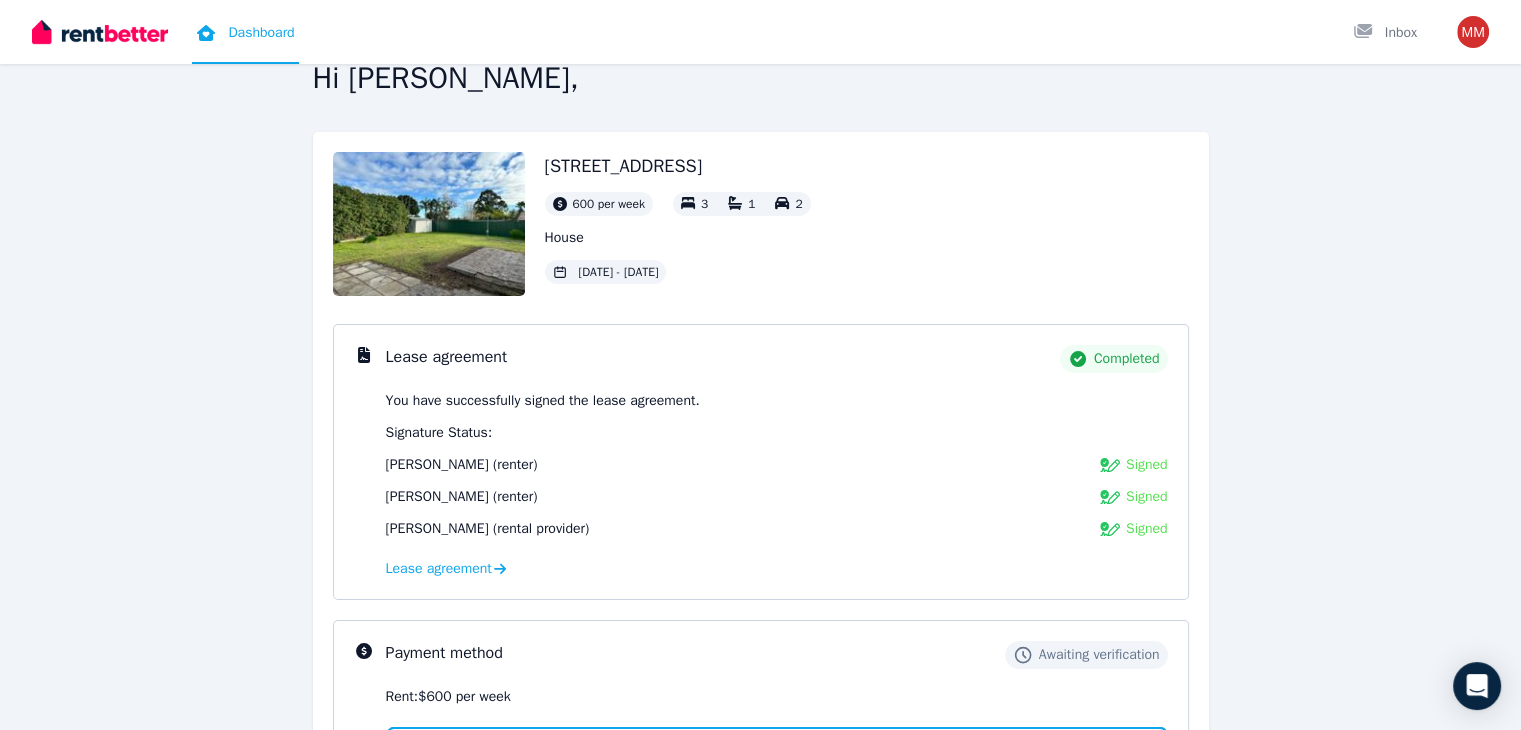 click at bounding box center (429, 224) 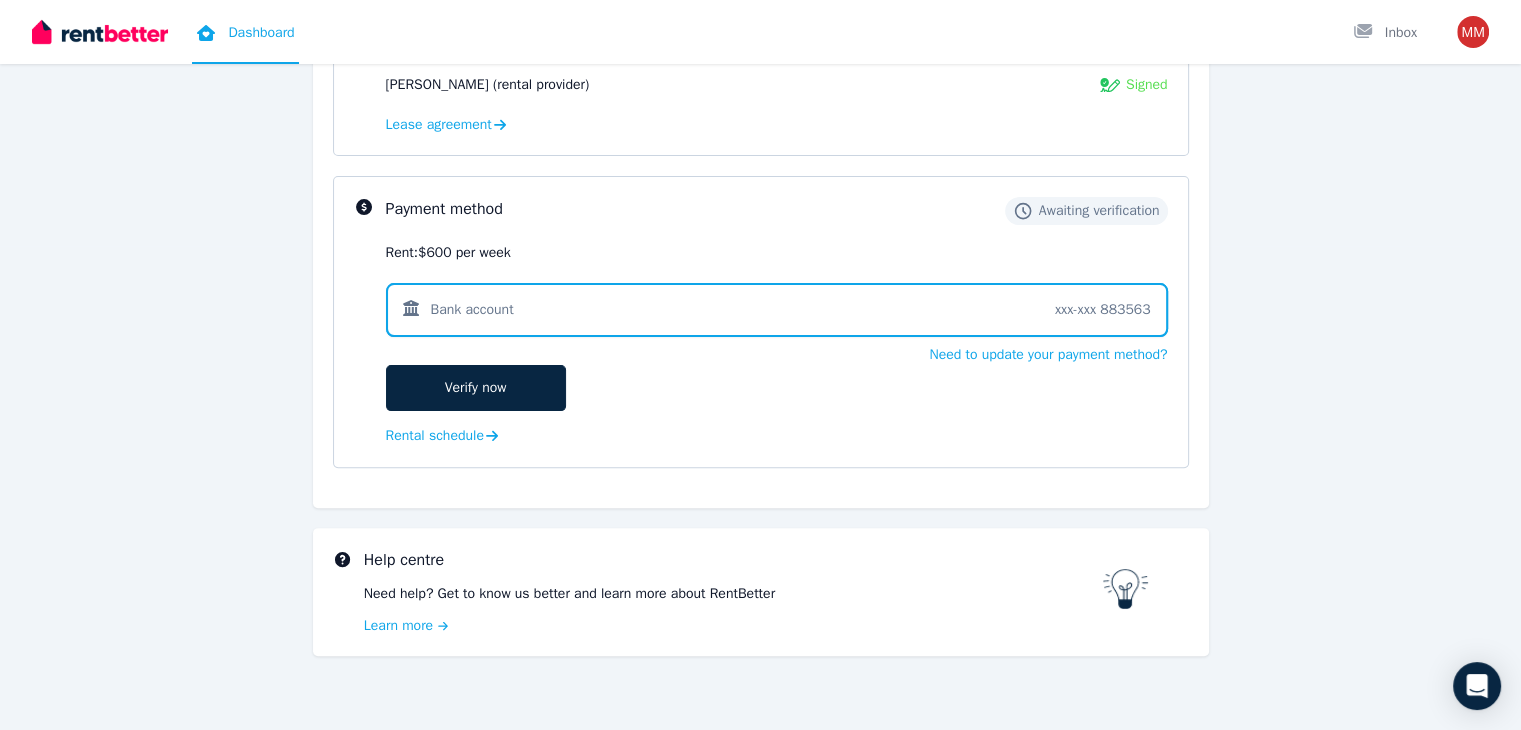 scroll, scrollTop: 500, scrollLeft: 0, axis: vertical 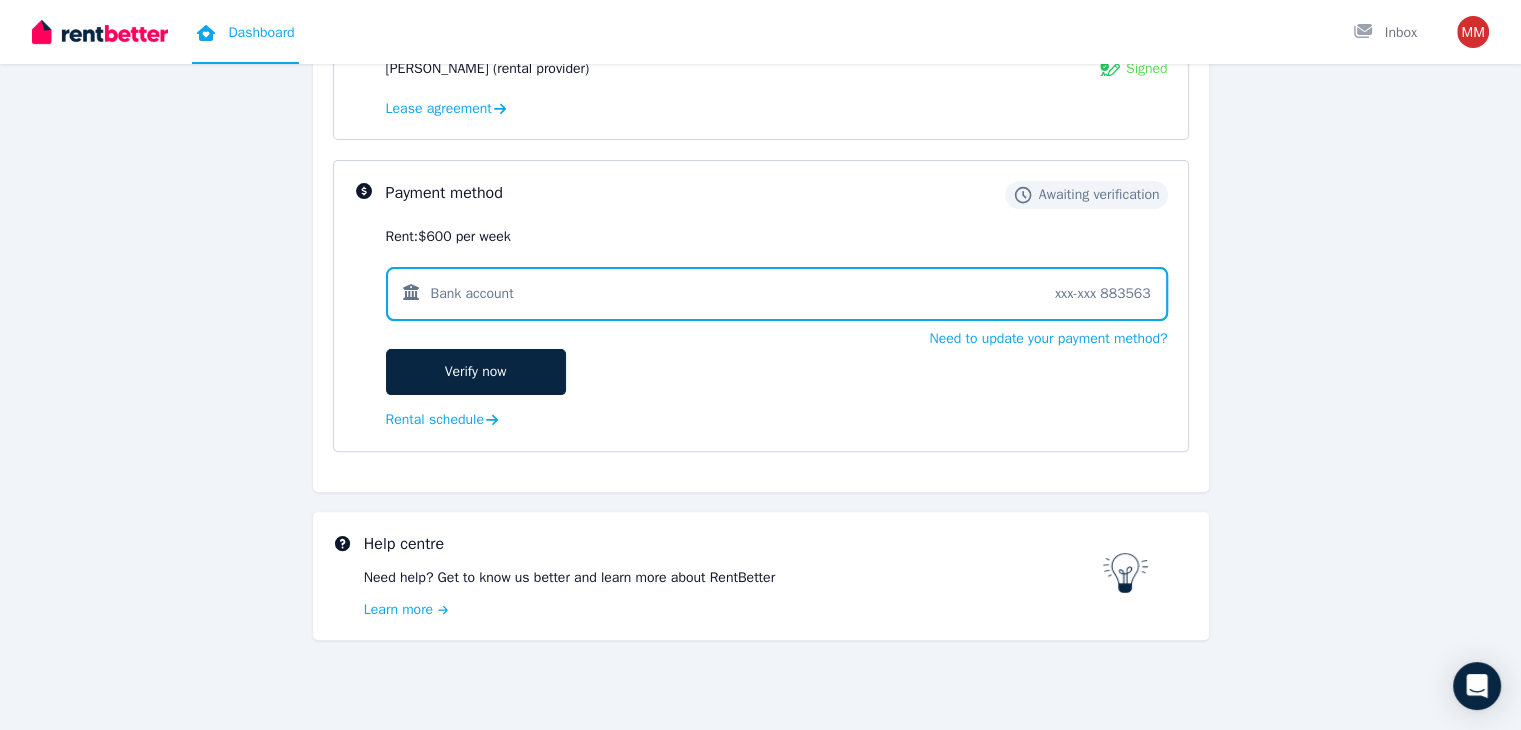 click on "Dashboard" at bounding box center (245, 32) 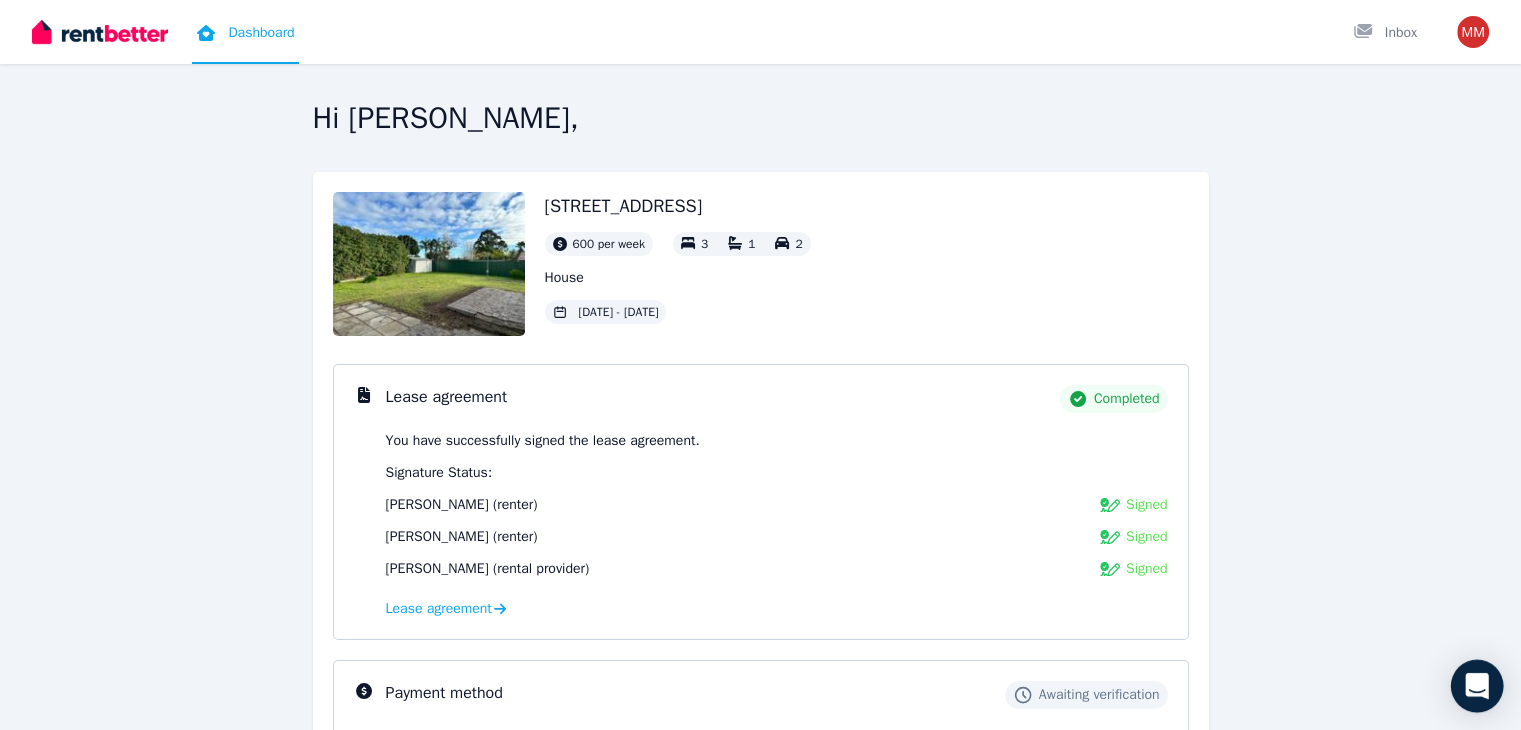click 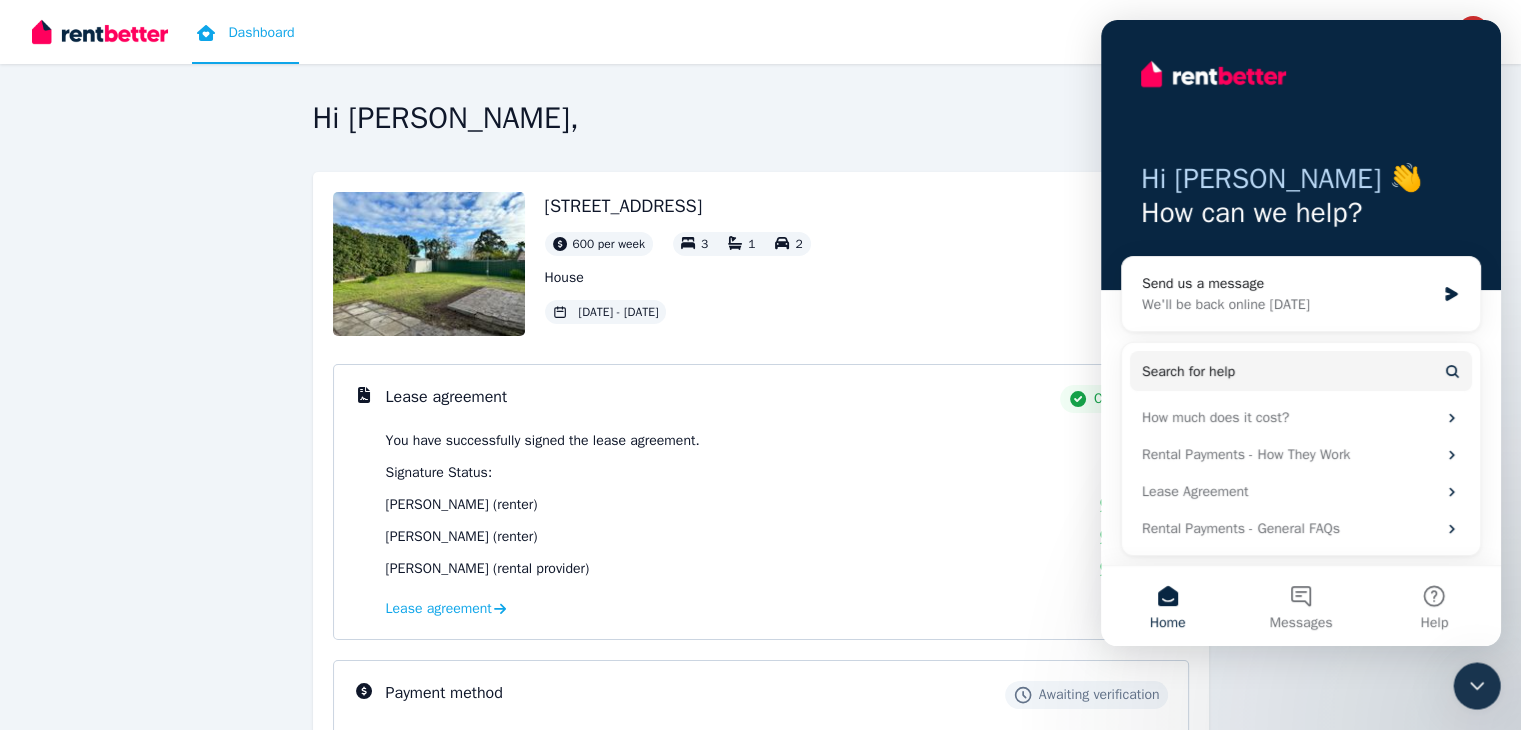 scroll, scrollTop: 0, scrollLeft: 0, axis: both 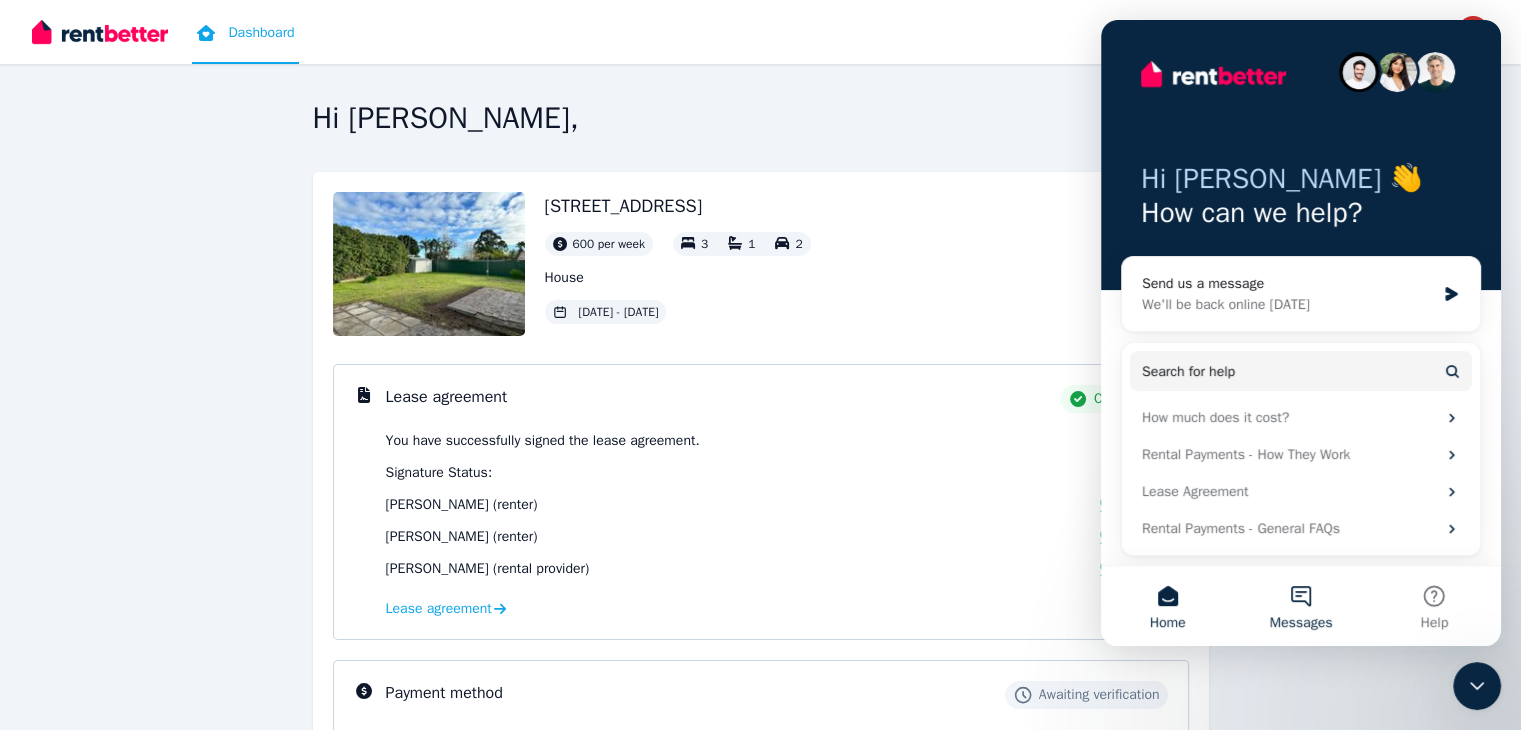 click on "Messages" at bounding box center (1300, 606) 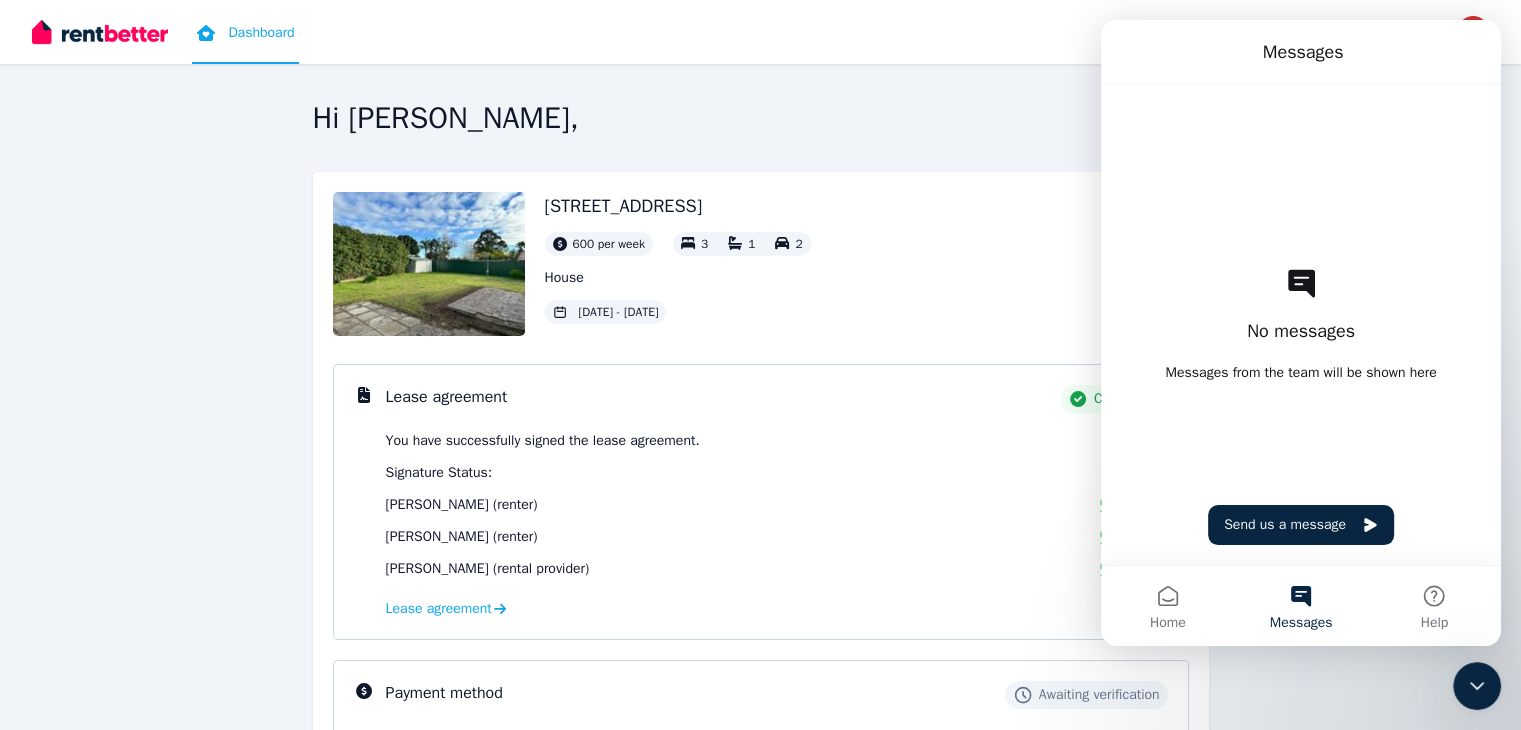 click on "No messages Messages from the team will be shown here Send us a message" at bounding box center (1301, 325) 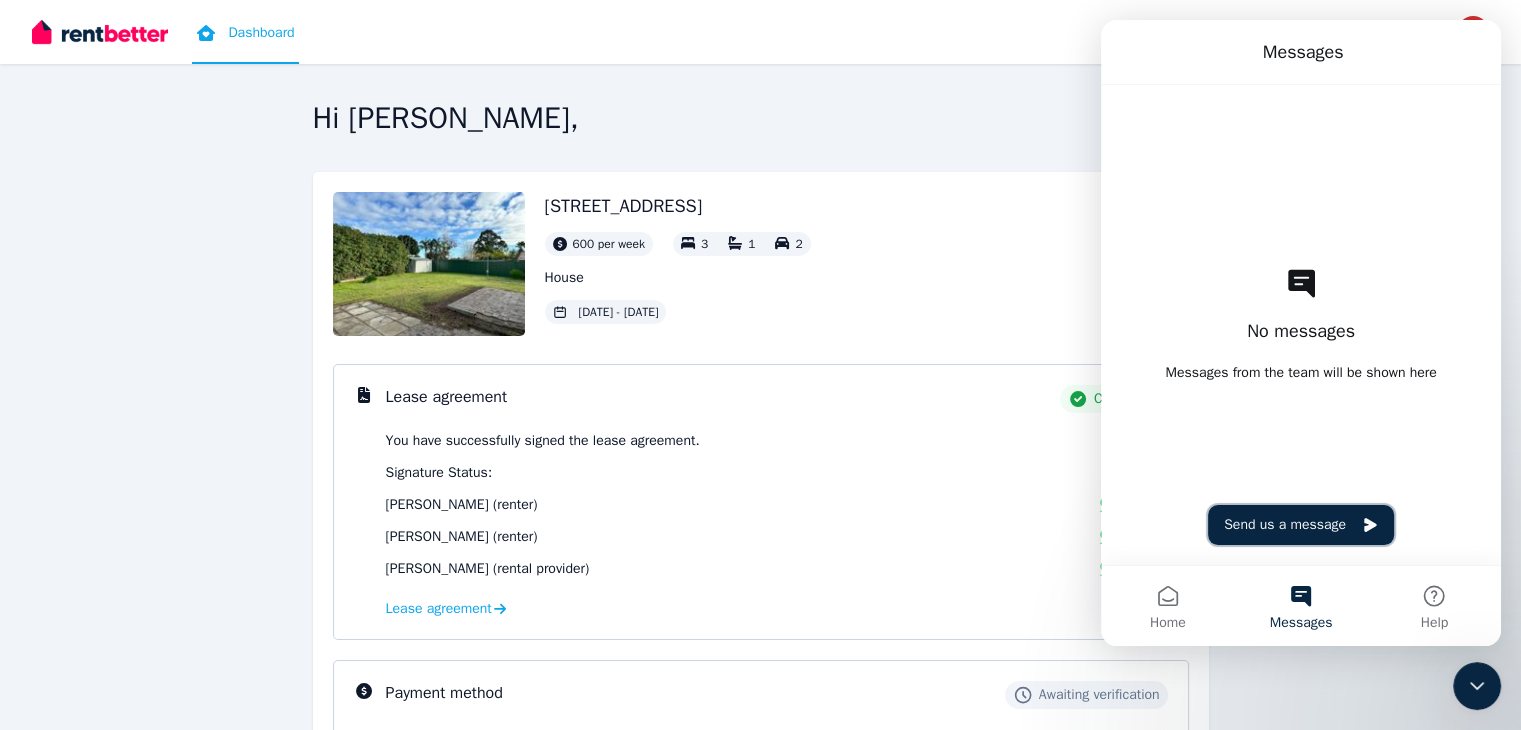 click on "Send us a message" at bounding box center [1301, 525] 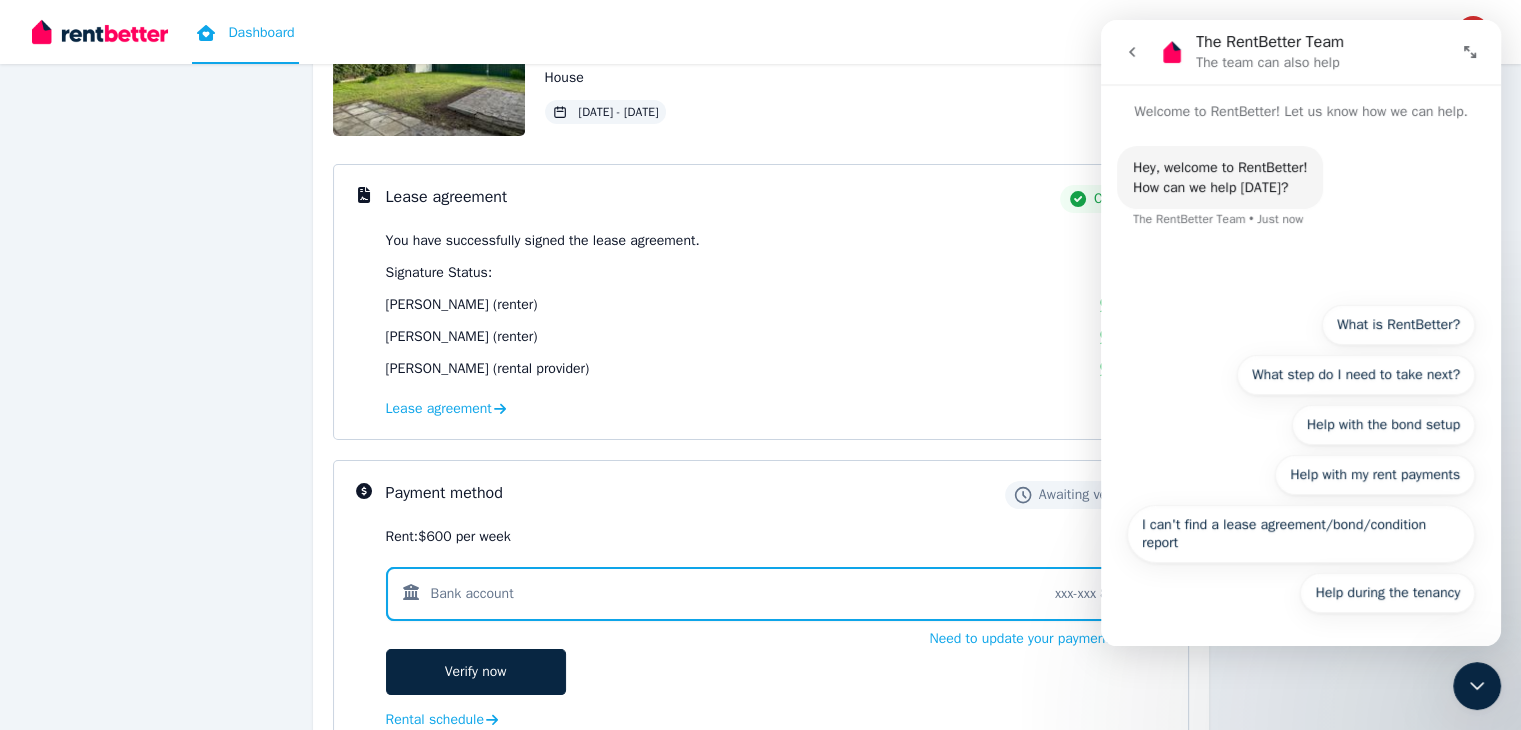 scroll, scrollTop: 240, scrollLeft: 0, axis: vertical 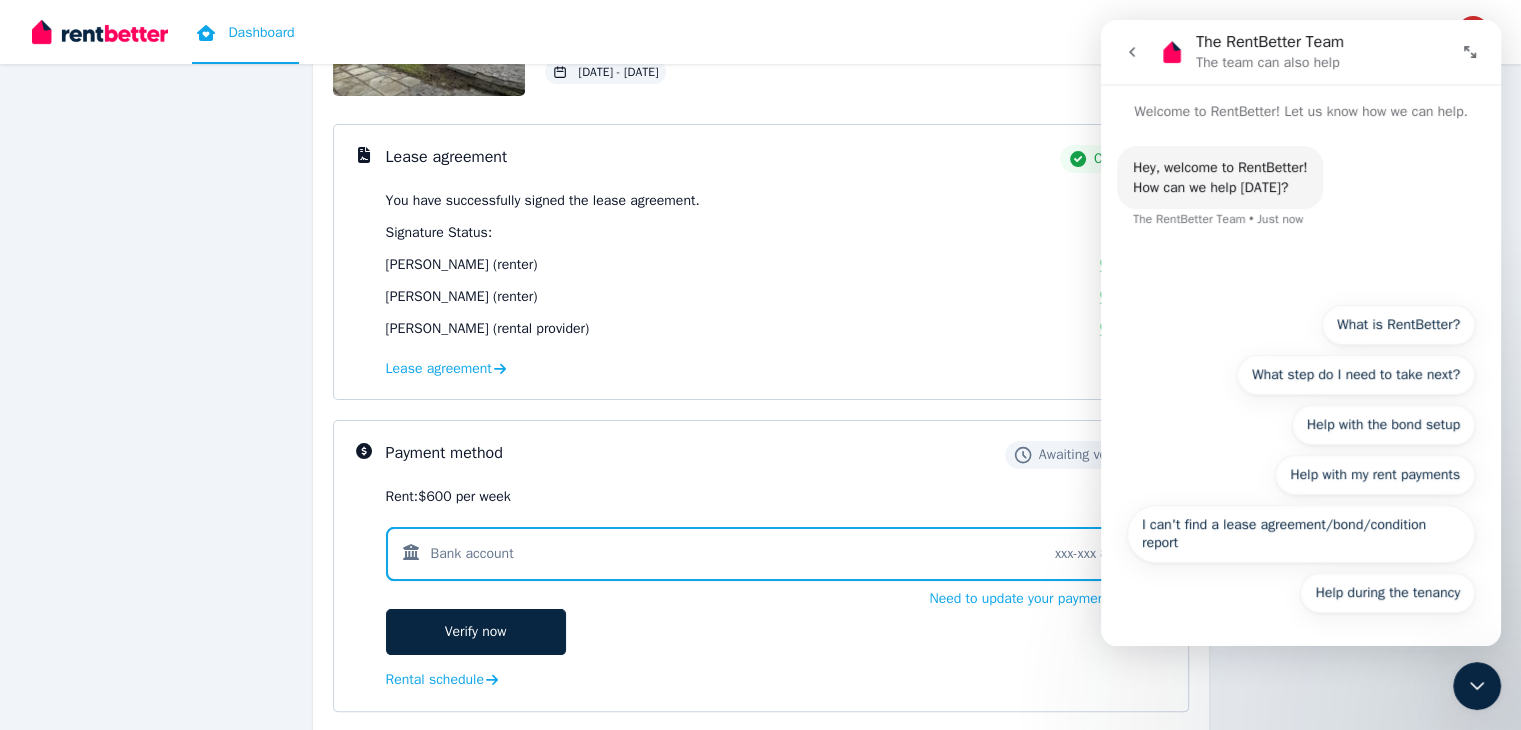 click on "Lease agreement Completed You have successfully signed the lease agreement. Signature Status: Bonnie Elizabeth Rajan   (renter) Signed Malvin Mathew   (renter) Signed Alexander Bunatyan   (rental provider) Signed Lease agreement" at bounding box center (777, 262) 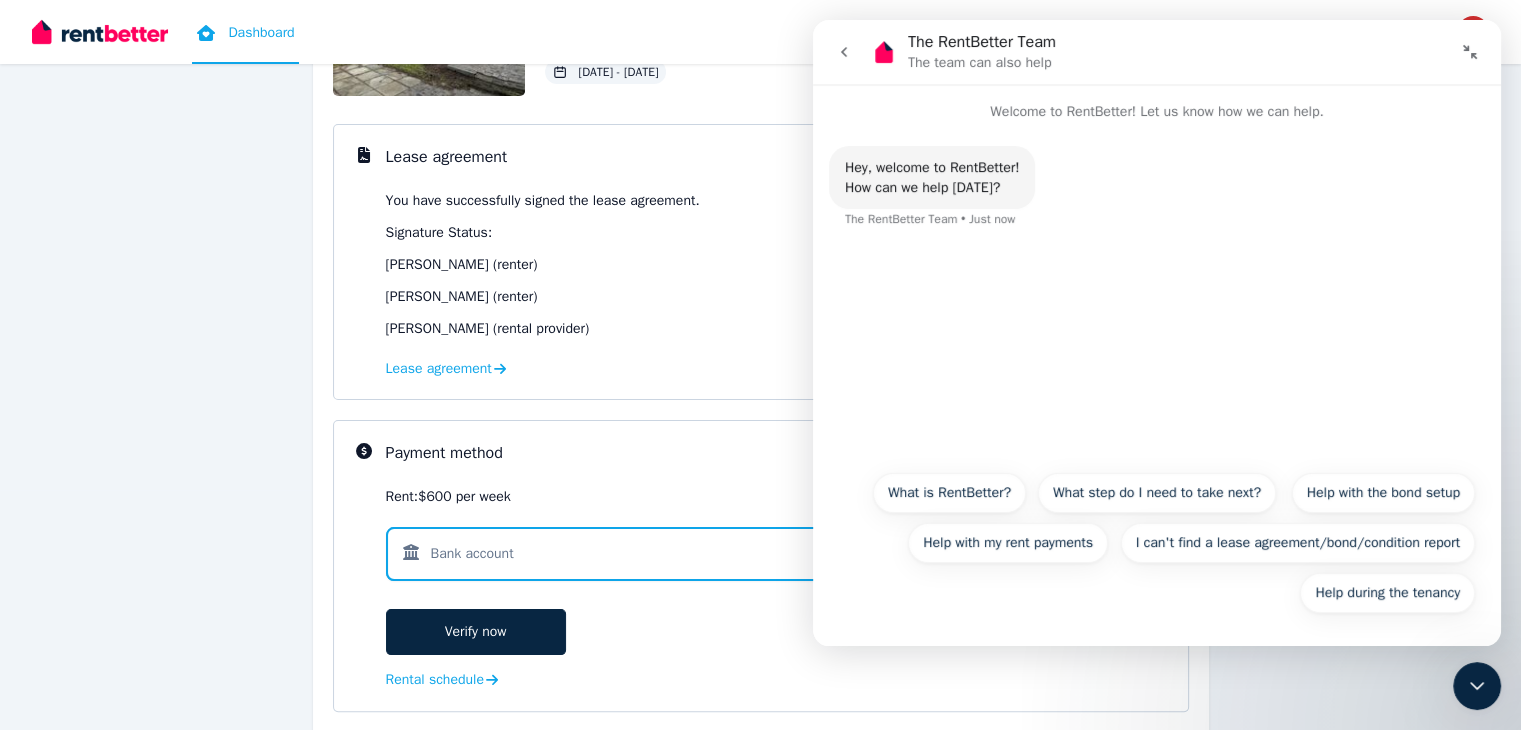 click at bounding box center (844, 52) 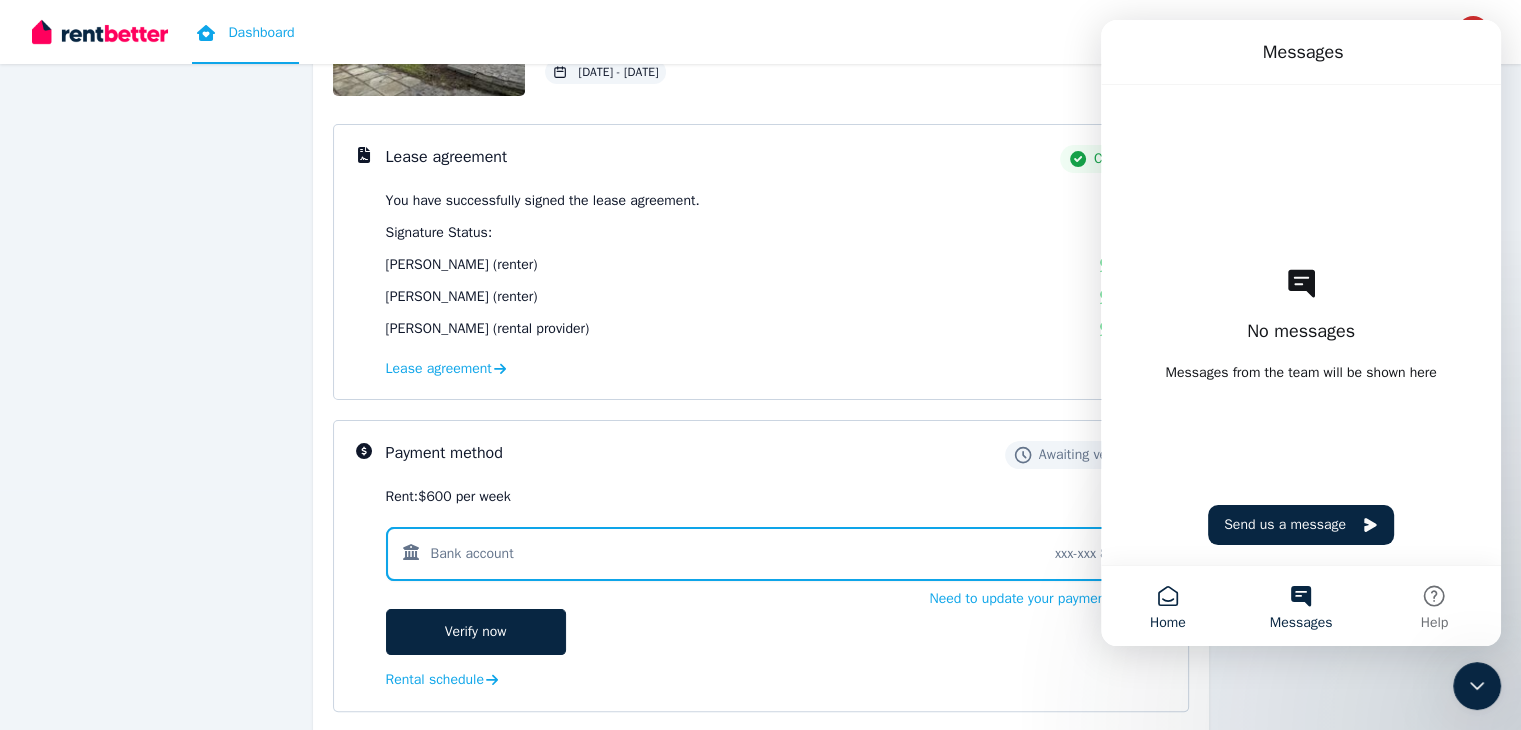 click on "Home" at bounding box center (1167, 606) 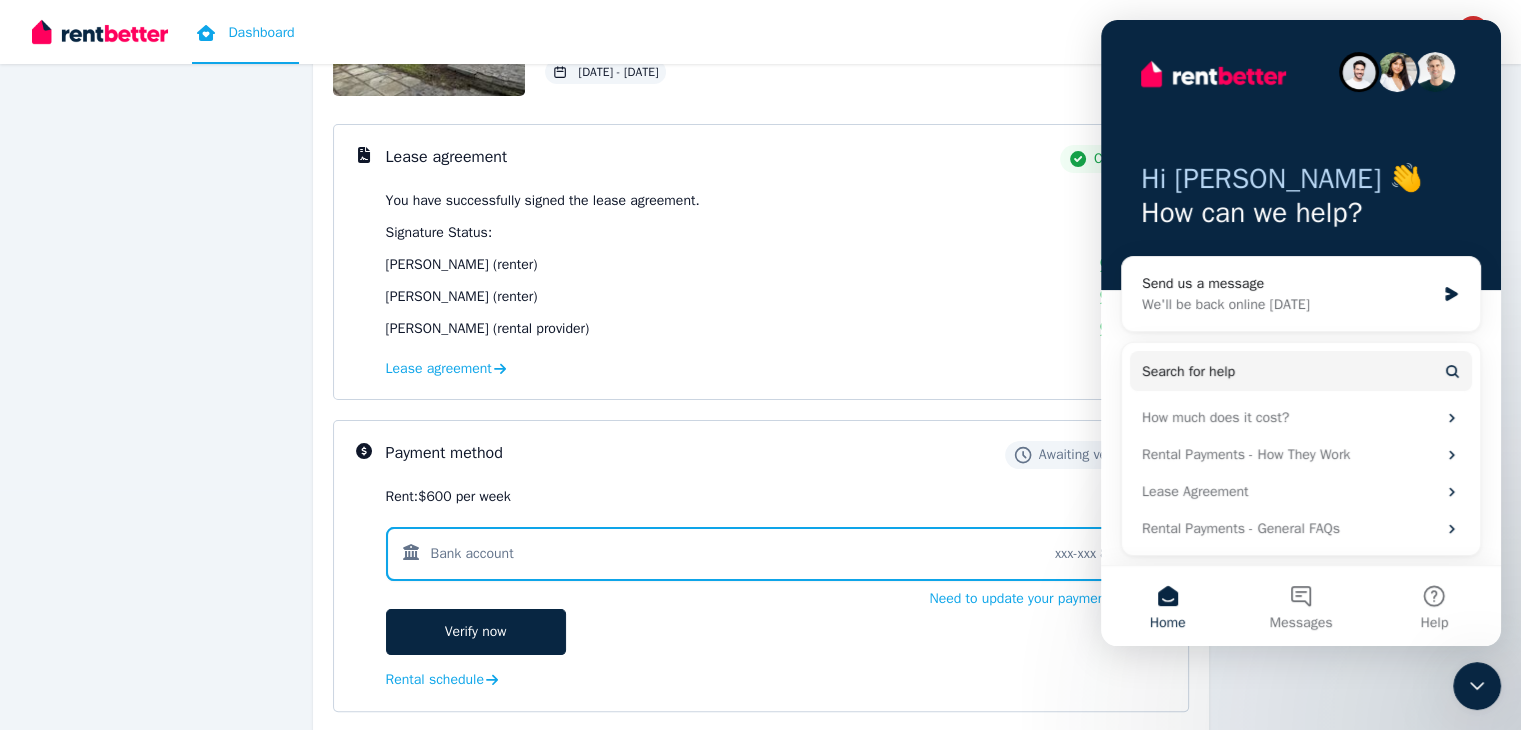 click on "69 Amberton Ave, Girrawheen 600 per week 3 1 2 House 08 Aug 2025   -   7 Aug 2026" at bounding box center [761, 24] 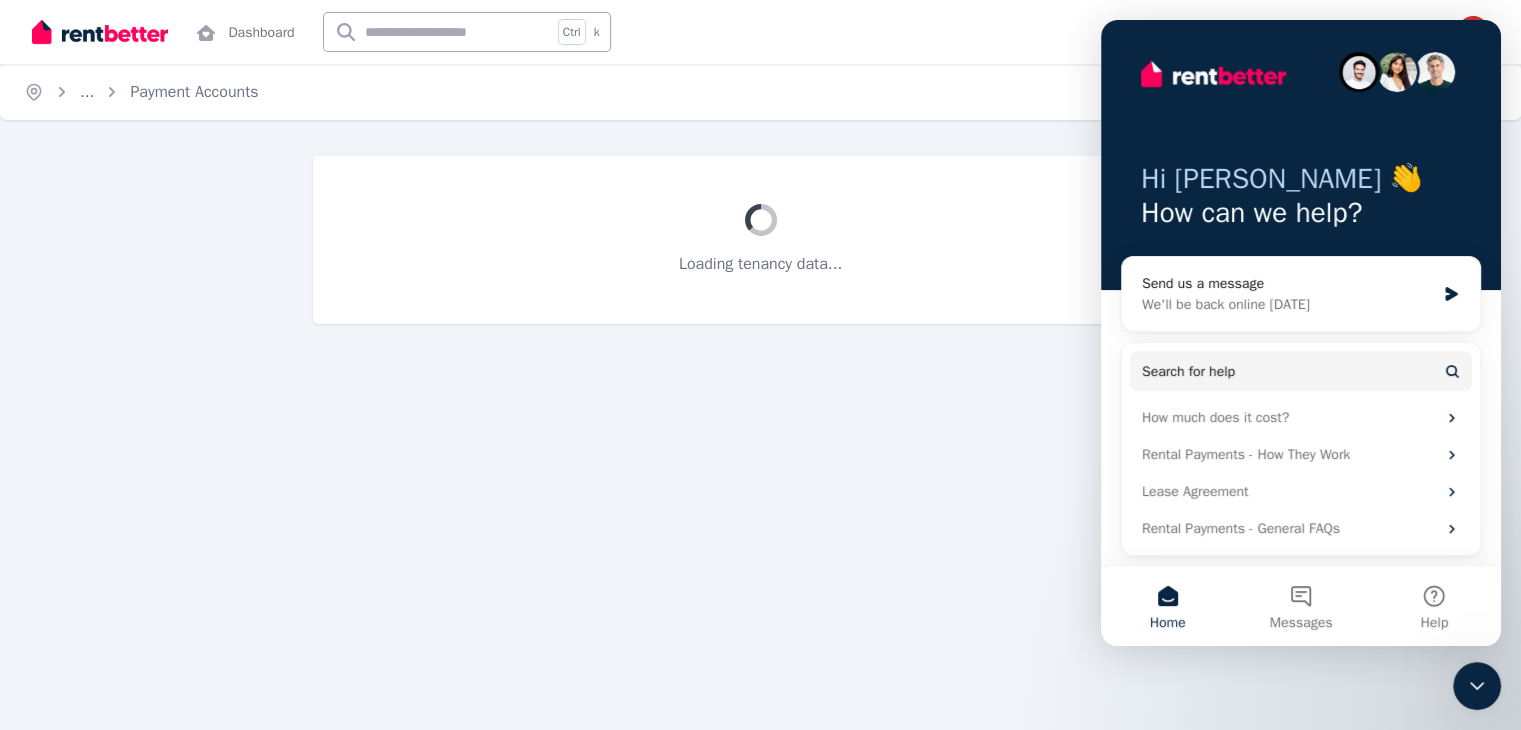 scroll, scrollTop: 0, scrollLeft: 0, axis: both 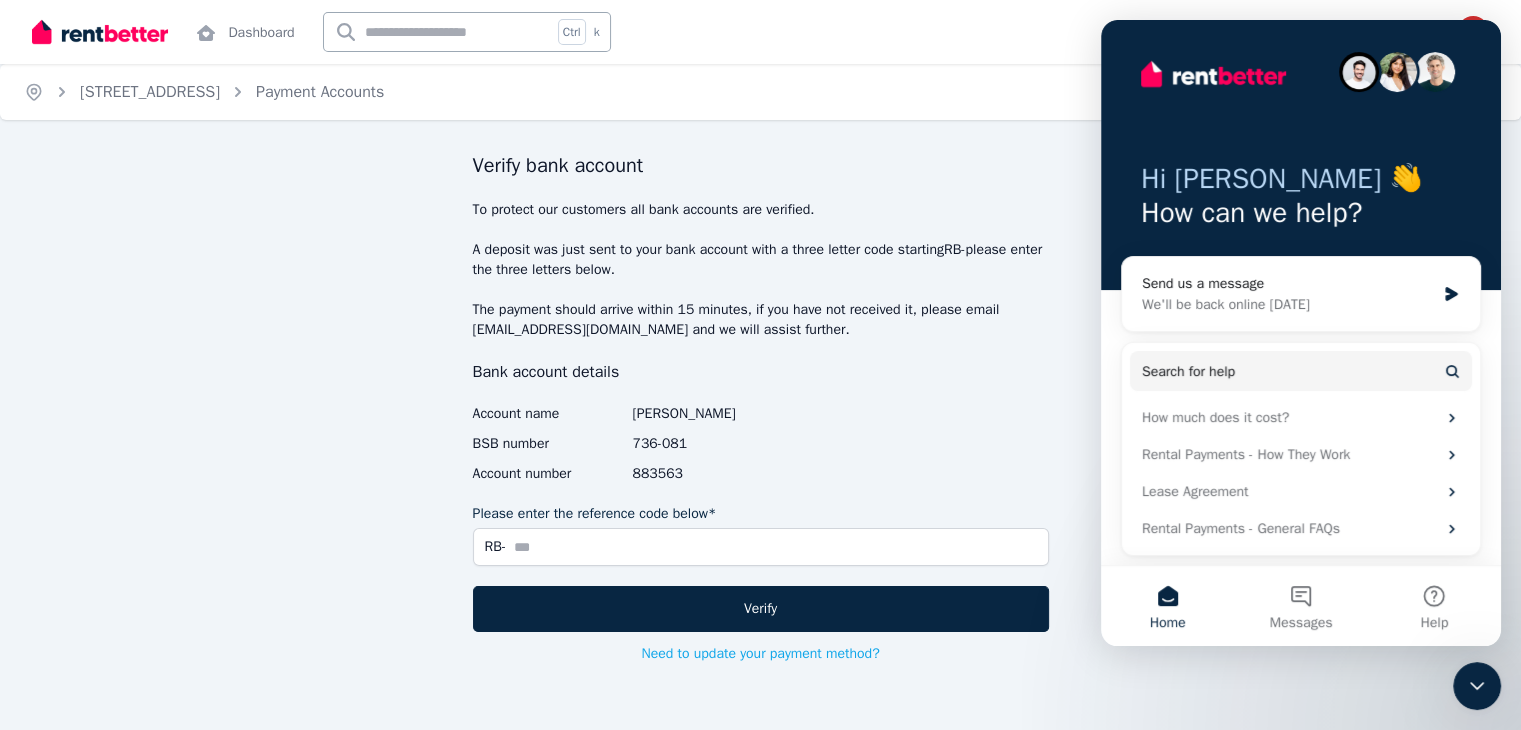 drag, startPoint x: 620, startPoint y: 331, endPoint x: 532, endPoint y: 330, distance: 88.005684 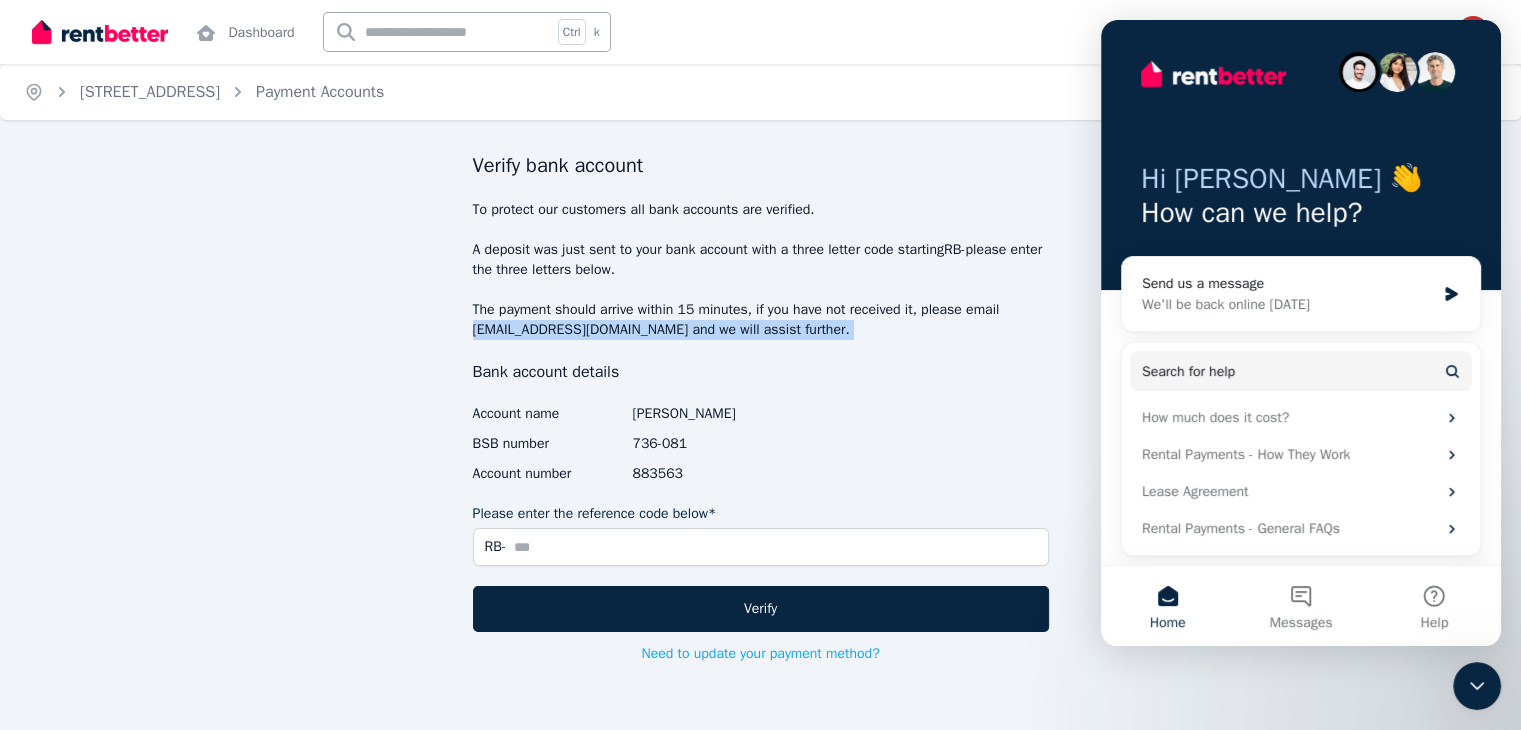 drag, startPoint x: 561, startPoint y: 339, endPoint x: 460, endPoint y: 318, distance: 103.16007 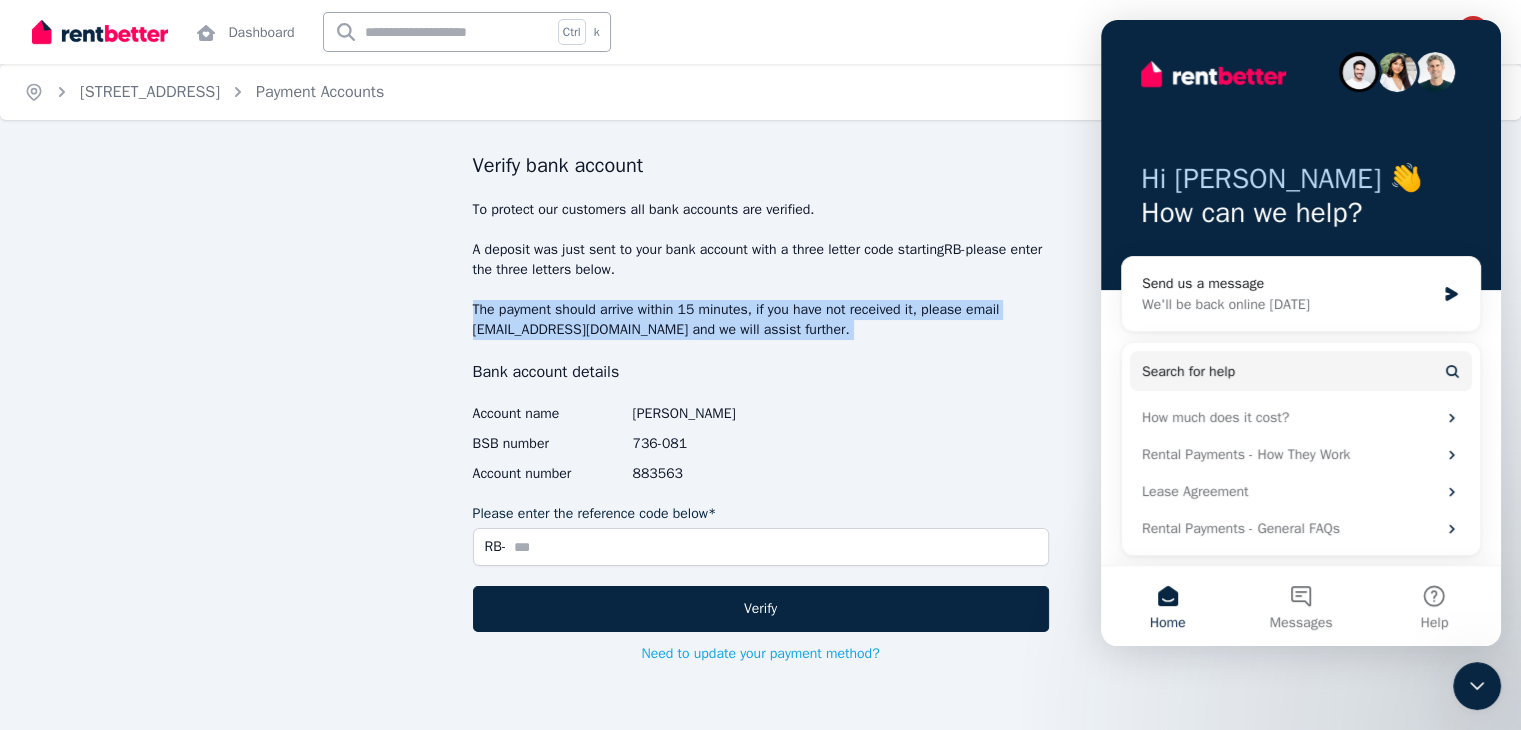 click on "Verify bank account To protect our customers all bank accounts are verified. A deposit was just sent to your bank account with a three letter code starting  RB-  please enter the three letters below. The payment should arrive within 15 minutes, if you have not received it, please email   info@rentbetter.com.au   and we will assist further. Bank account details Account name MALVIN MATHEW BSB number 736-081 Account number 883563 Please enter the reference code below* RB- Verify Need to update your payment method?" at bounding box center [761, 454] 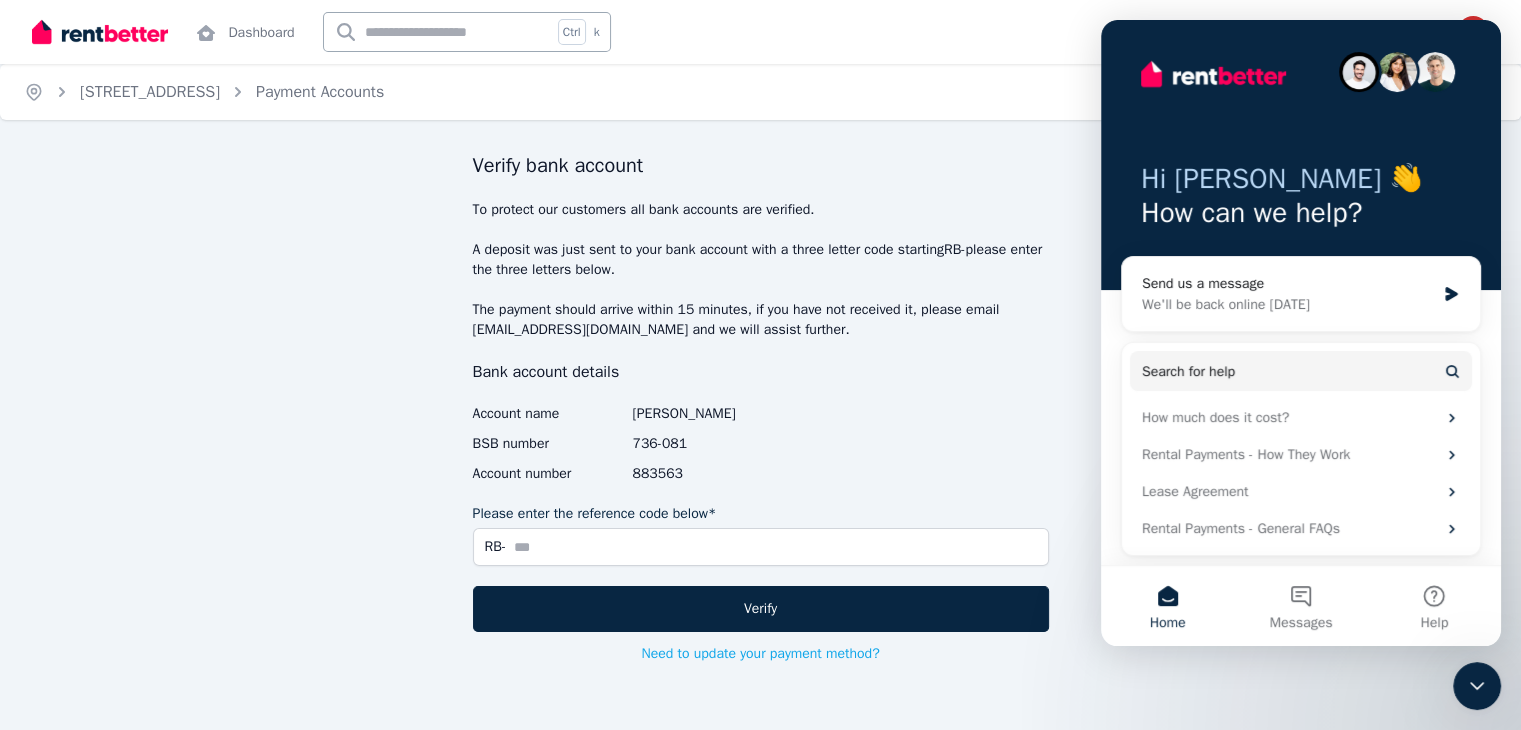 click on "[EMAIL_ADDRESS][DOMAIN_NAME]" at bounding box center [581, 329] 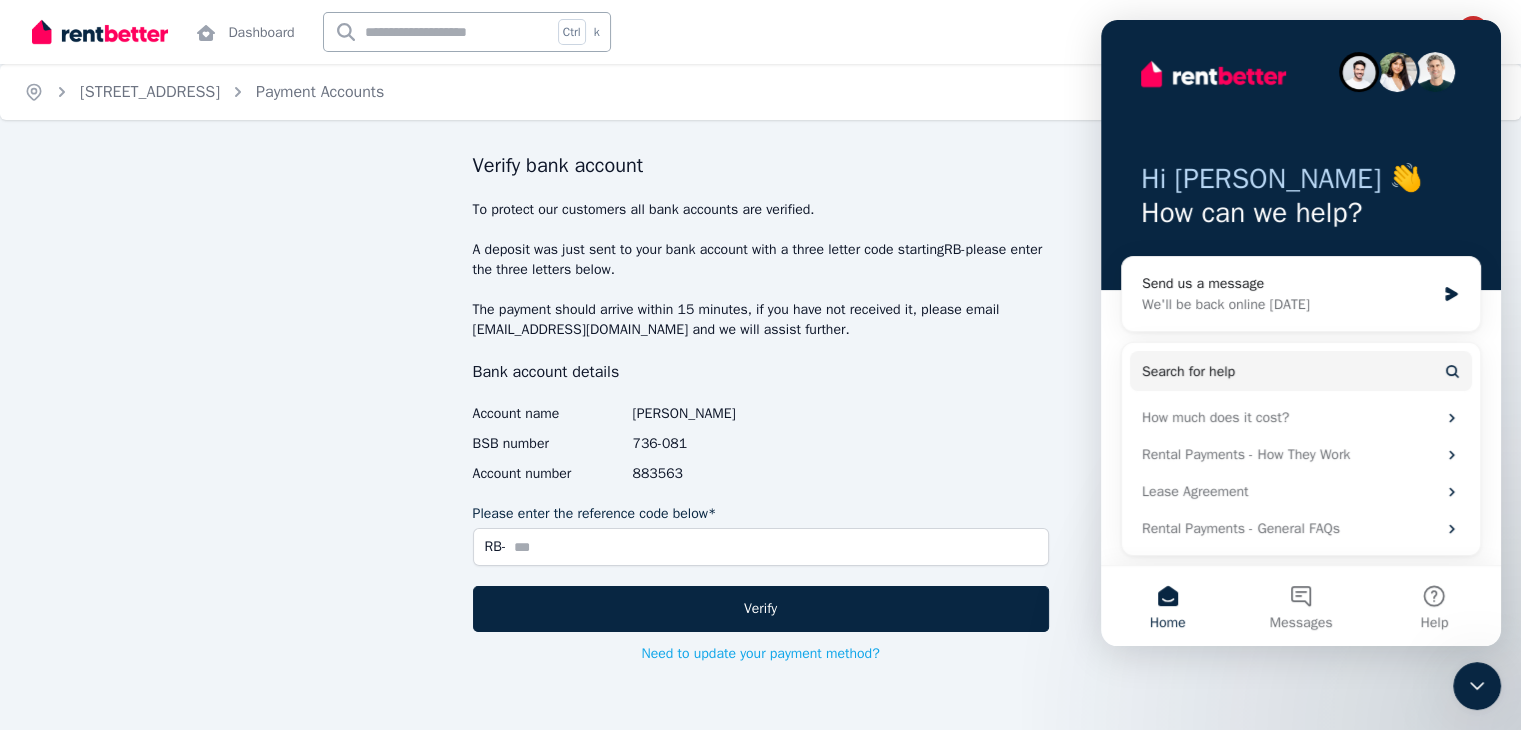 drag, startPoint x: 620, startPoint y: 332, endPoint x: 542, endPoint y: 333, distance: 78.00641 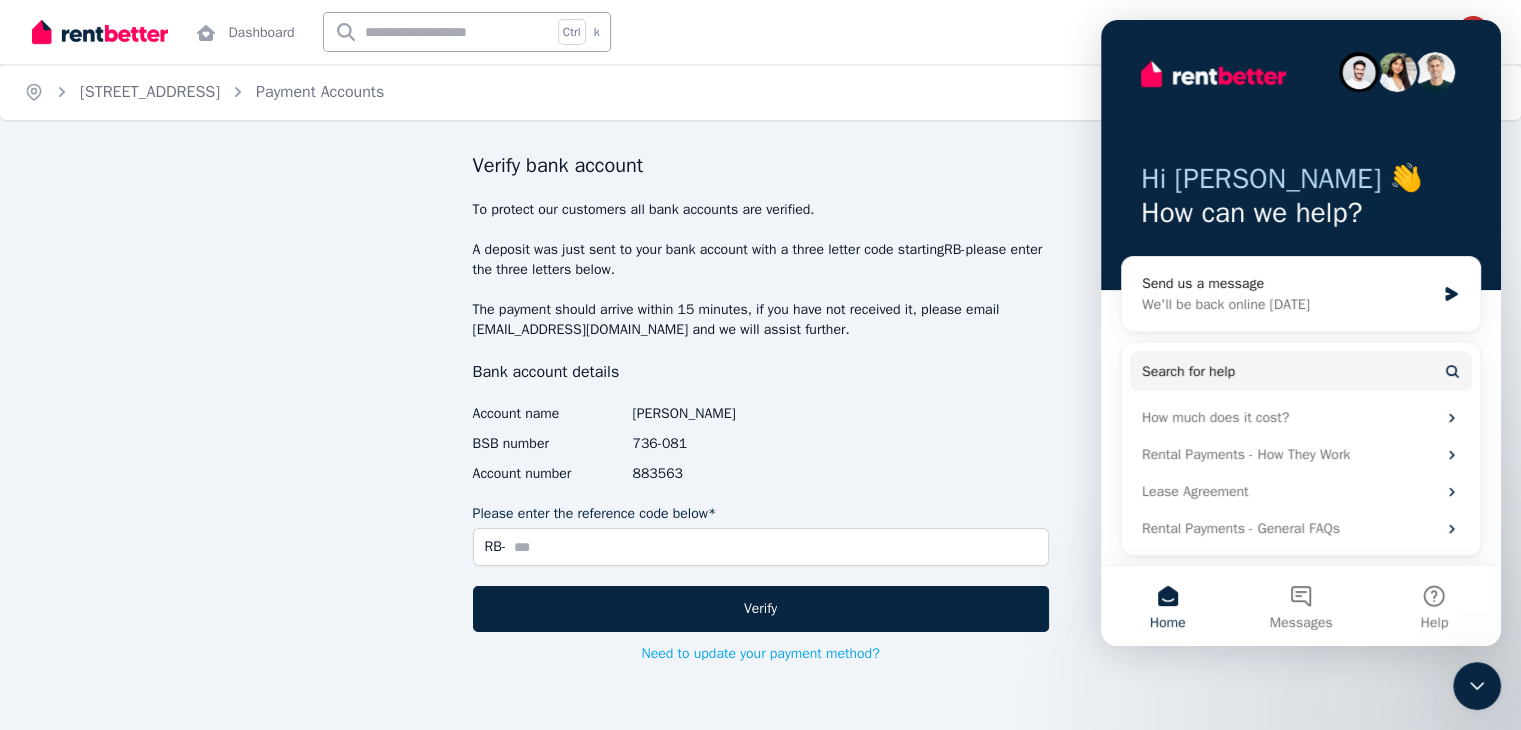 click on "Verify bank account To protect our customers all bank accounts are verified. A deposit was just sent to your bank account with a three letter code starting  RB-  please enter the three letters below. The payment should arrive within 15 minutes, if you have not received it, please email   info@rentbetter.com.au   and we will assist further. Bank account details Account name MALVIN MATHEW BSB number 736-081 Account number 883563 Please enter the reference code below* RB- Verify Need to update your payment method?" at bounding box center [761, 454] 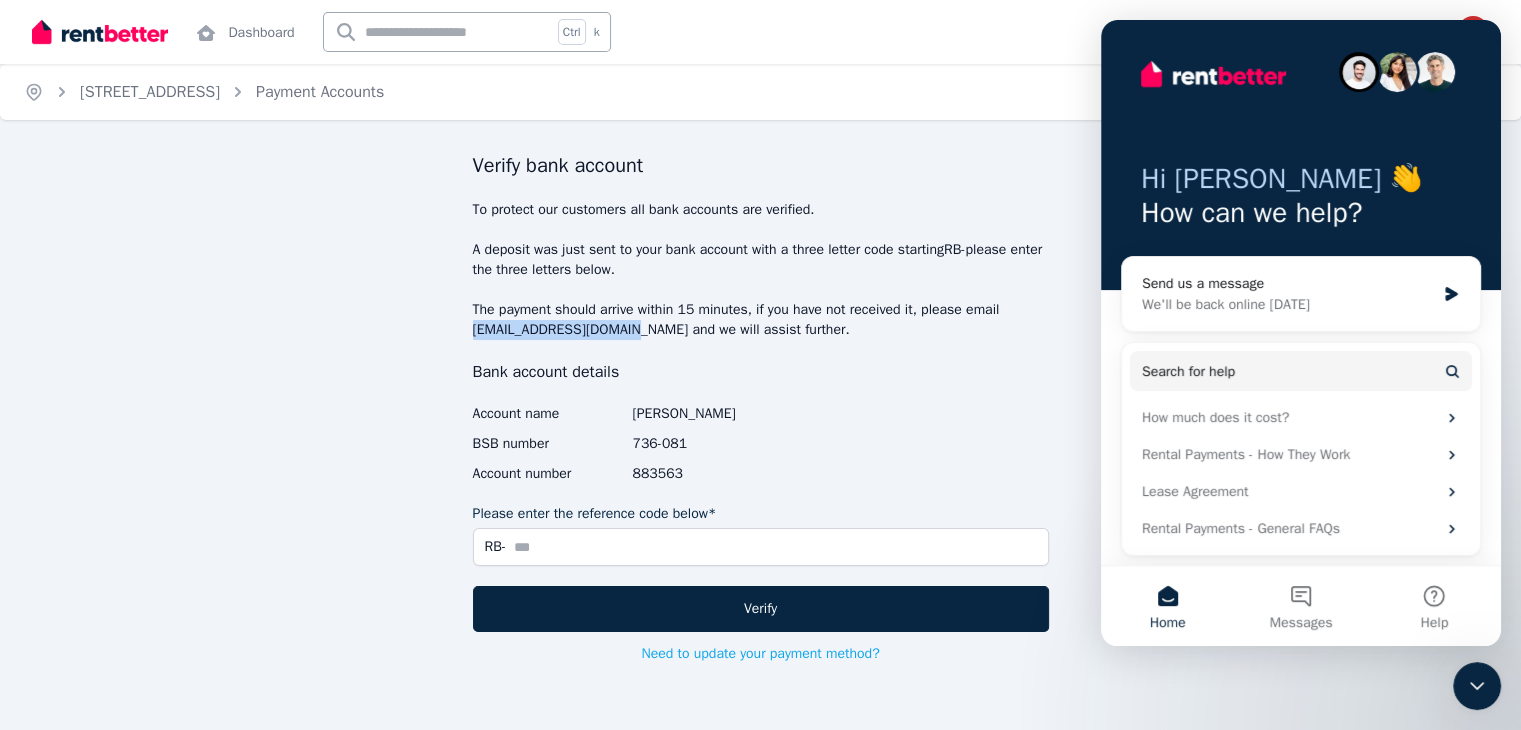 drag, startPoint x: 620, startPoint y: 327, endPoint x: 468, endPoint y: 336, distance: 152.26622 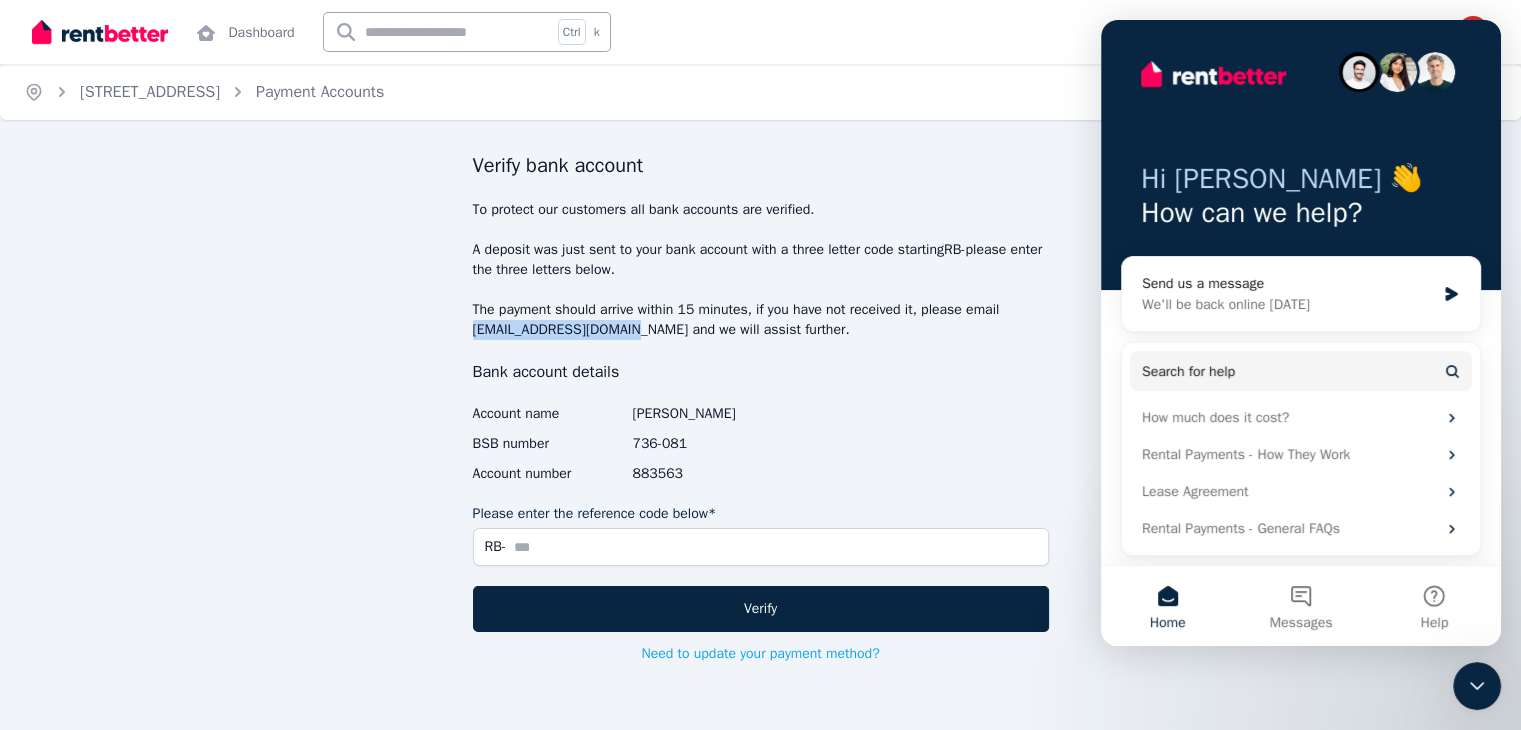 click on "Verify bank account To protect our customers all bank accounts are verified. A deposit was just sent to your bank account with a three letter code starting  RB-  please enter the three letters below. The payment should arrive within 15 minutes, if you have not received it, please email   info@rentbetter.com.au   and we will assist further. Bank account details Account name MALVIN MATHEW BSB number 736-081 Account number 883563 Please enter the reference code below* RB- Verify Need to update your payment method?" at bounding box center [761, 454] 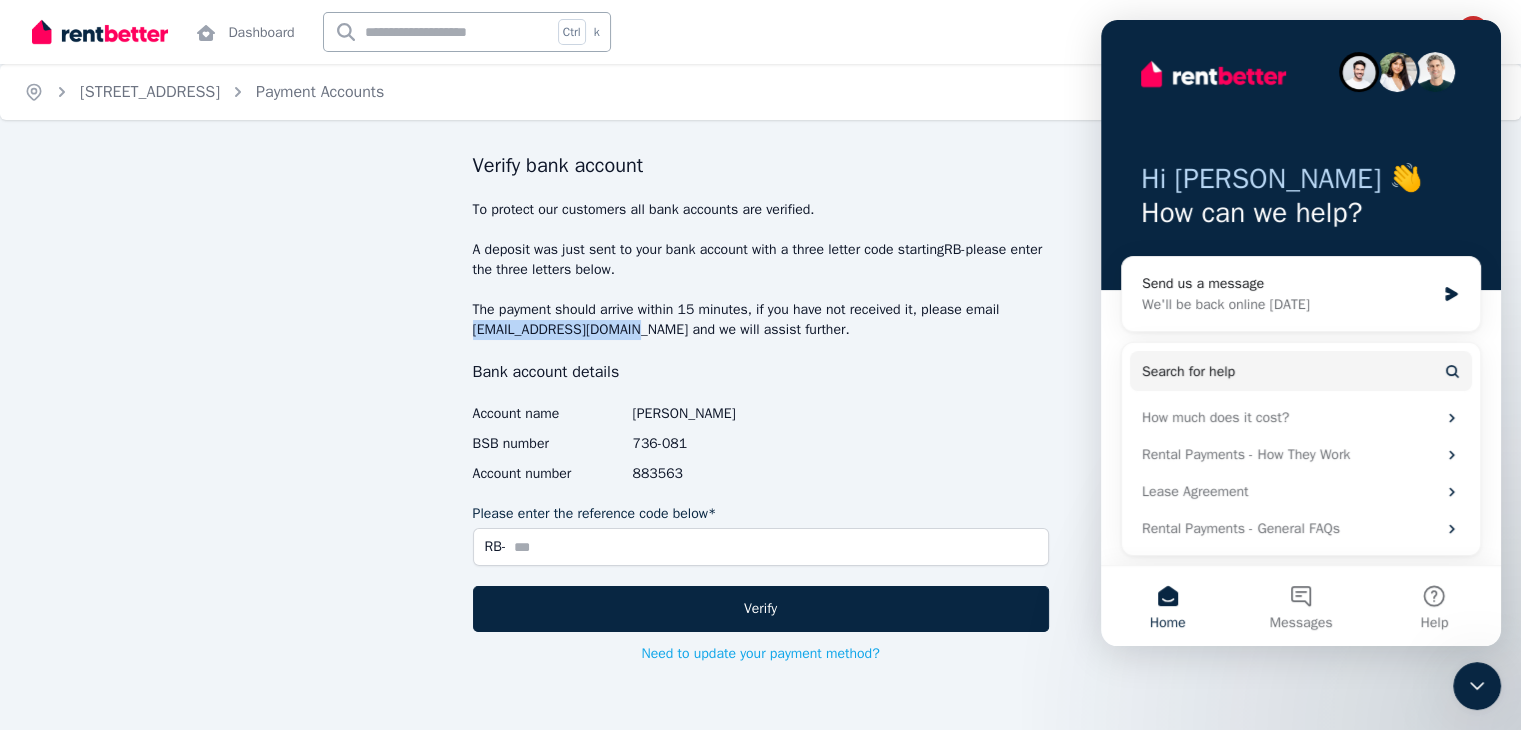 drag, startPoint x: 507, startPoint y: 389, endPoint x: 481, endPoint y: 341, distance: 54.589375 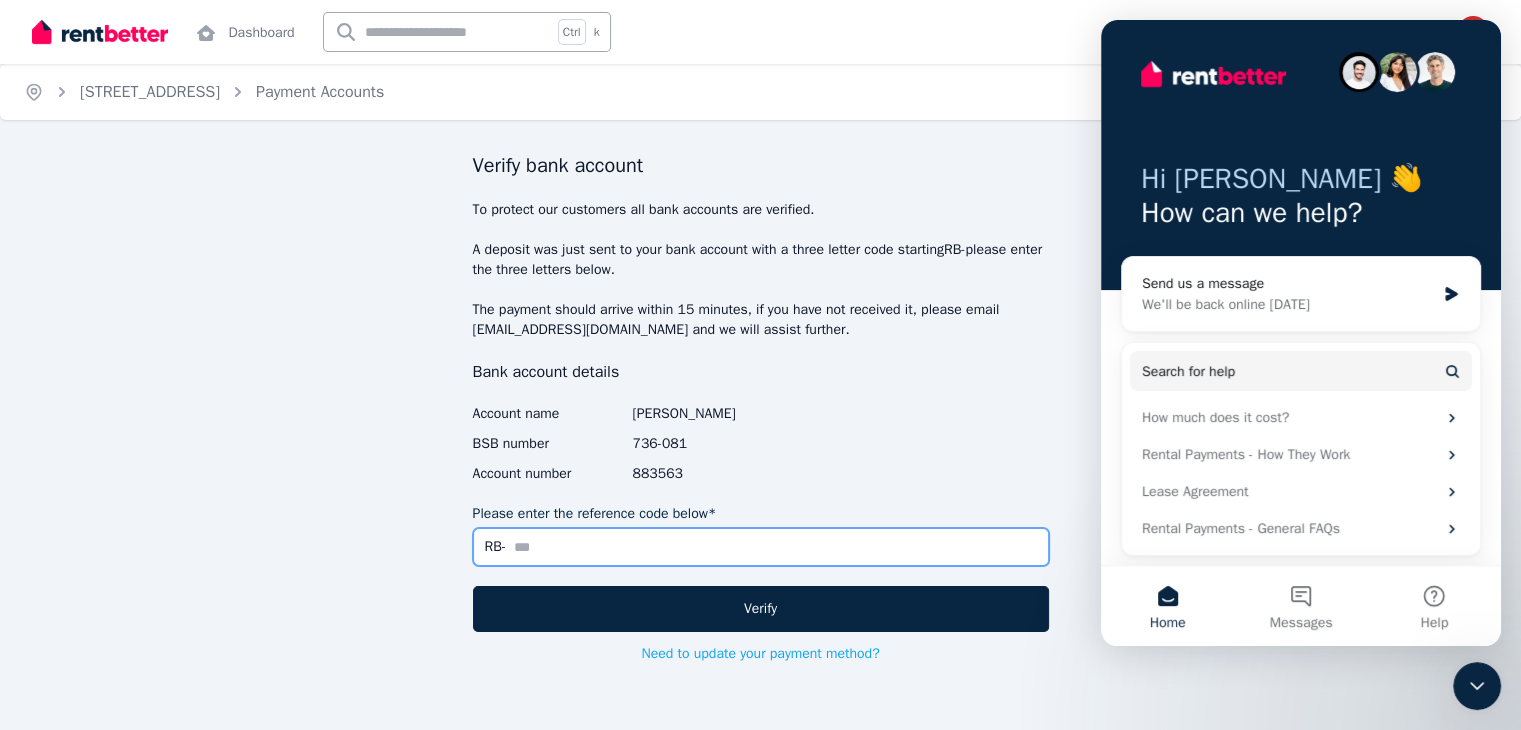 click on "Please enter the reference code below*" at bounding box center [761, 547] 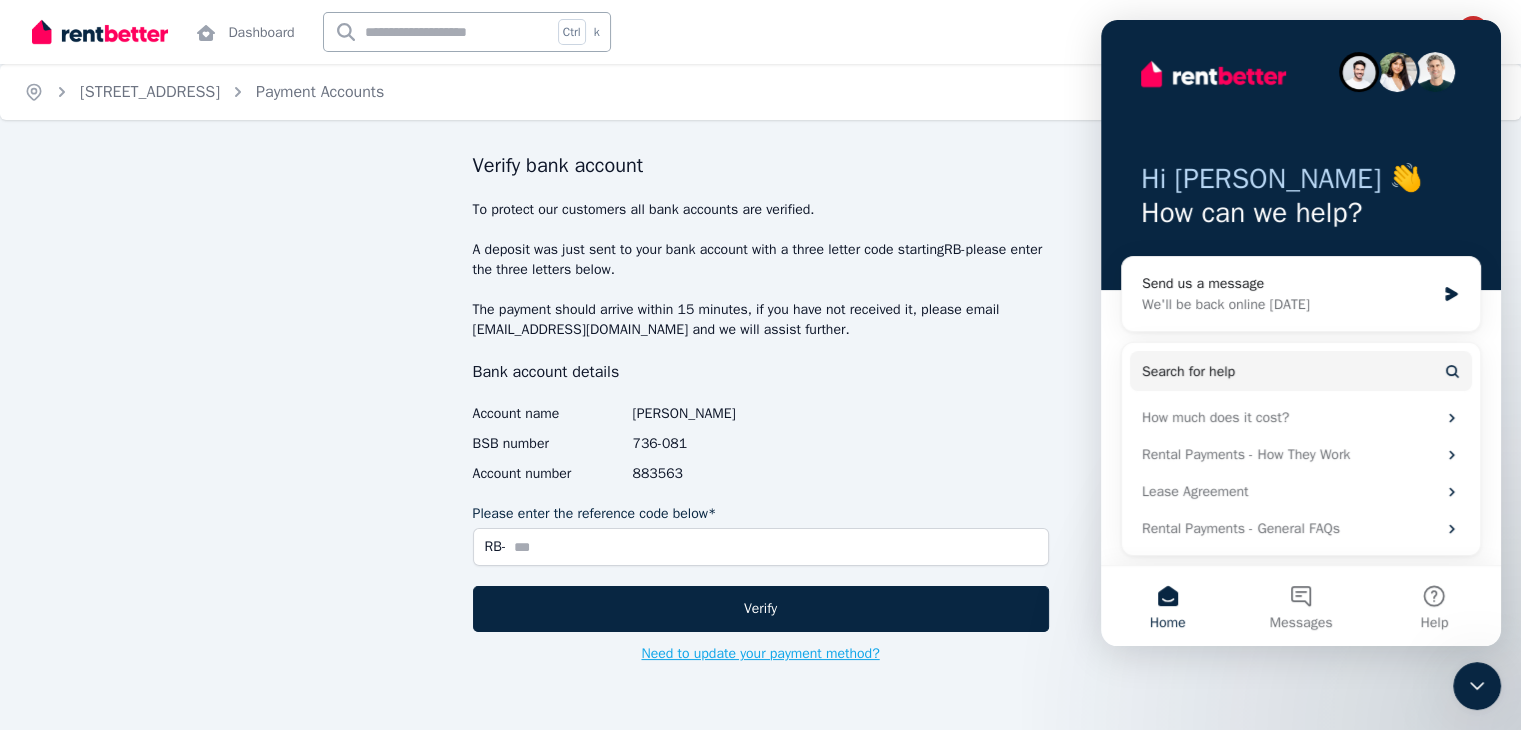 click on "Need to update your payment method?" at bounding box center [760, 654] 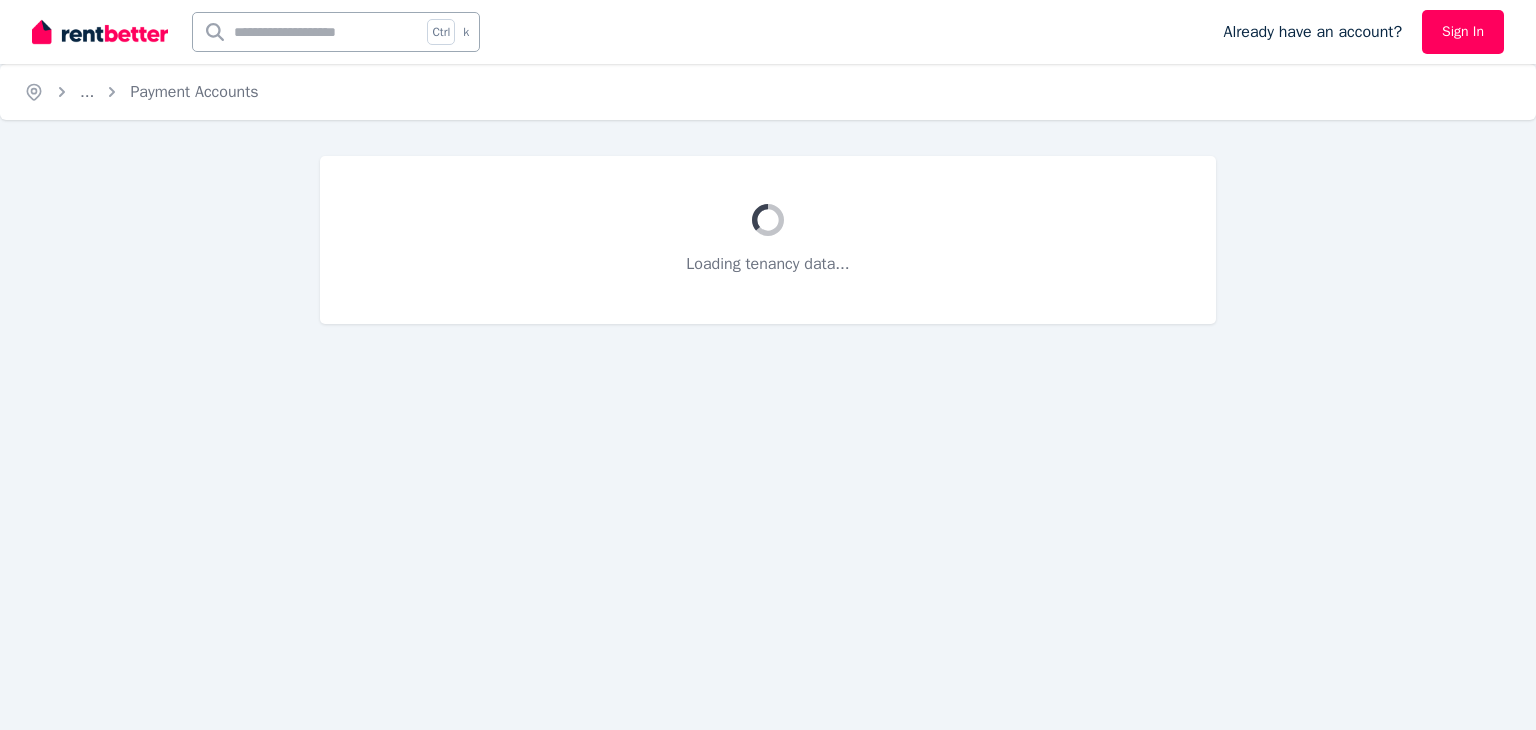scroll, scrollTop: 0, scrollLeft: 0, axis: both 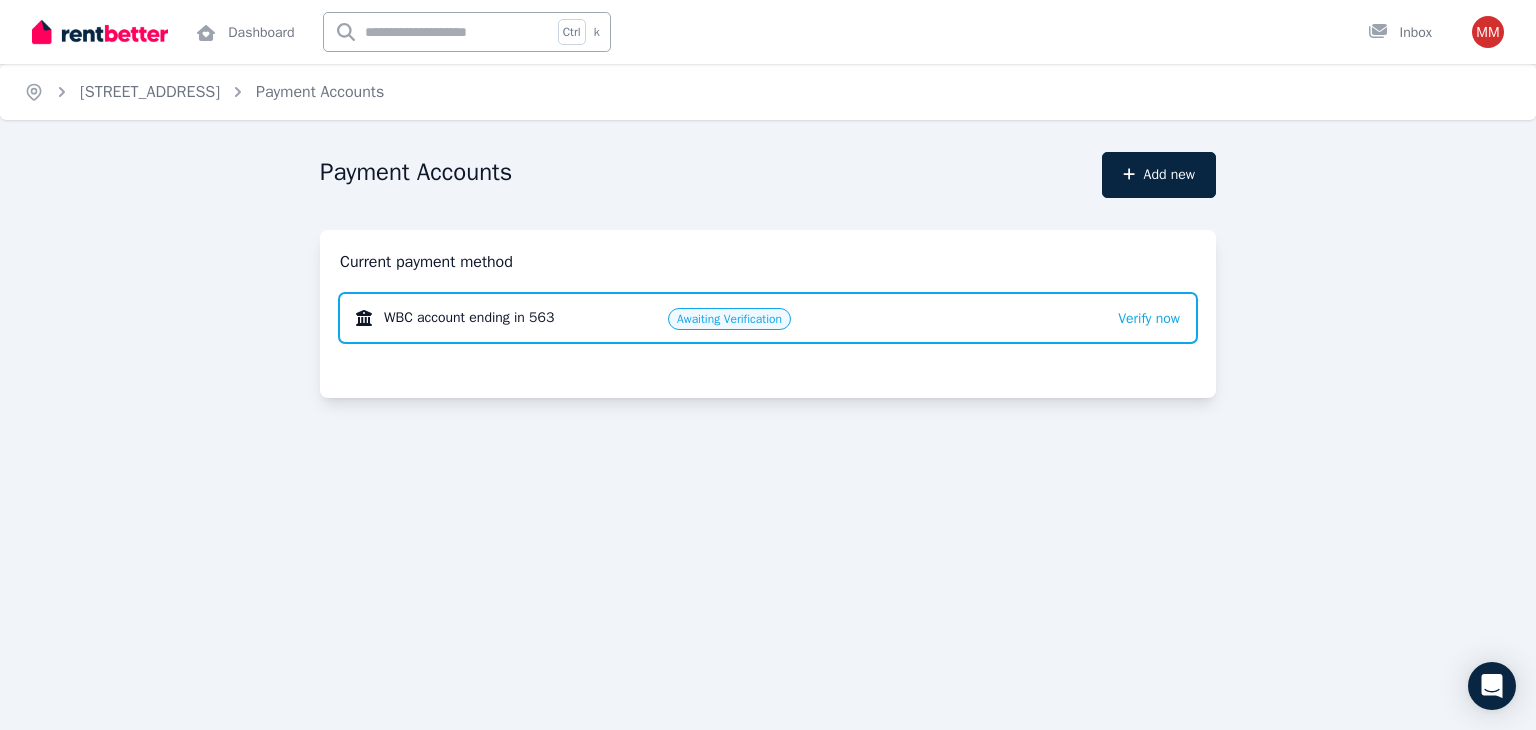 click on "Awaiting Verification" at bounding box center [729, 319] 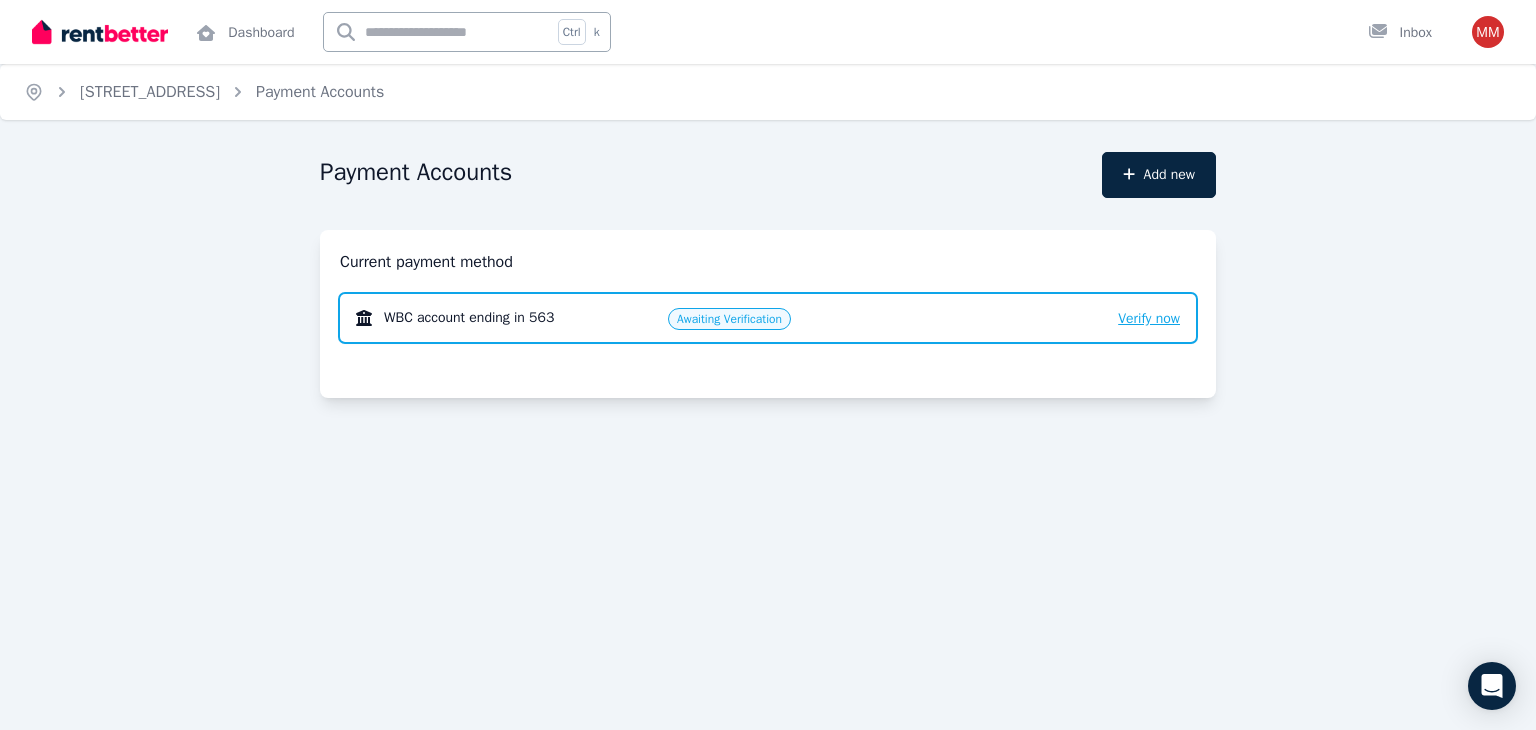 click on "Verify now" at bounding box center (1149, 318) 